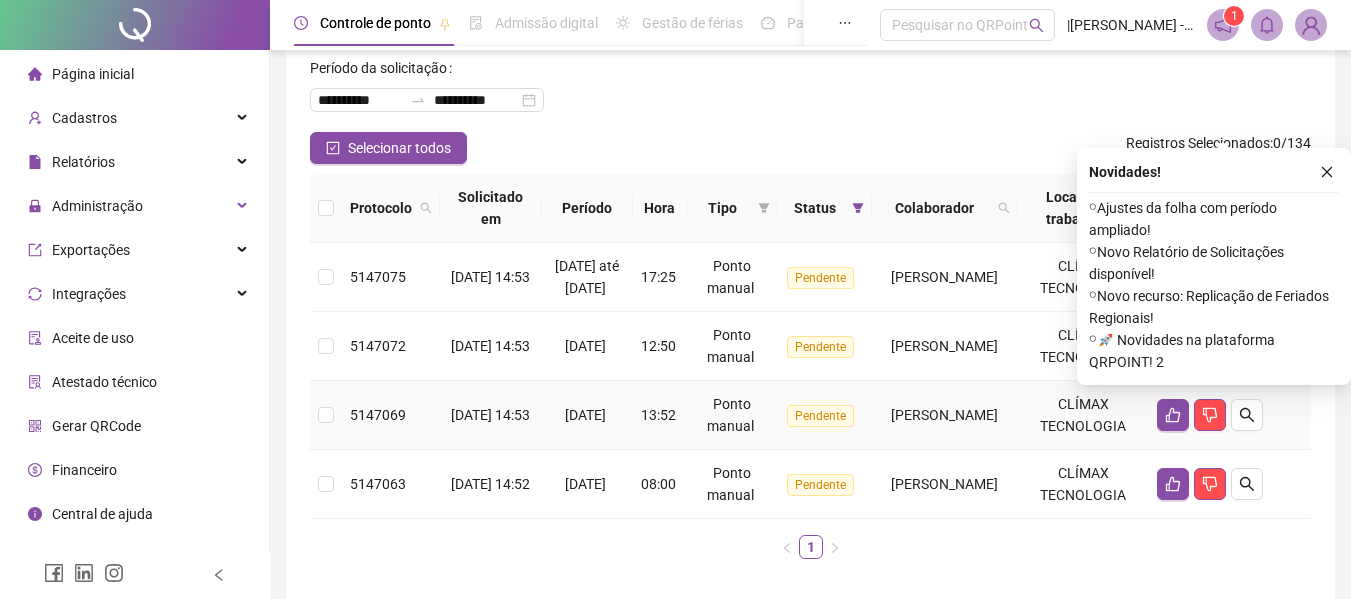 scroll, scrollTop: 208, scrollLeft: 0, axis: vertical 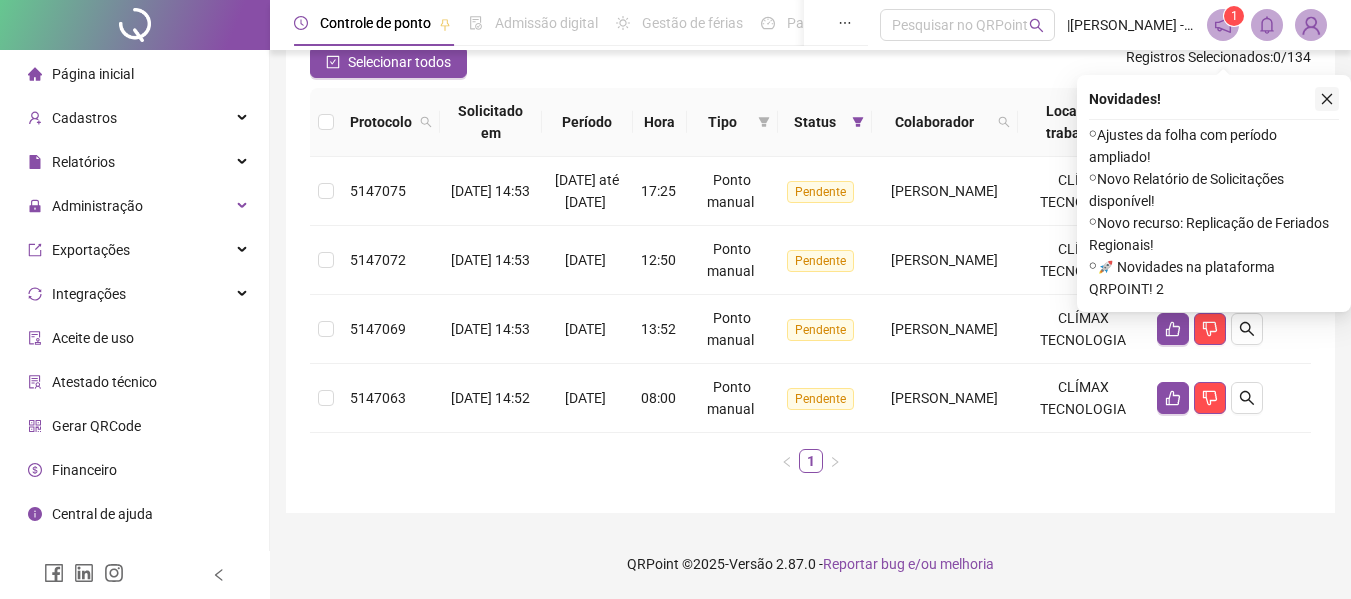 click 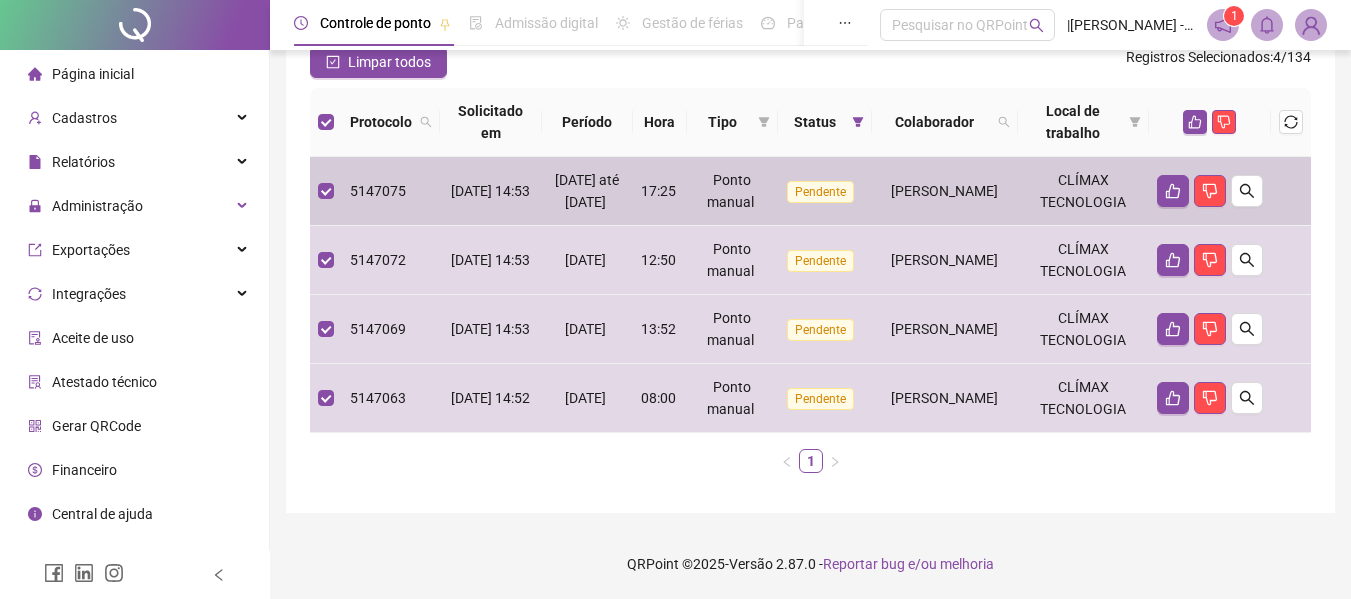 scroll, scrollTop: 0, scrollLeft: 0, axis: both 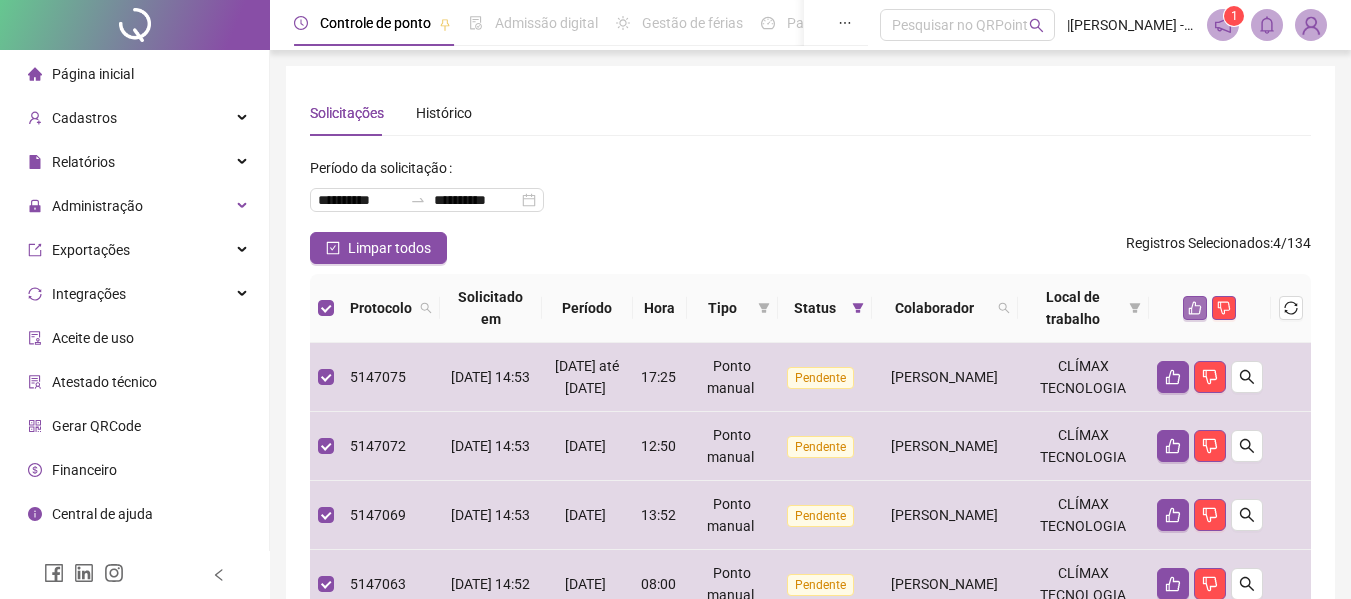 click 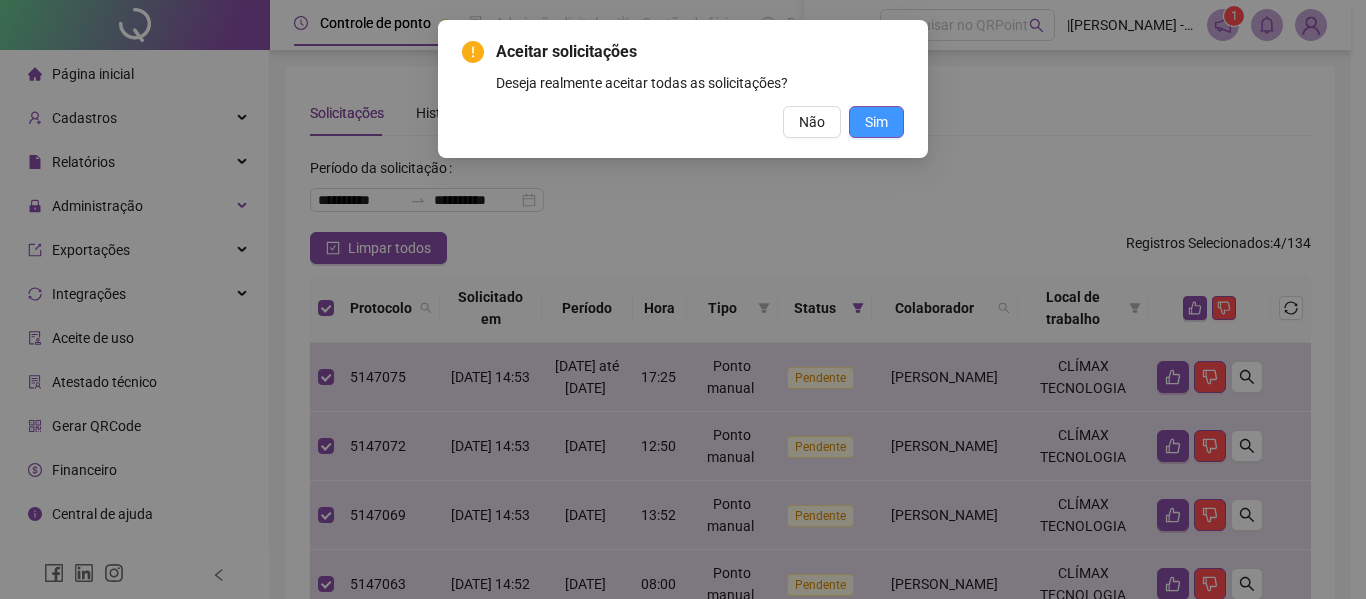 click on "Sim" at bounding box center [876, 122] 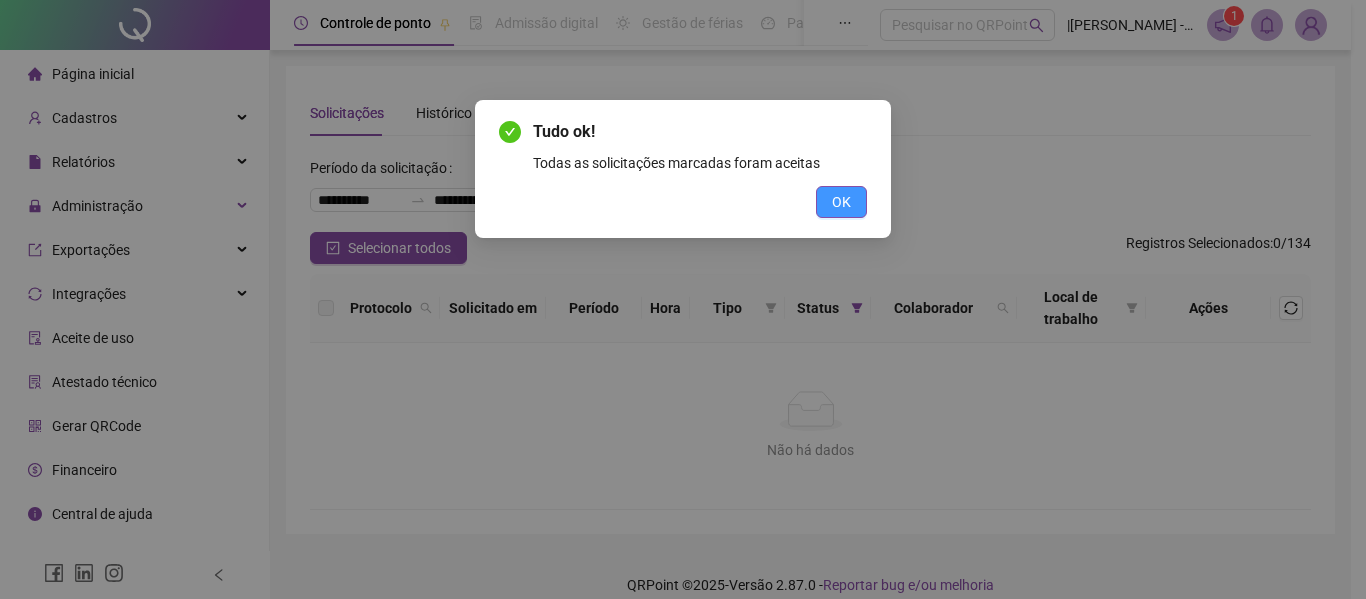 click on "OK" at bounding box center (841, 202) 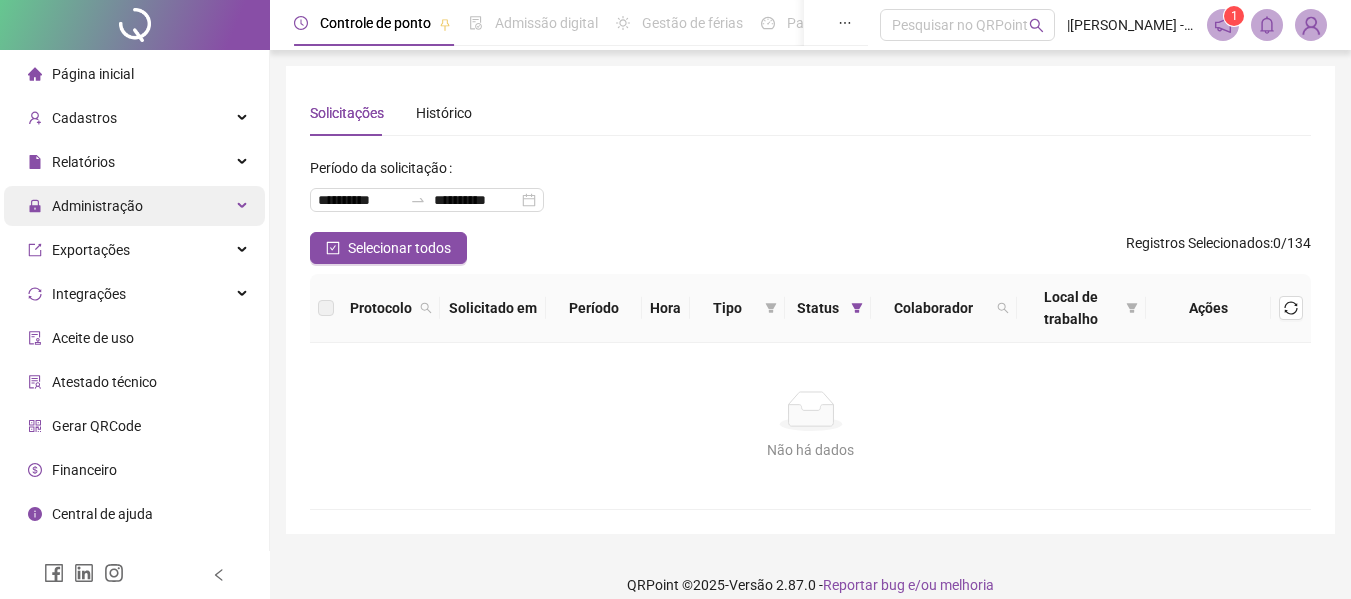 click on "Administração" at bounding box center [97, 206] 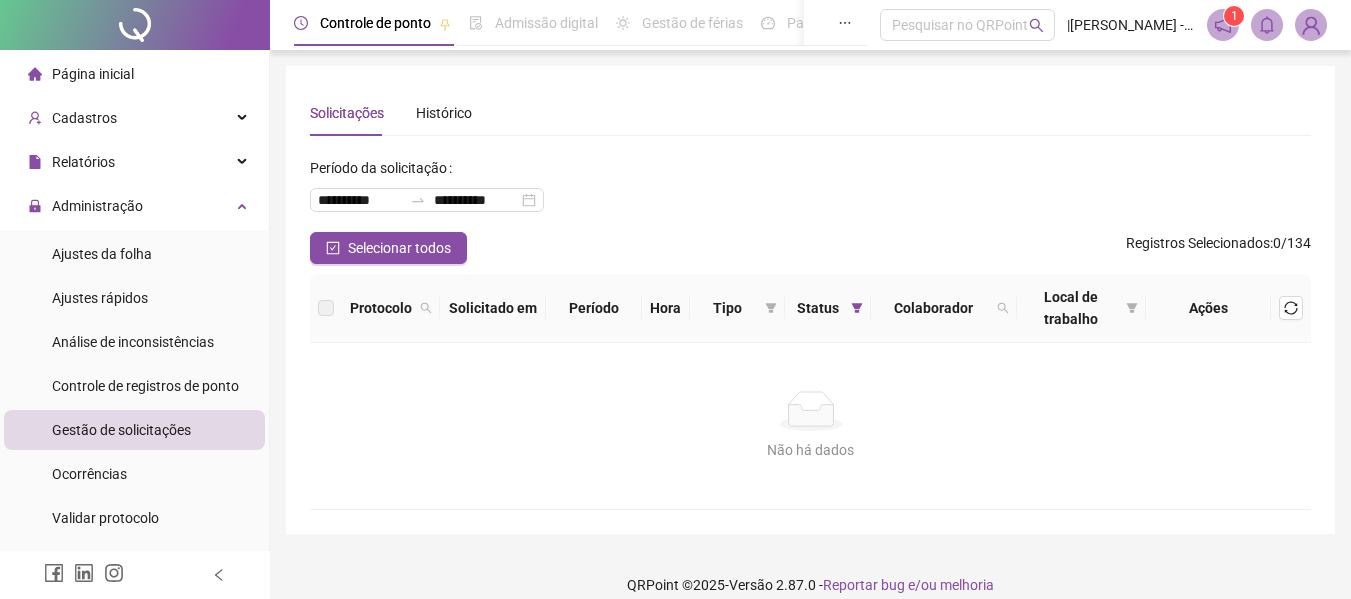 click on "Ajustes da folha" at bounding box center [102, 254] 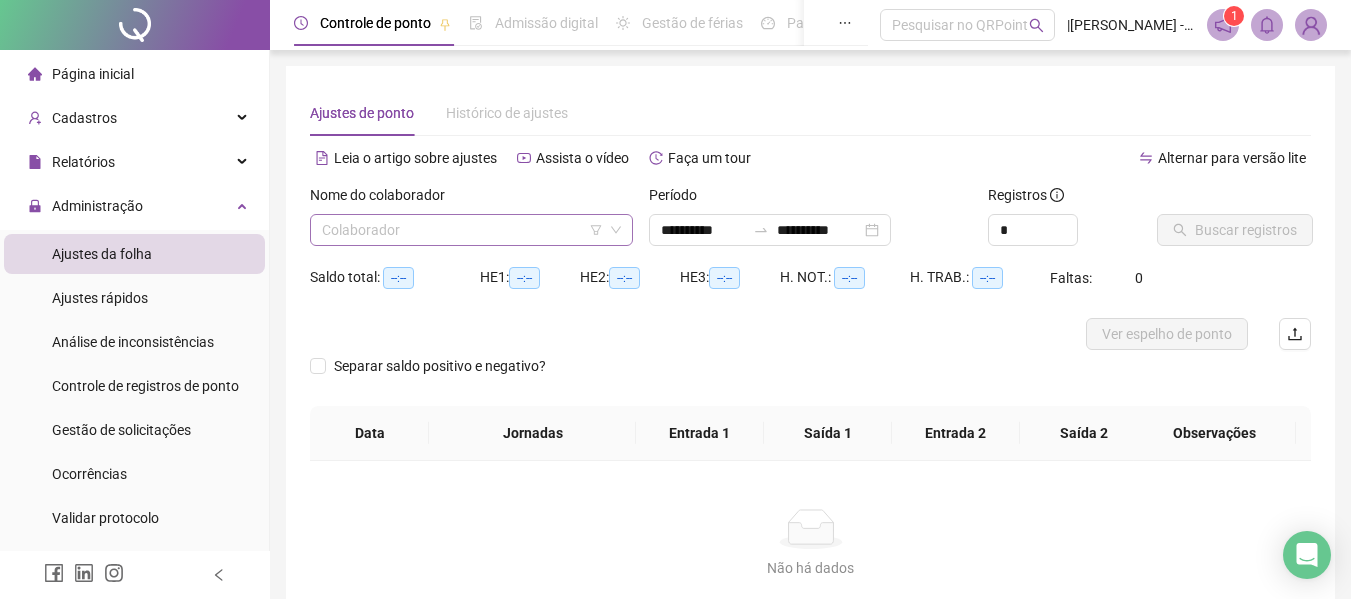 click at bounding box center [465, 230] 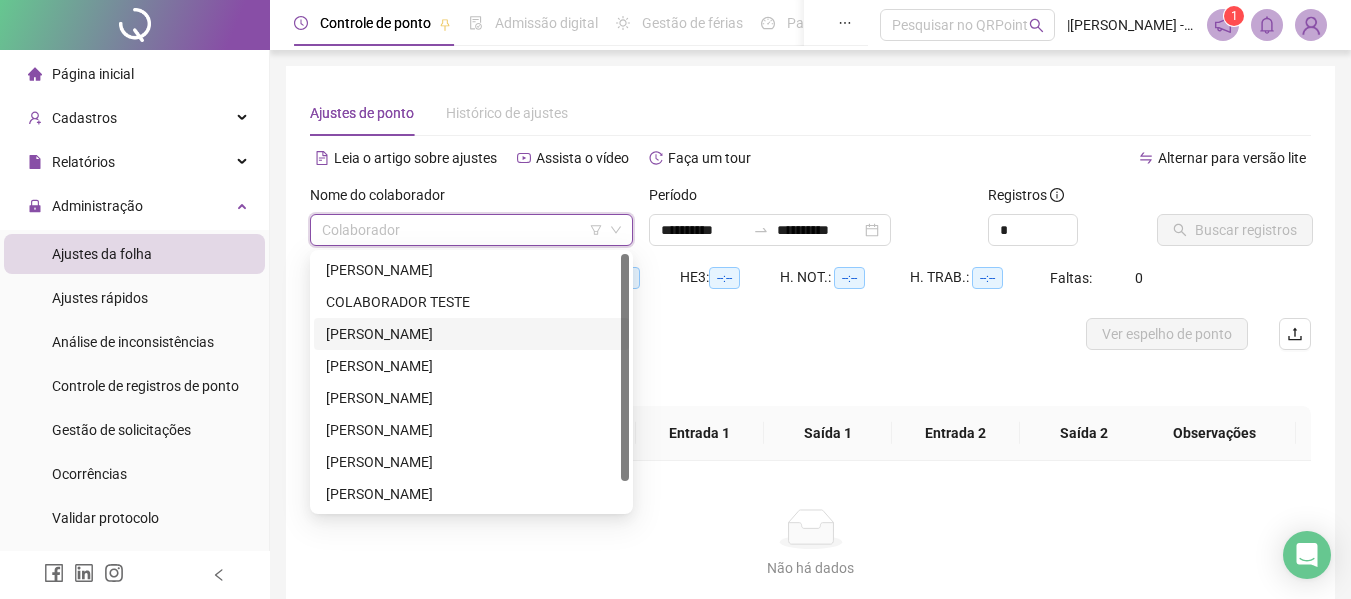 click on "[PERSON_NAME]" at bounding box center (471, 334) 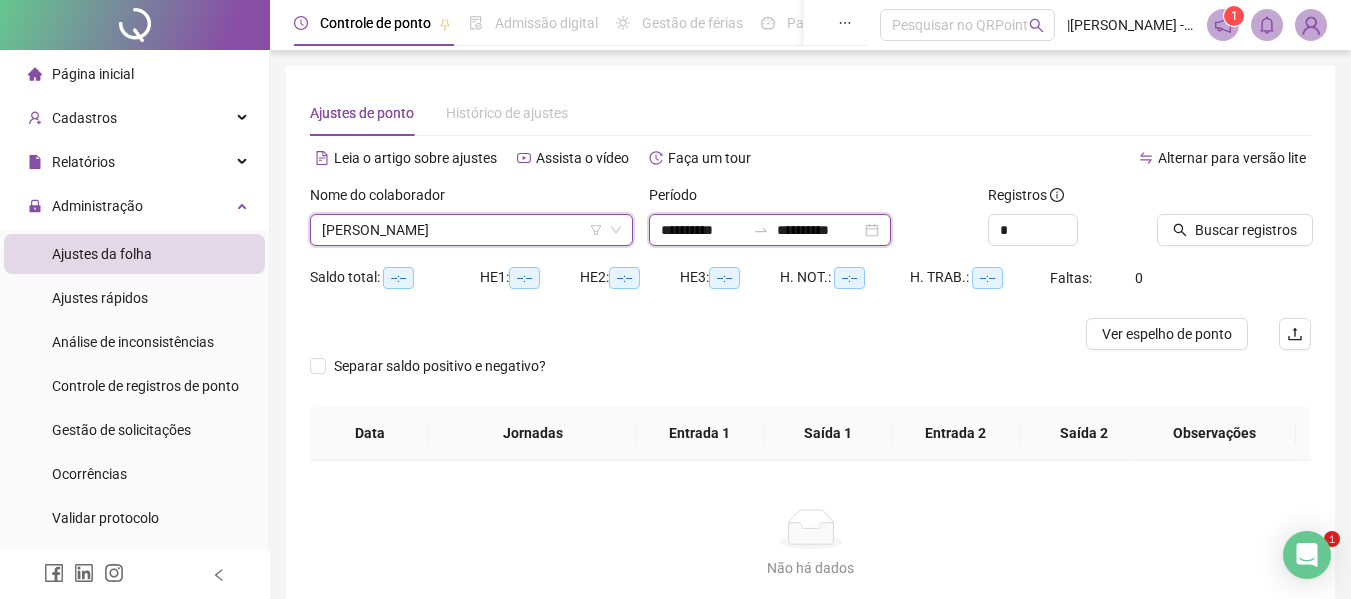 click on "**********" at bounding box center [703, 230] 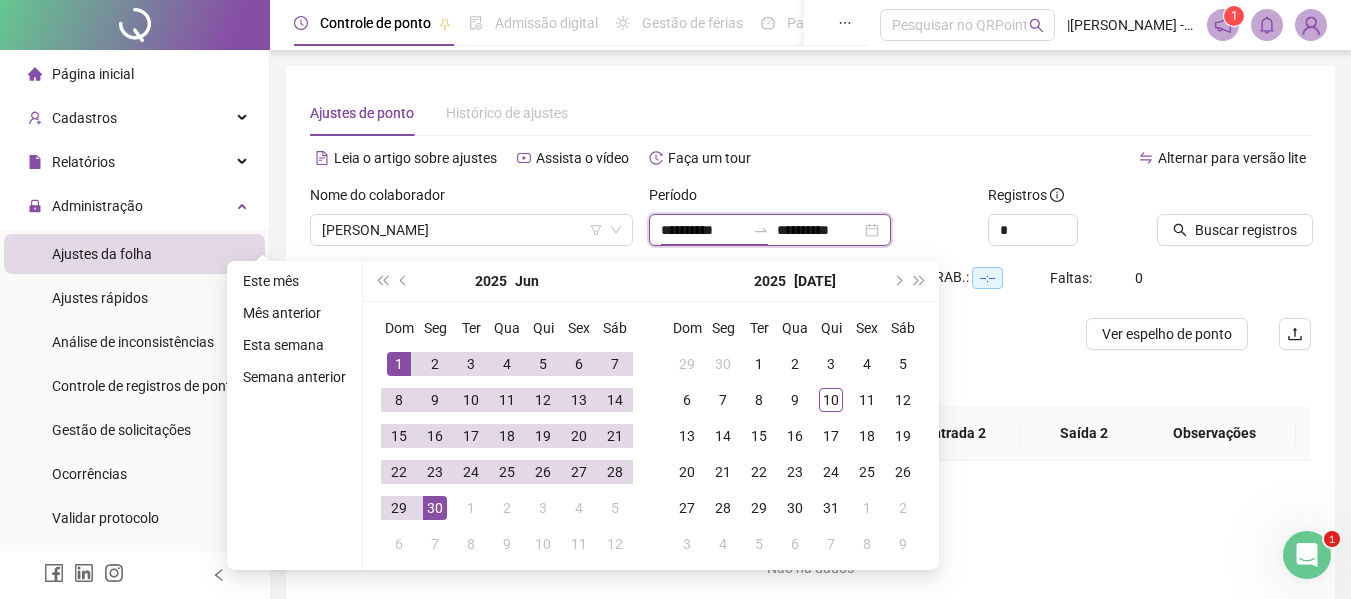 scroll, scrollTop: 0, scrollLeft: 0, axis: both 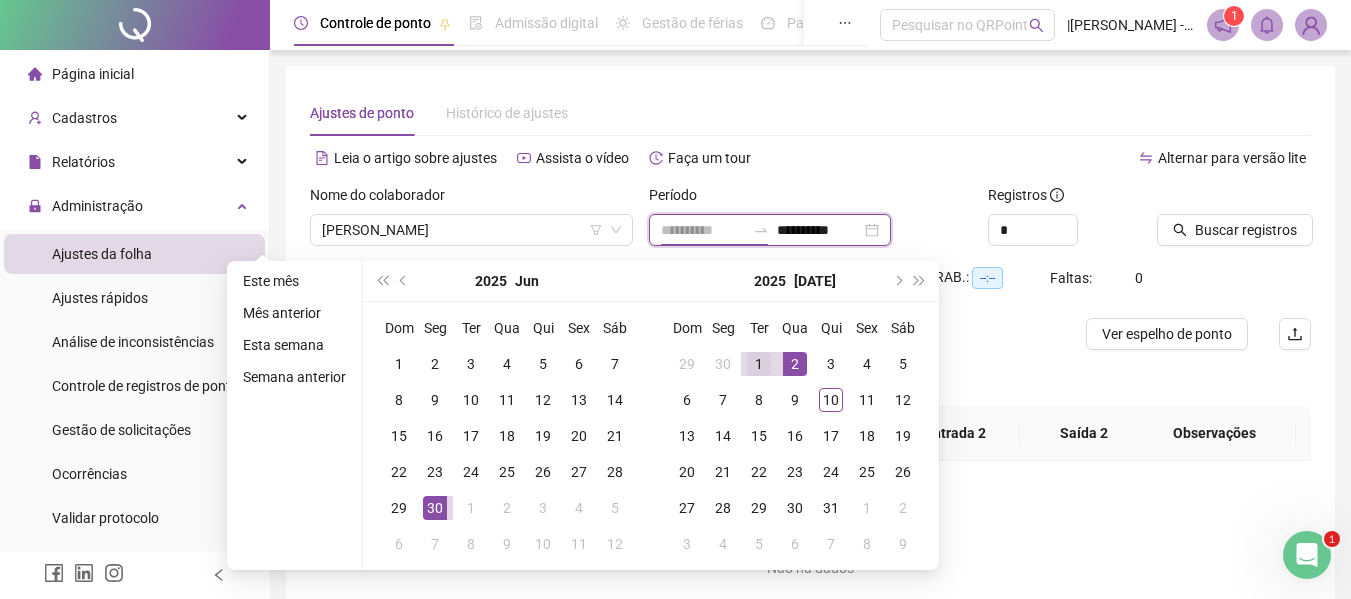 type on "**********" 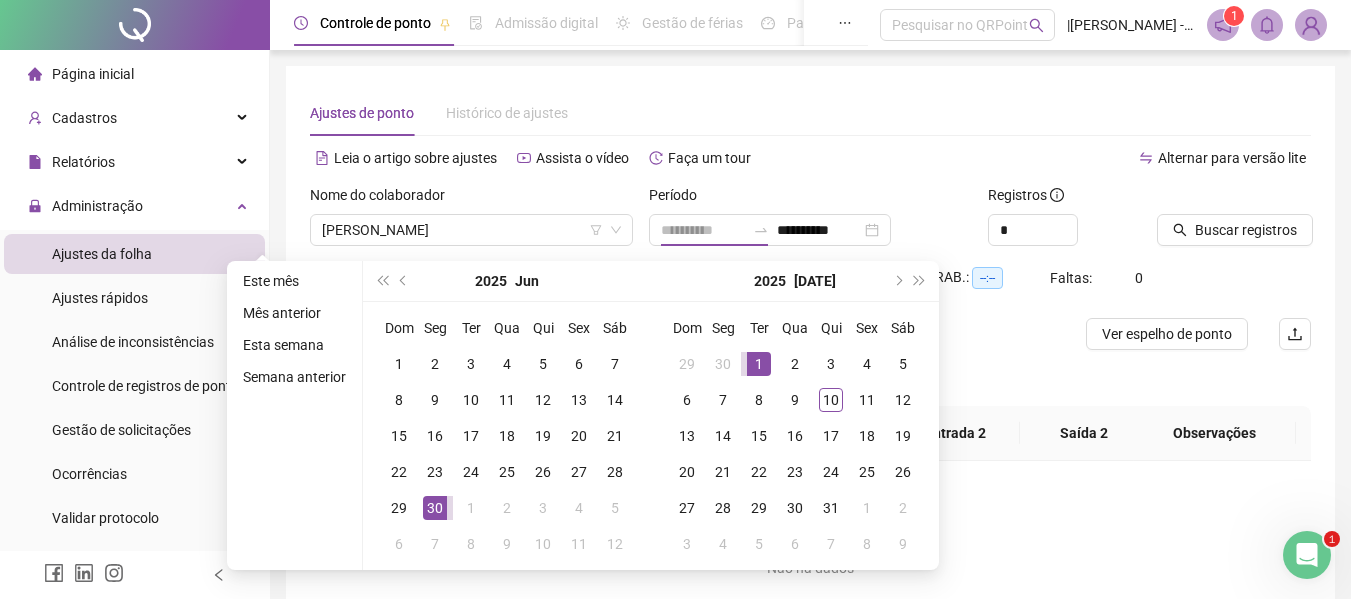 click on "1" at bounding box center [759, 364] 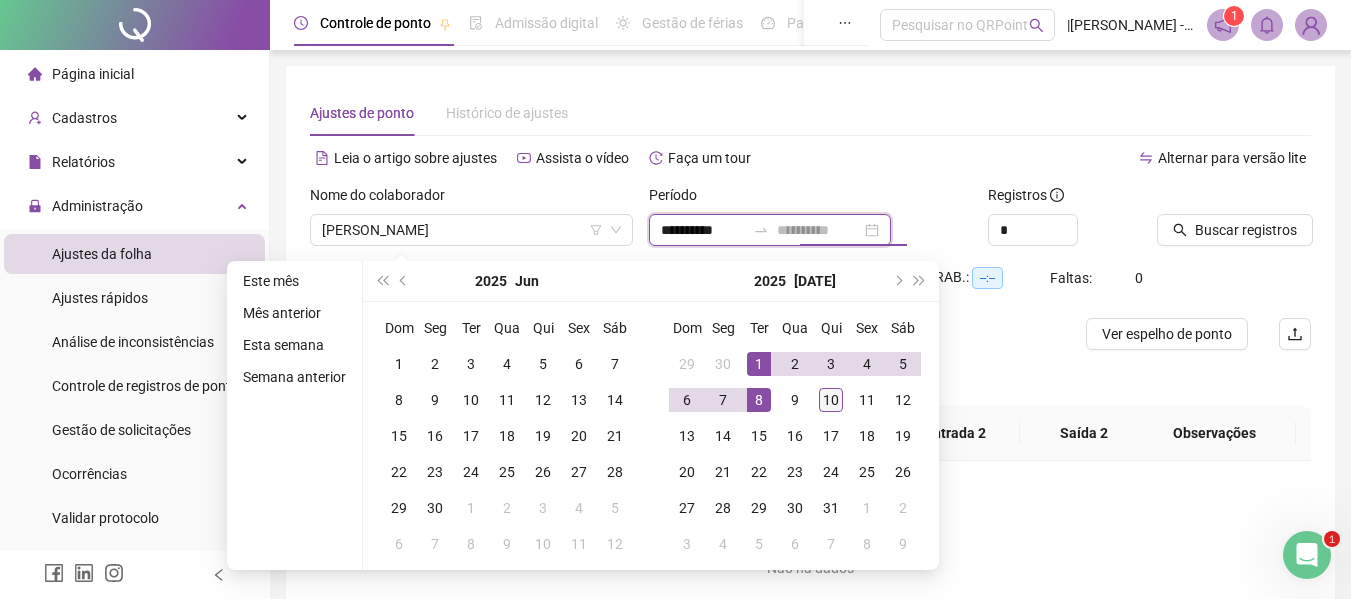 type on "**********" 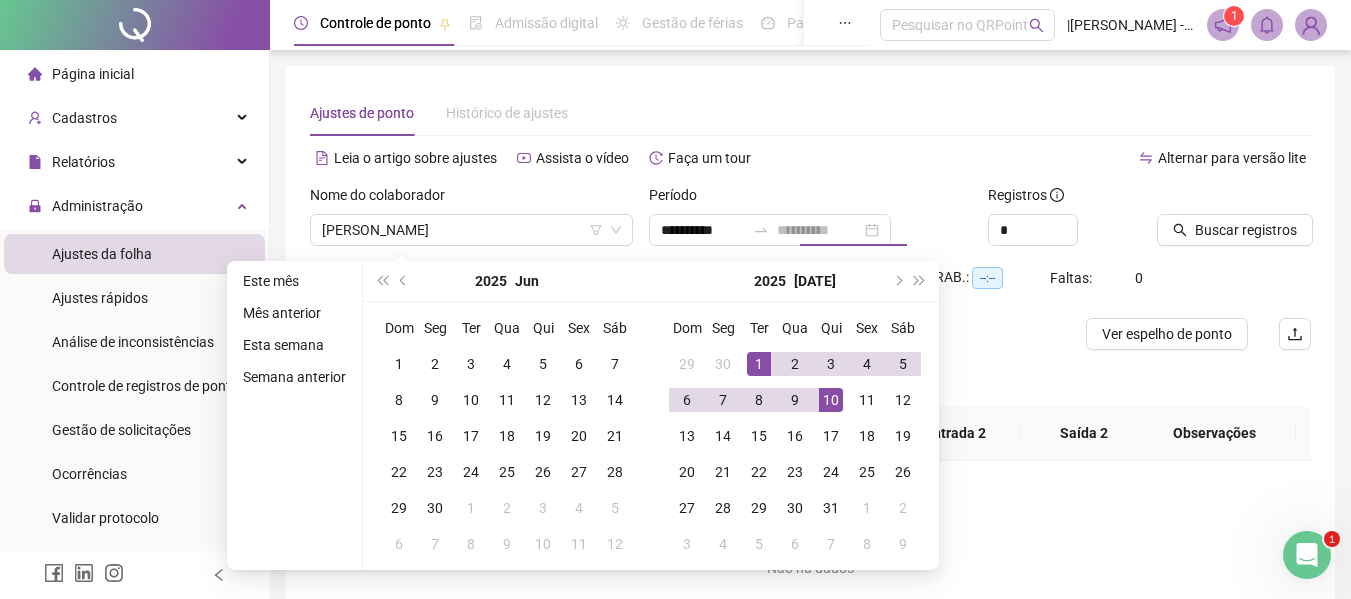 click on "10" at bounding box center (831, 400) 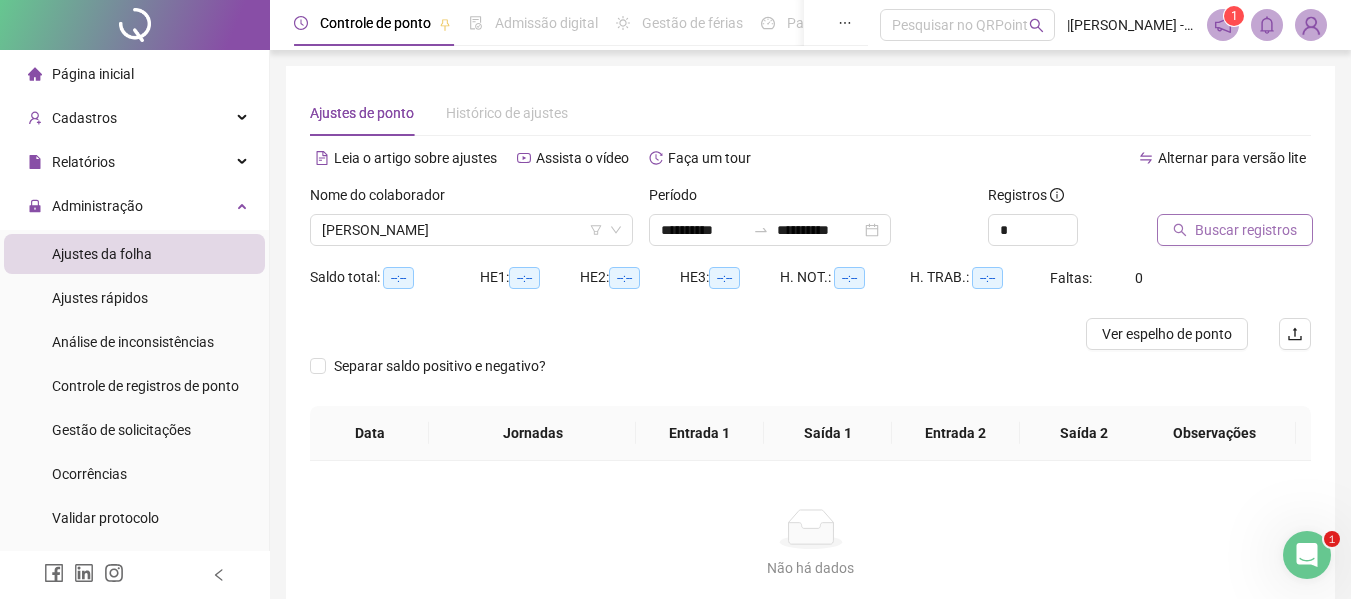 click on "Buscar registros" at bounding box center [1246, 230] 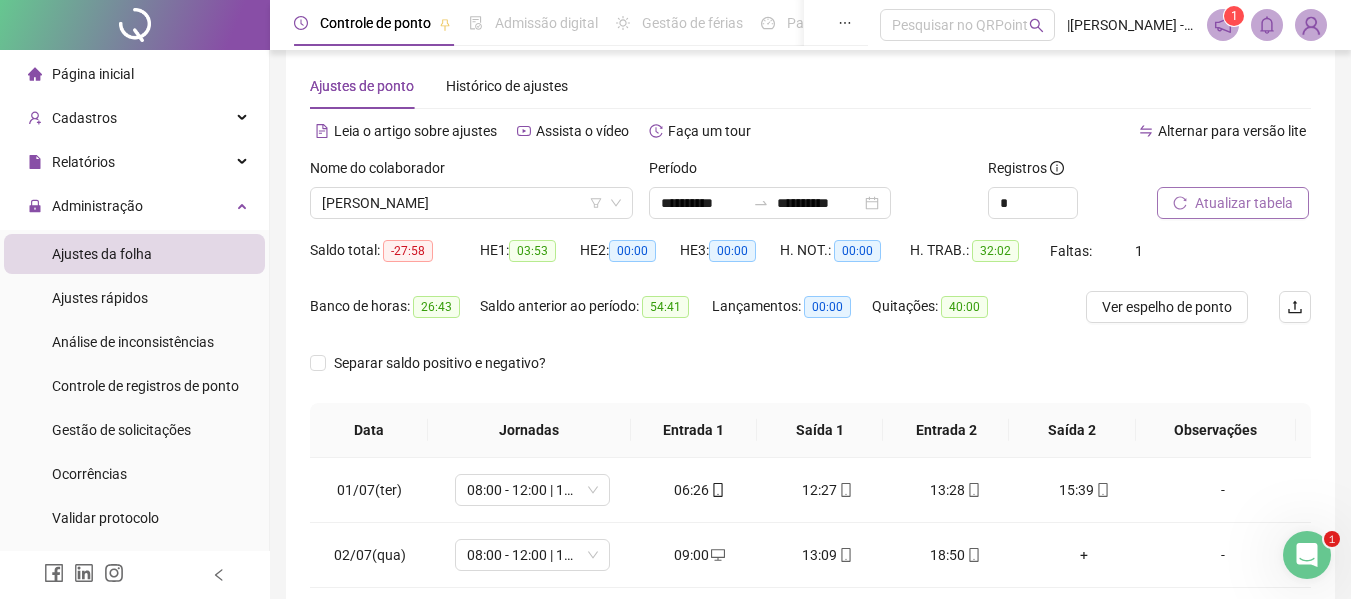 scroll, scrollTop: 200, scrollLeft: 0, axis: vertical 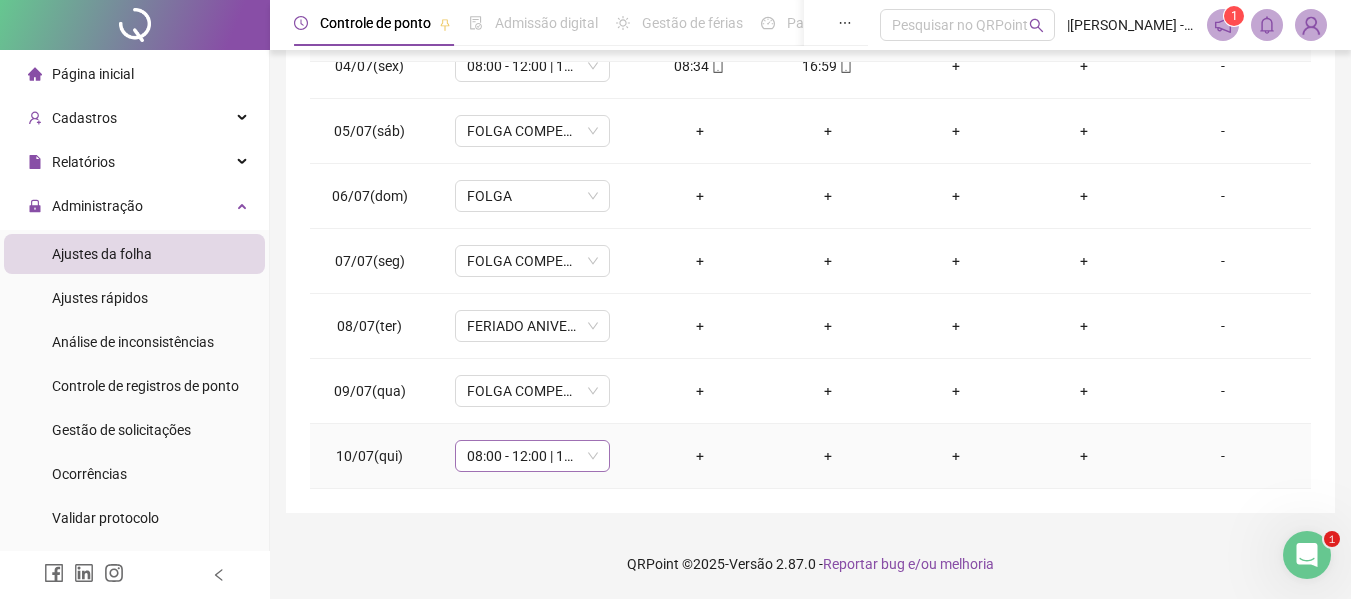 click on "08:00 - 12:00 | 13:00 - 17:00" at bounding box center (532, 456) 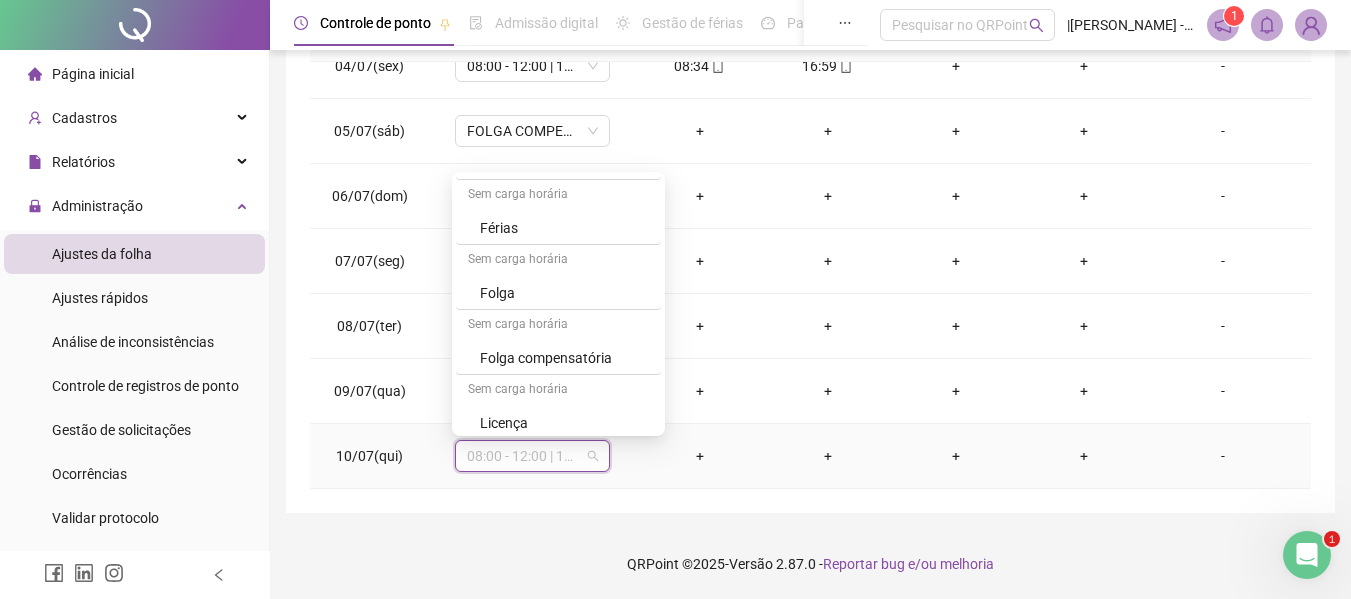 scroll, scrollTop: 459, scrollLeft: 0, axis: vertical 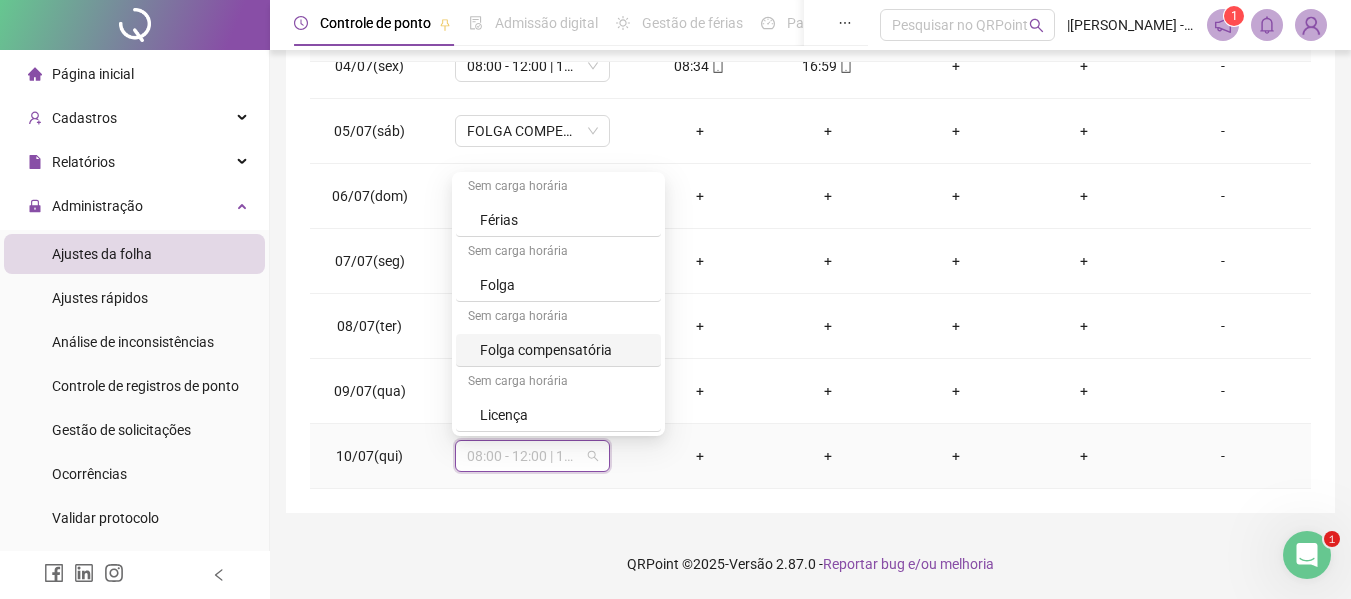 click on "Folga compensatória" at bounding box center (564, 350) 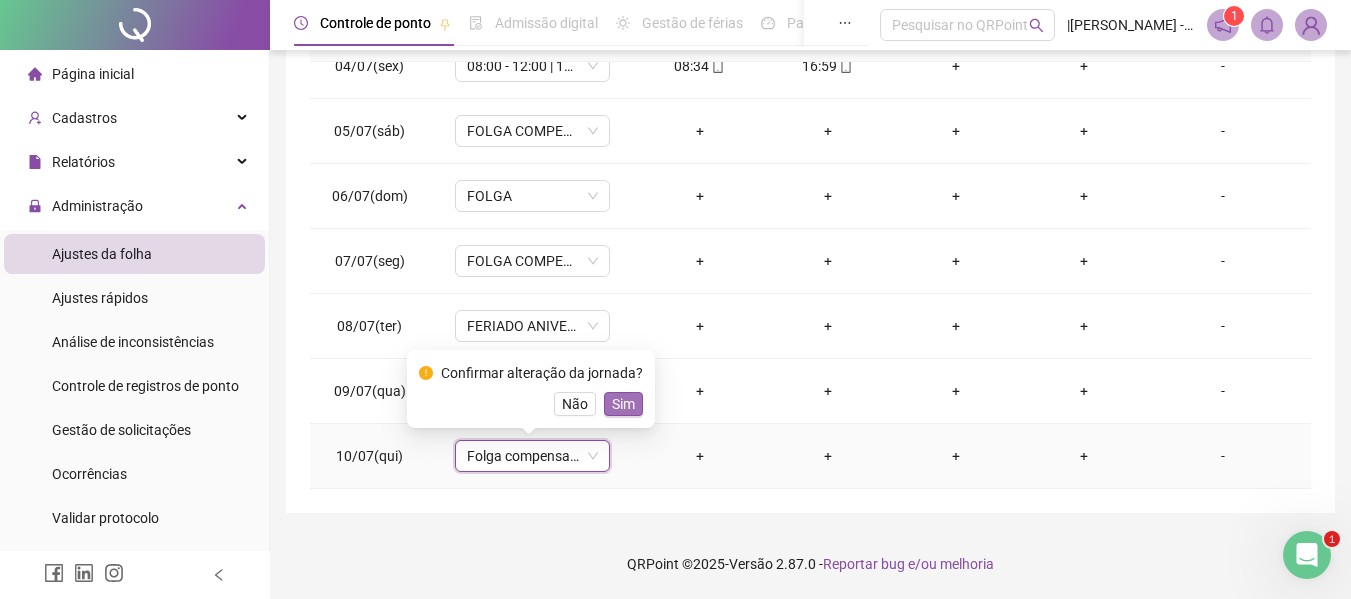 click on "Sim" at bounding box center [623, 404] 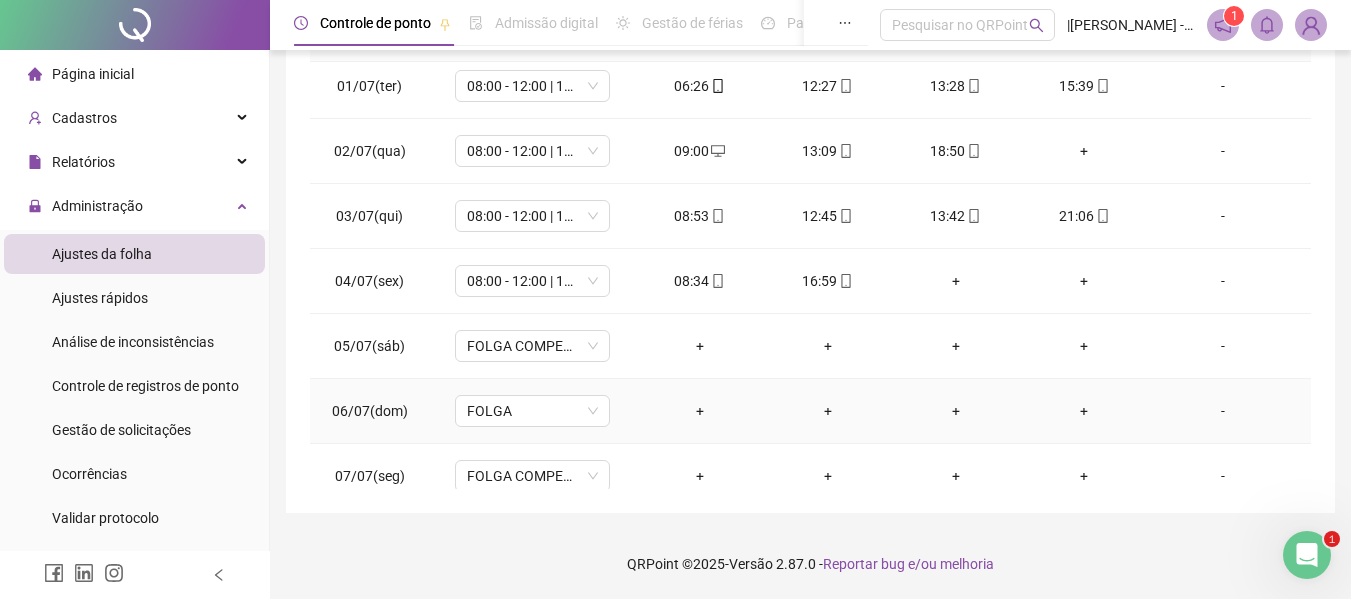 scroll, scrollTop: 0, scrollLeft: 0, axis: both 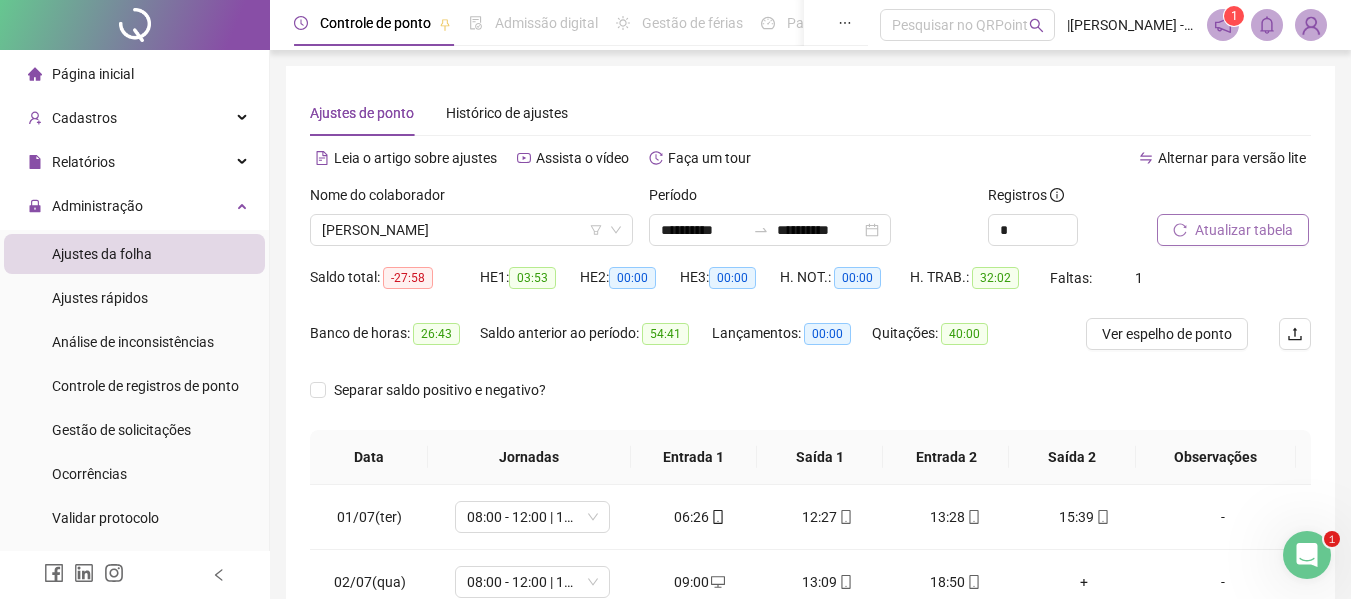 click on "Atualizar tabela" at bounding box center [1244, 230] 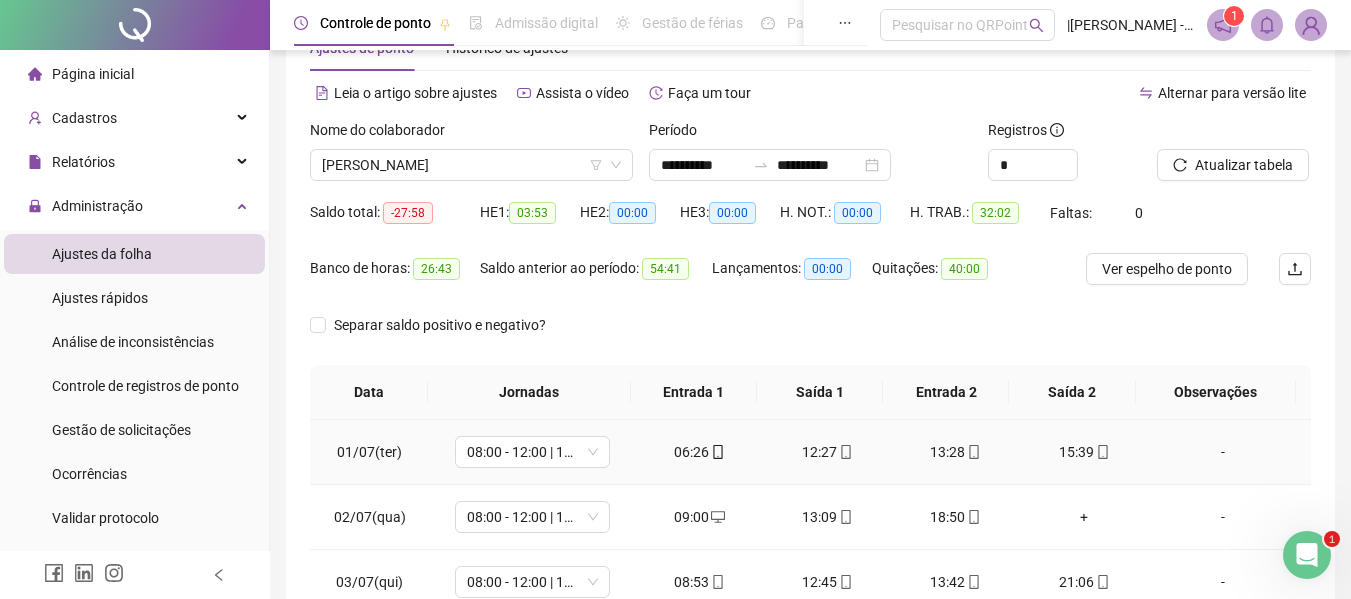 scroll, scrollTop: 100, scrollLeft: 0, axis: vertical 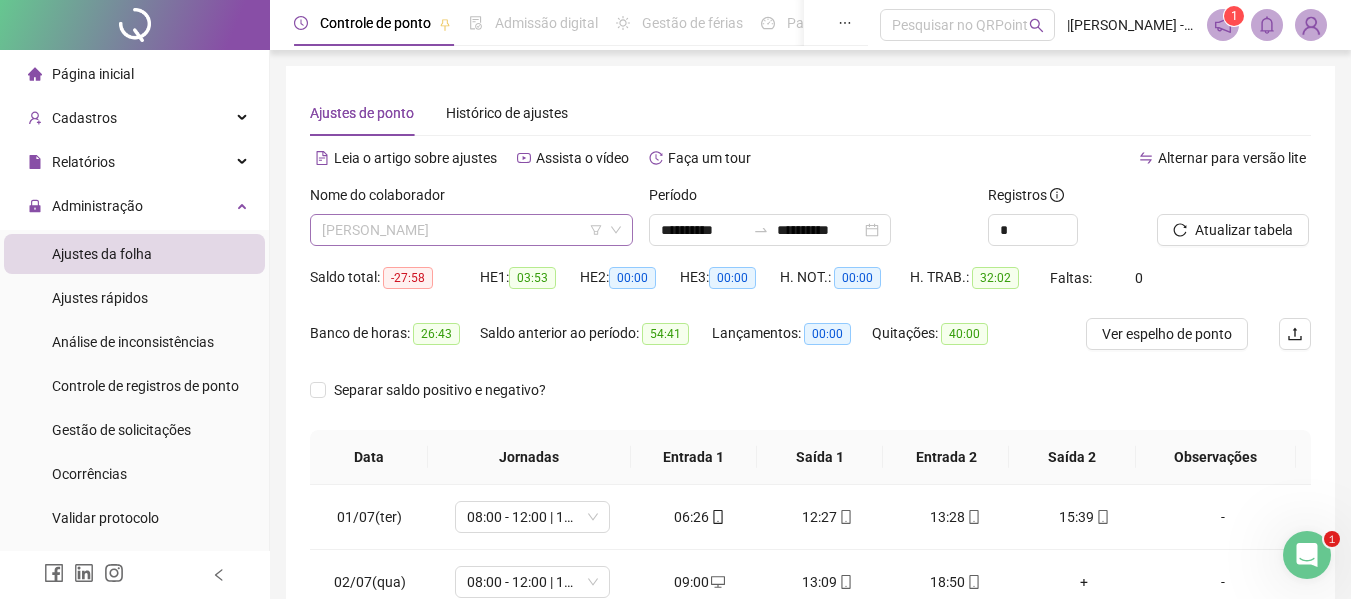 click on "[PERSON_NAME]" at bounding box center [471, 230] 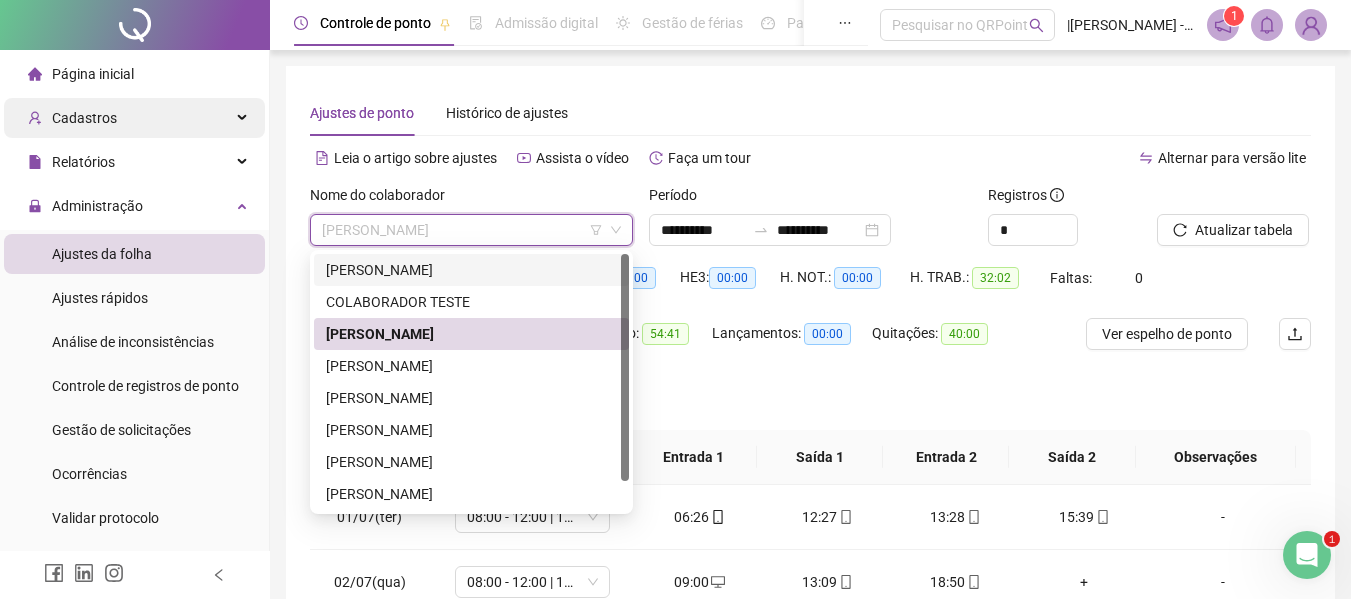 click on "Cadastros" at bounding box center [84, 118] 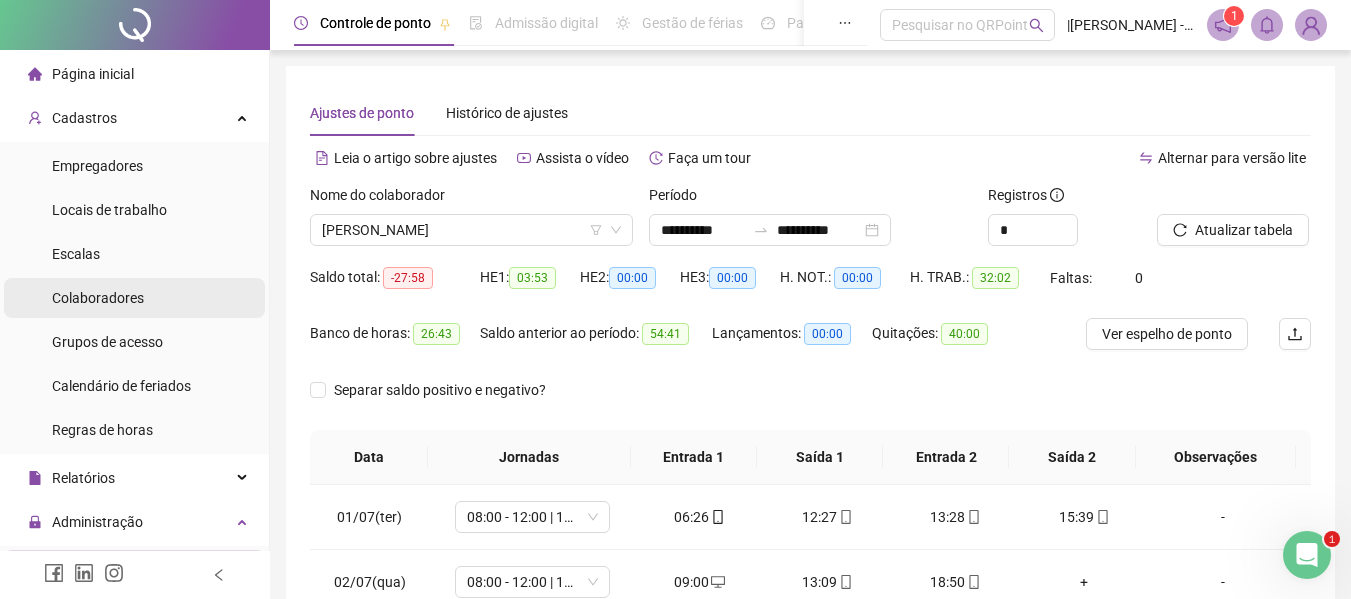 click on "Colaboradores" at bounding box center [98, 298] 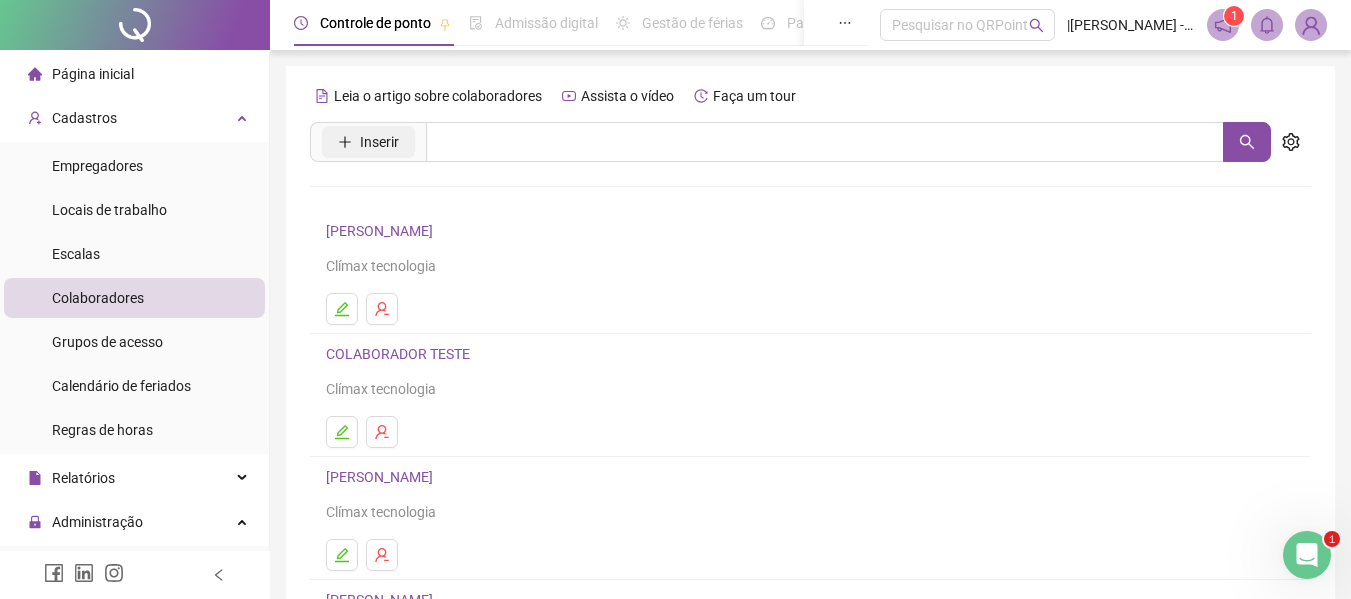 click on "Inserir" at bounding box center (368, 142) 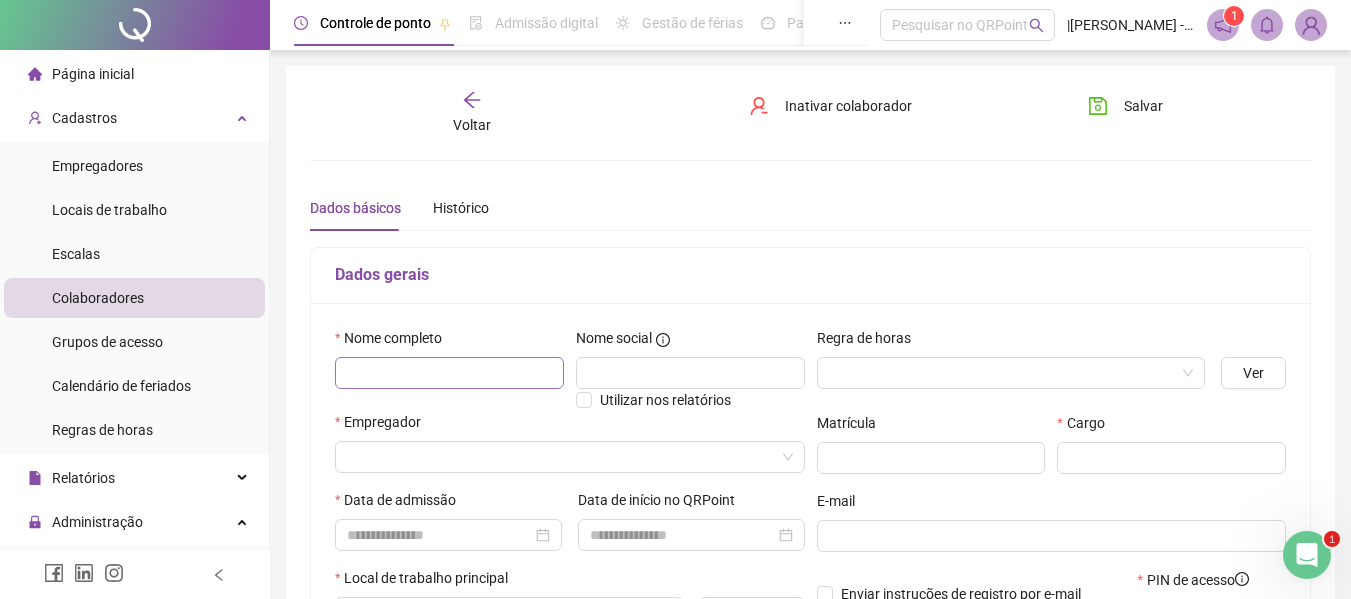 type on "*****" 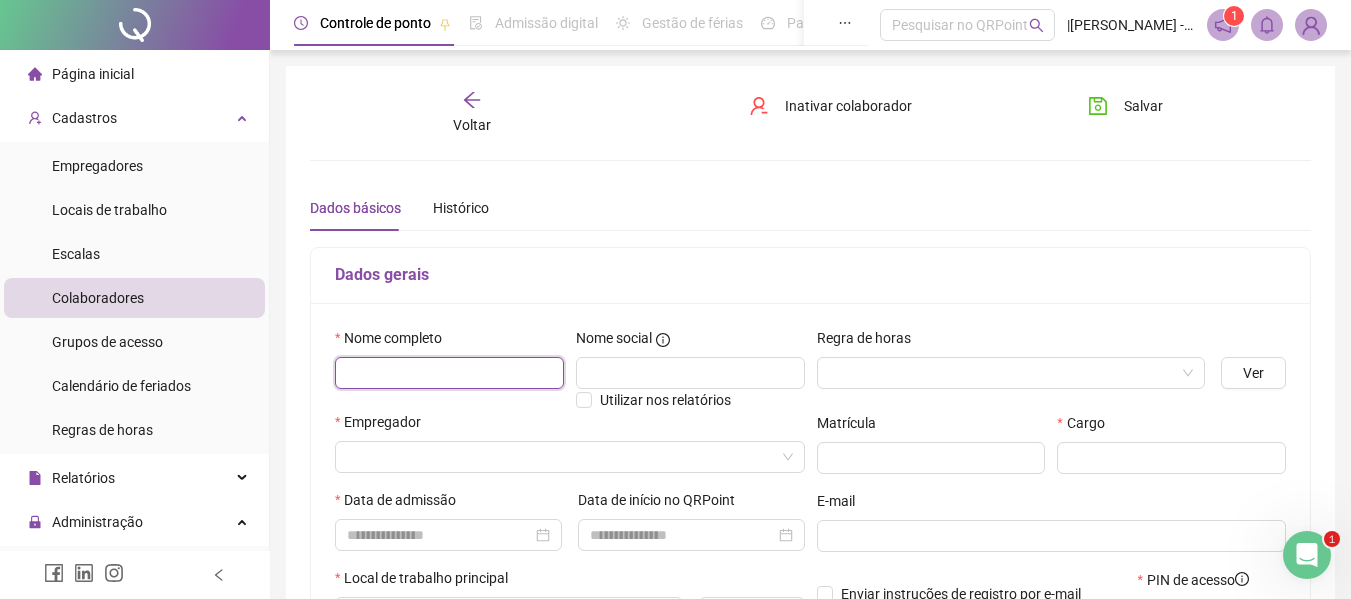 click at bounding box center (449, 373) 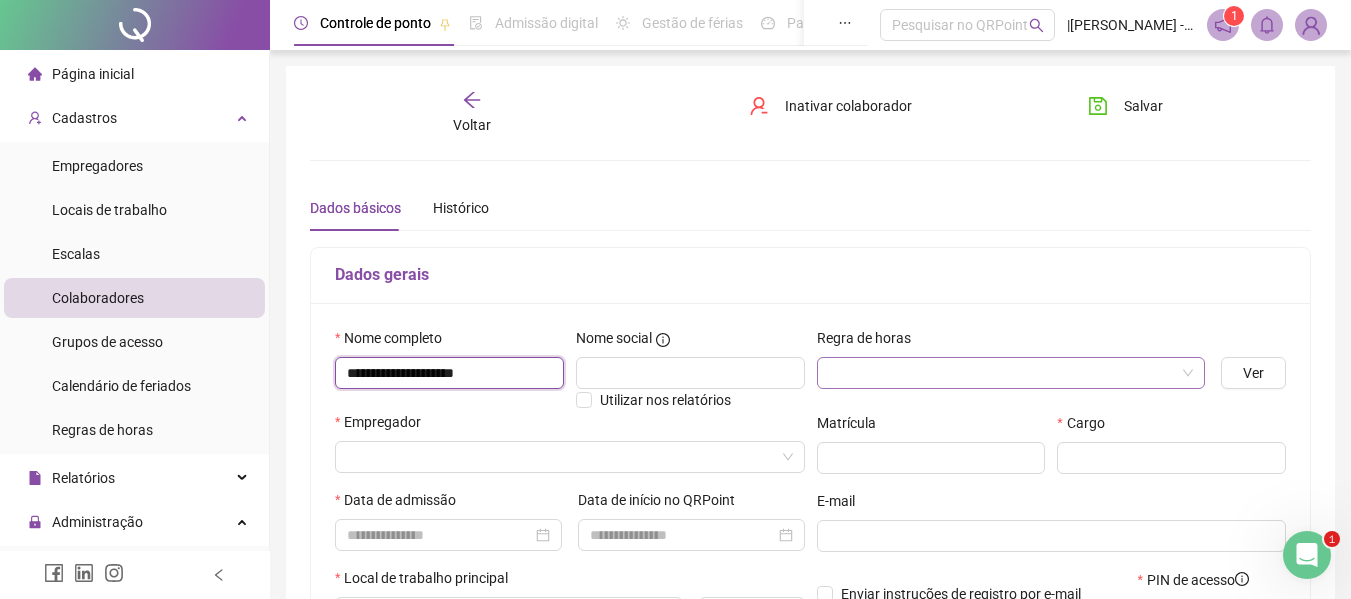 type on "**********" 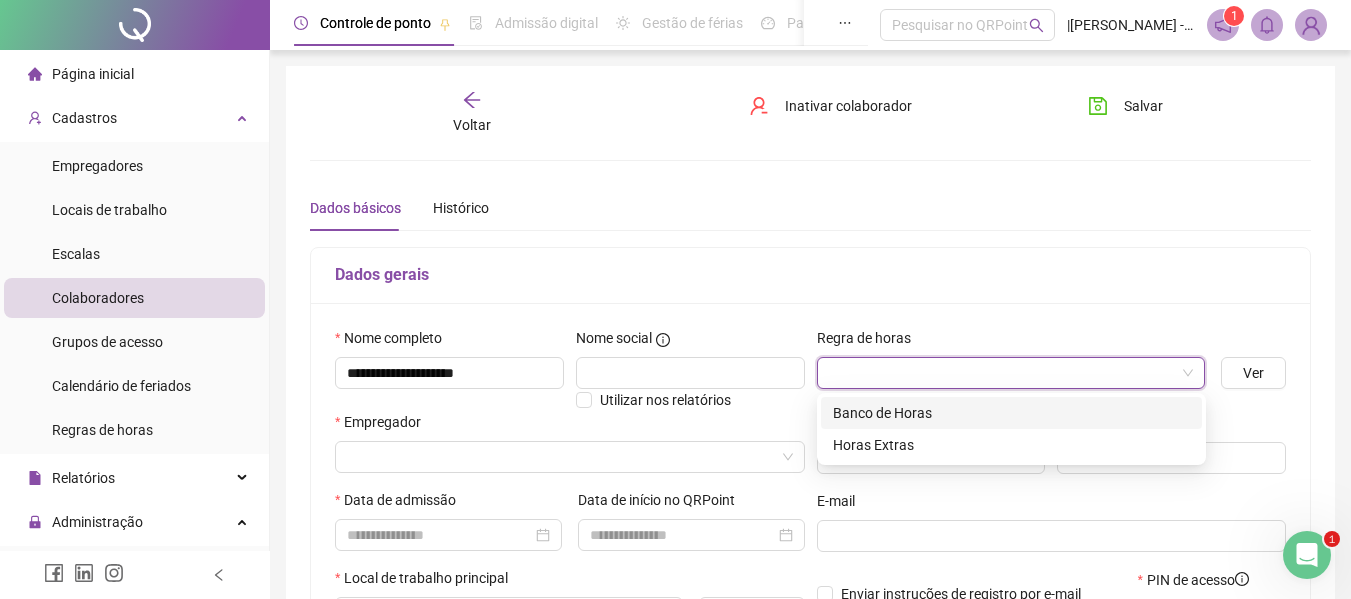 click at bounding box center [1005, 373] 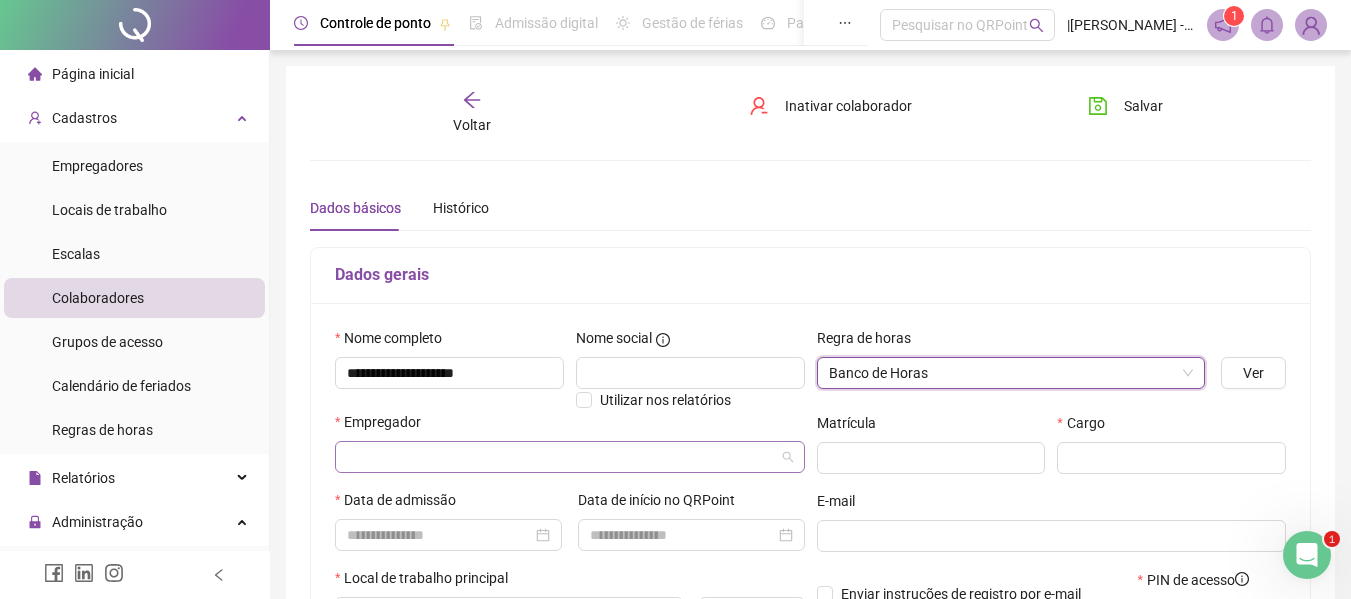click at bounding box center [564, 457] 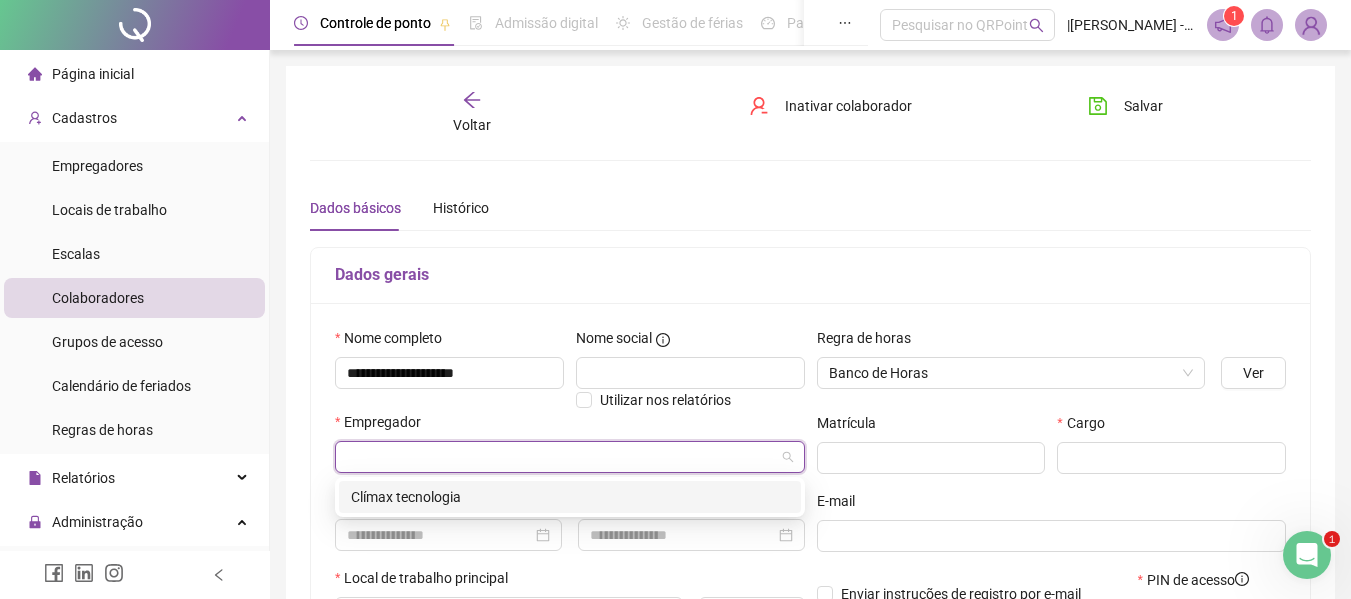 drag, startPoint x: 421, startPoint y: 500, endPoint x: 480, endPoint y: 491, distance: 59.682495 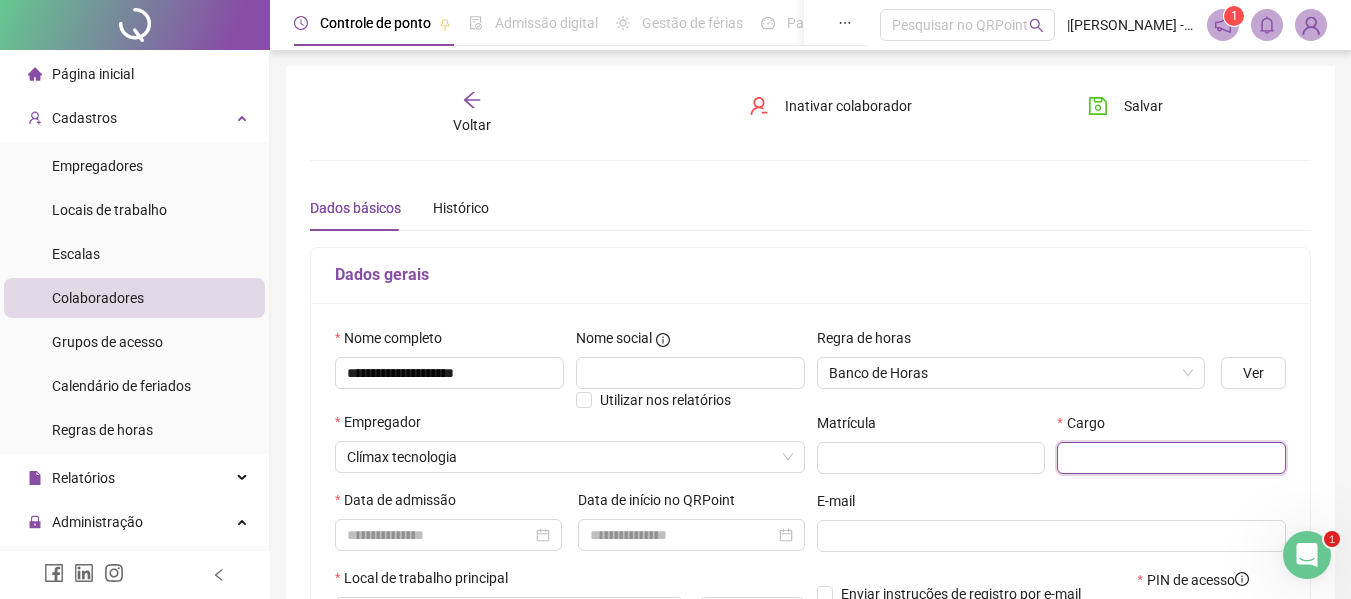 click at bounding box center [1171, 458] 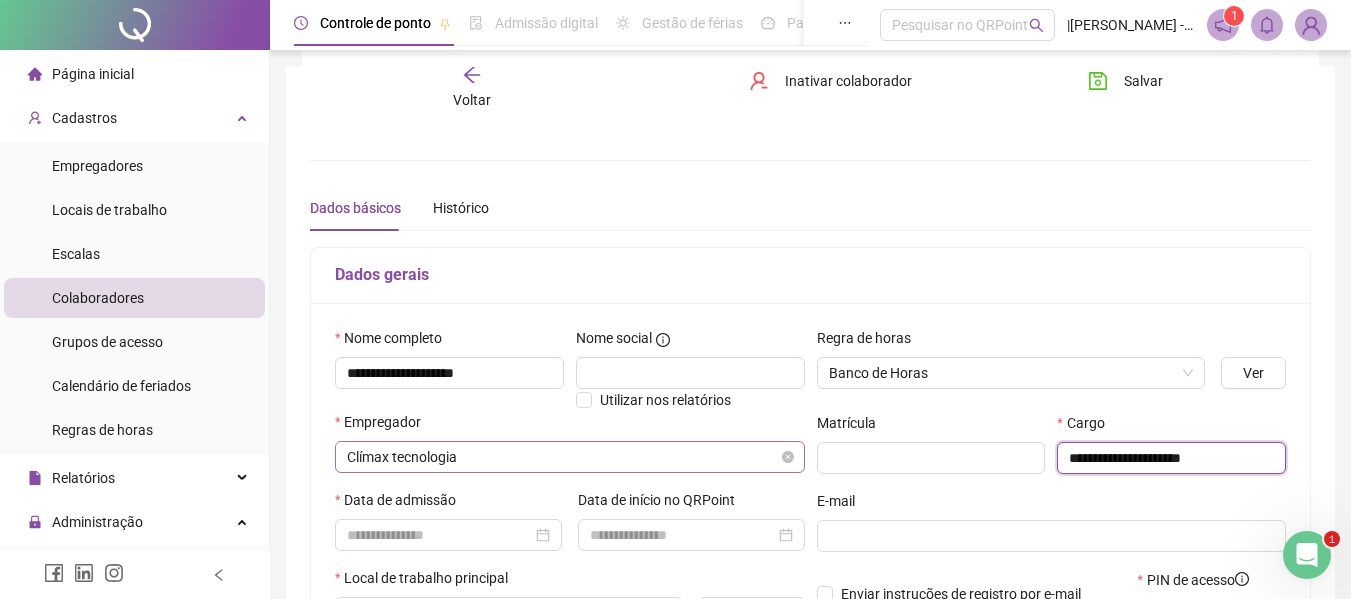 scroll, scrollTop: 200, scrollLeft: 0, axis: vertical 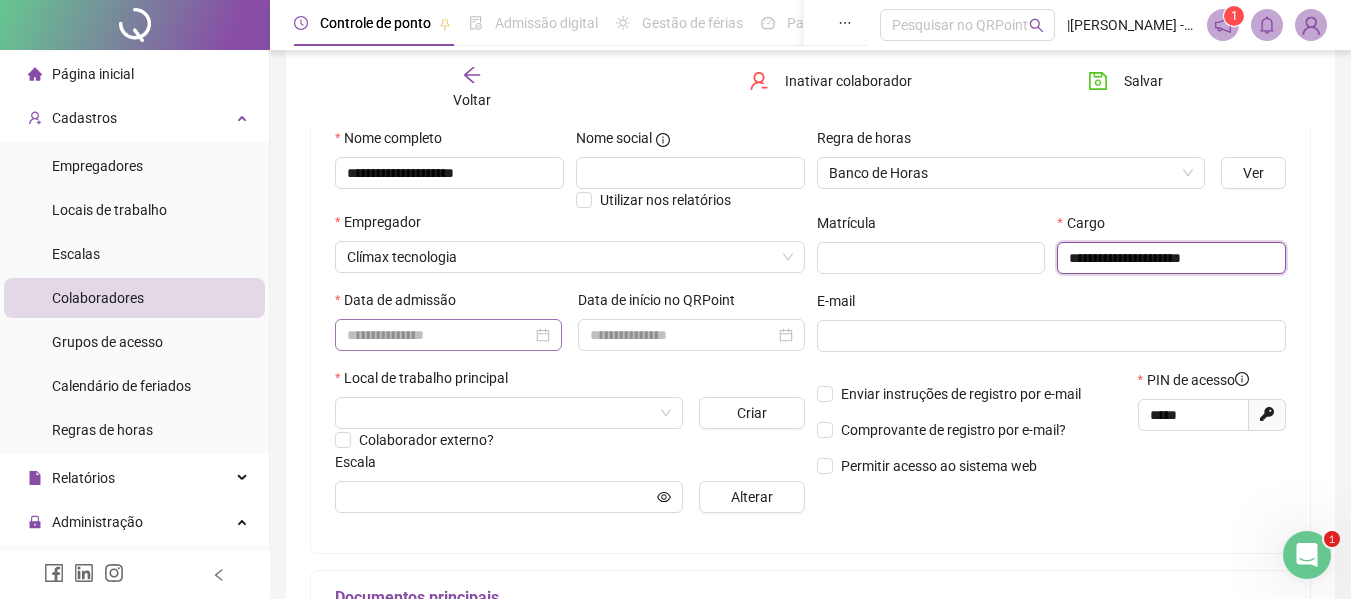 type on "**********" 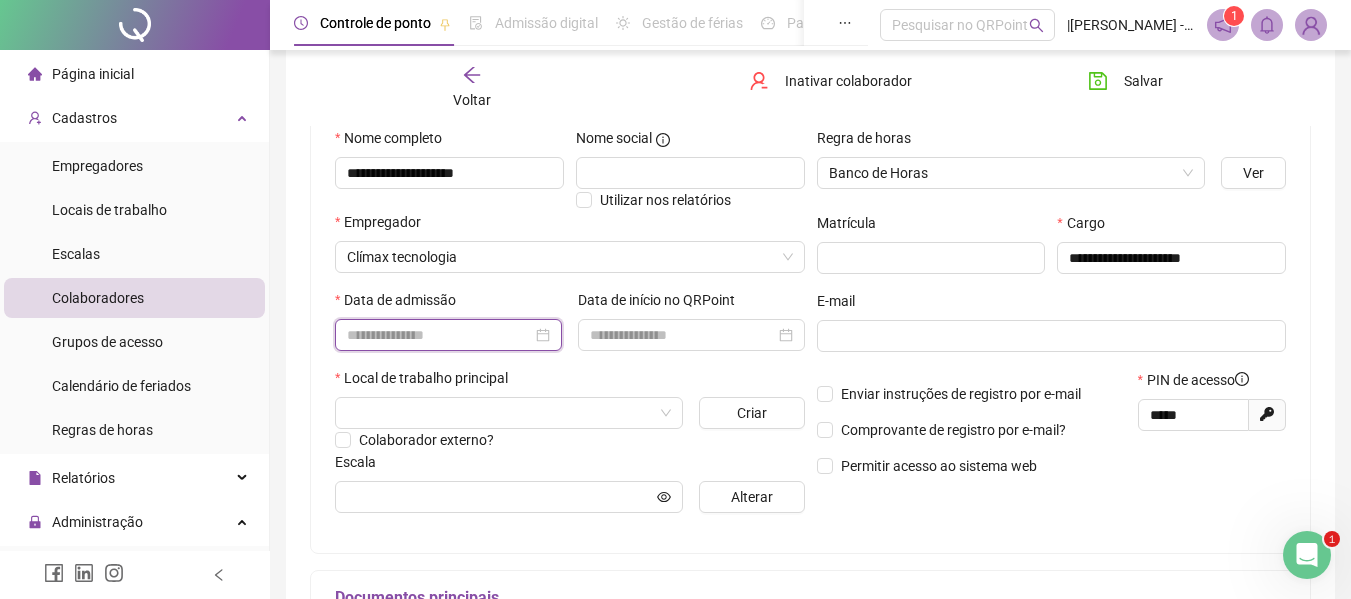 click at bounding box center (439, 335) 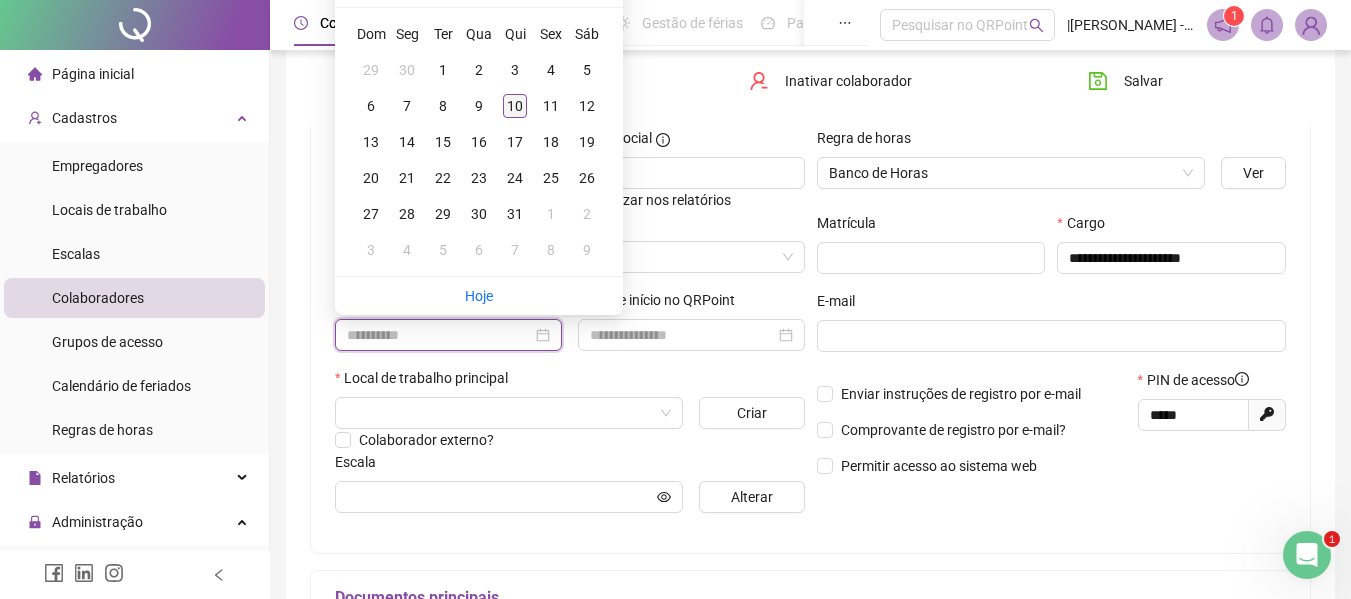 type on "**********" 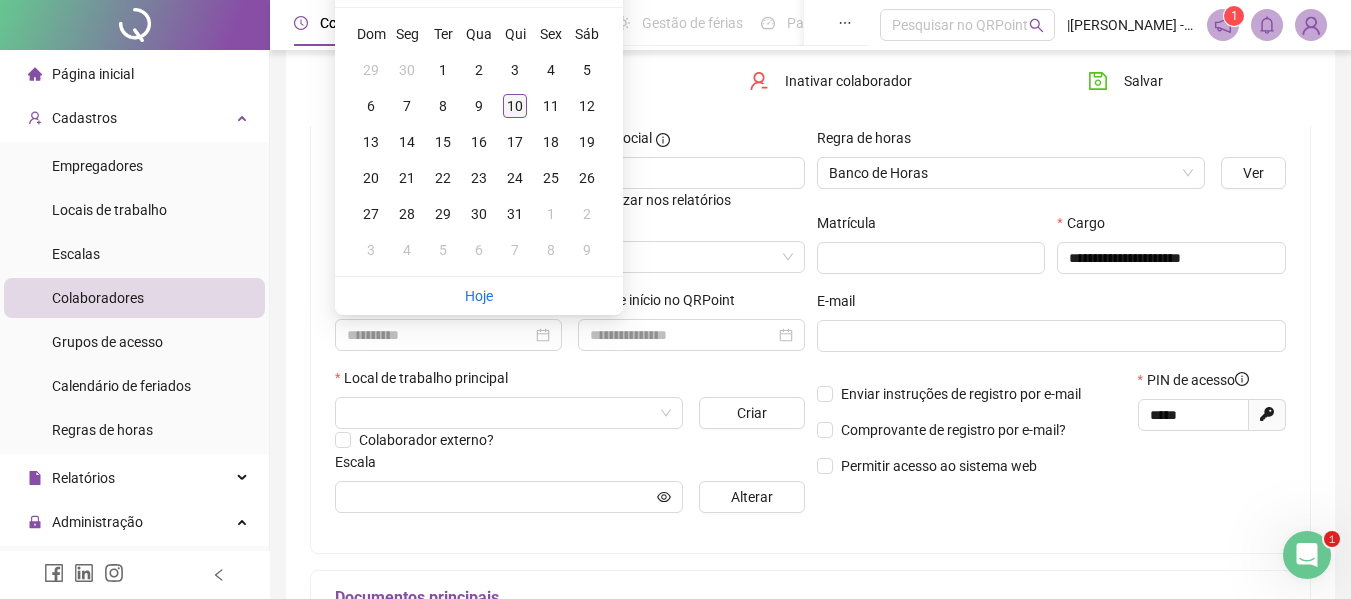 click on "10" at bounding box center (515, 106) 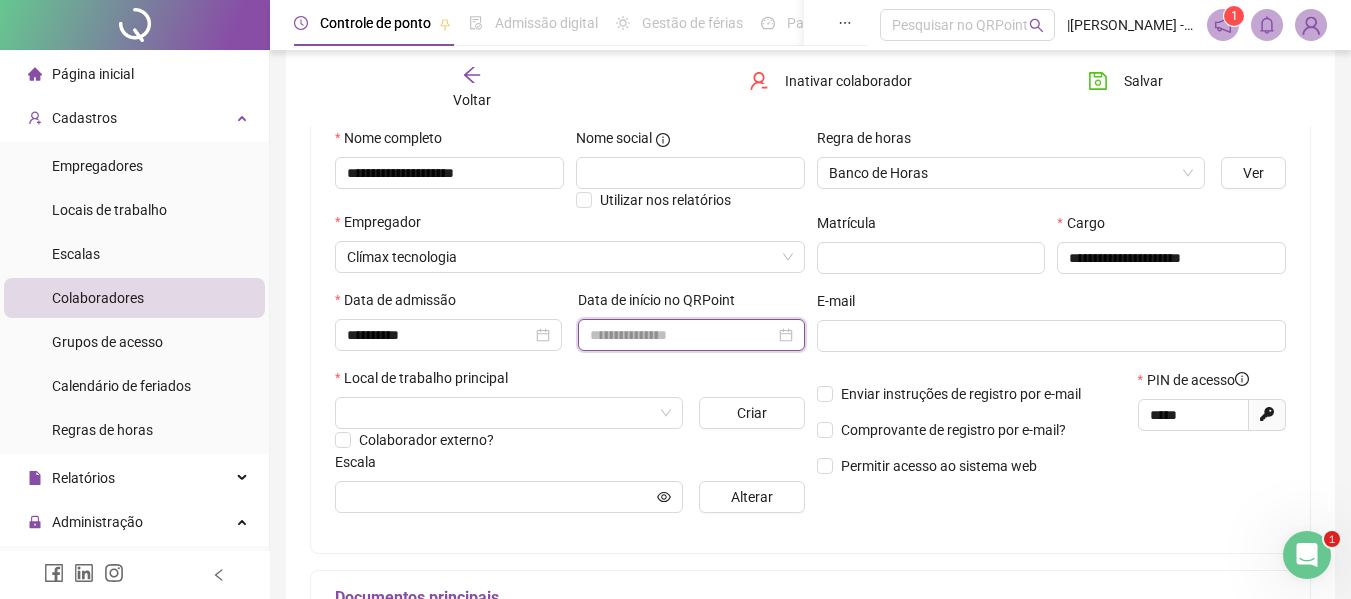 click at bounding box center [682, 335] 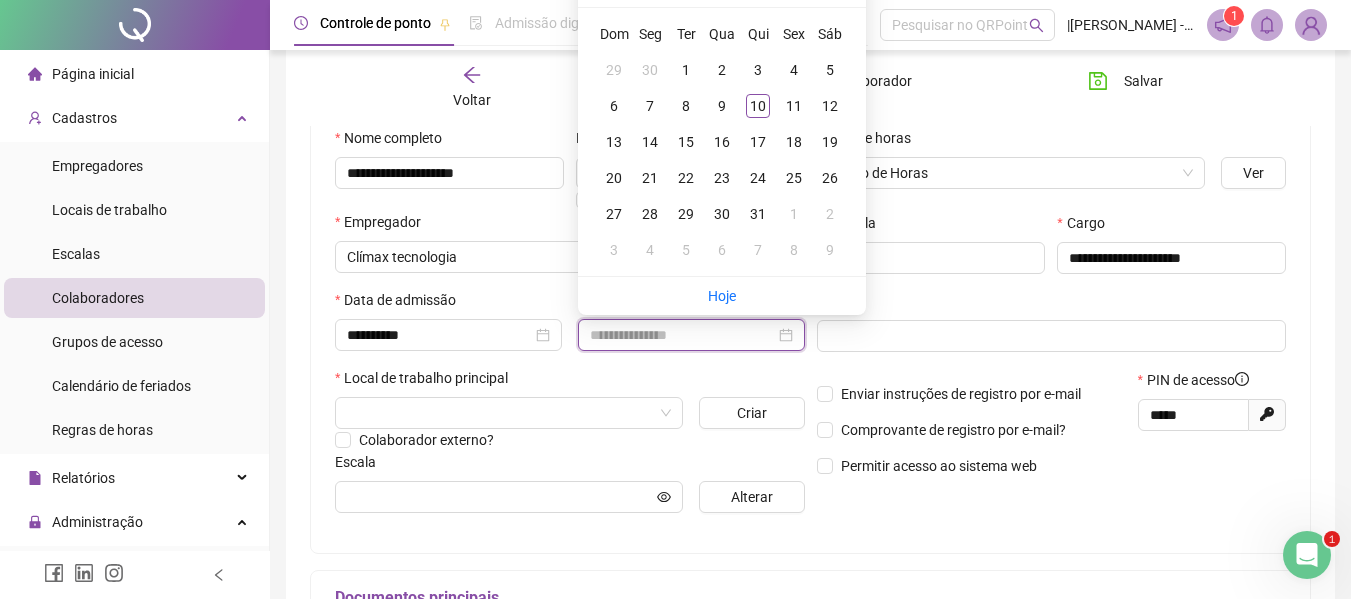 click at bounding box center [682, 335] 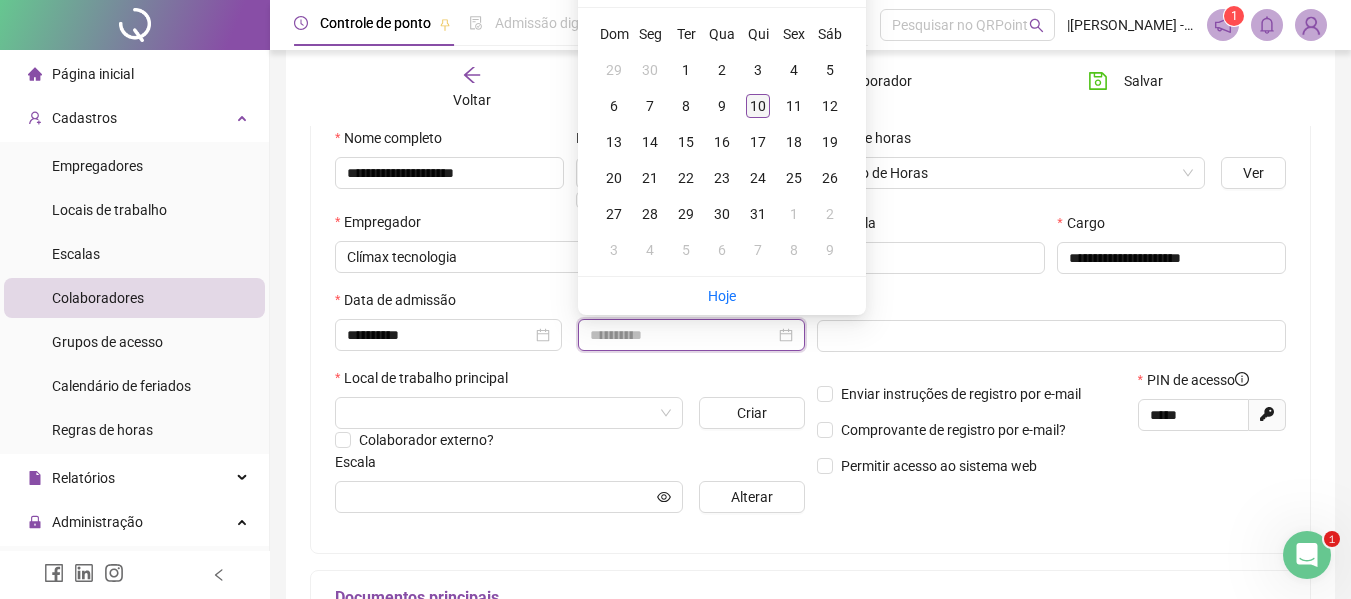type on "**********" 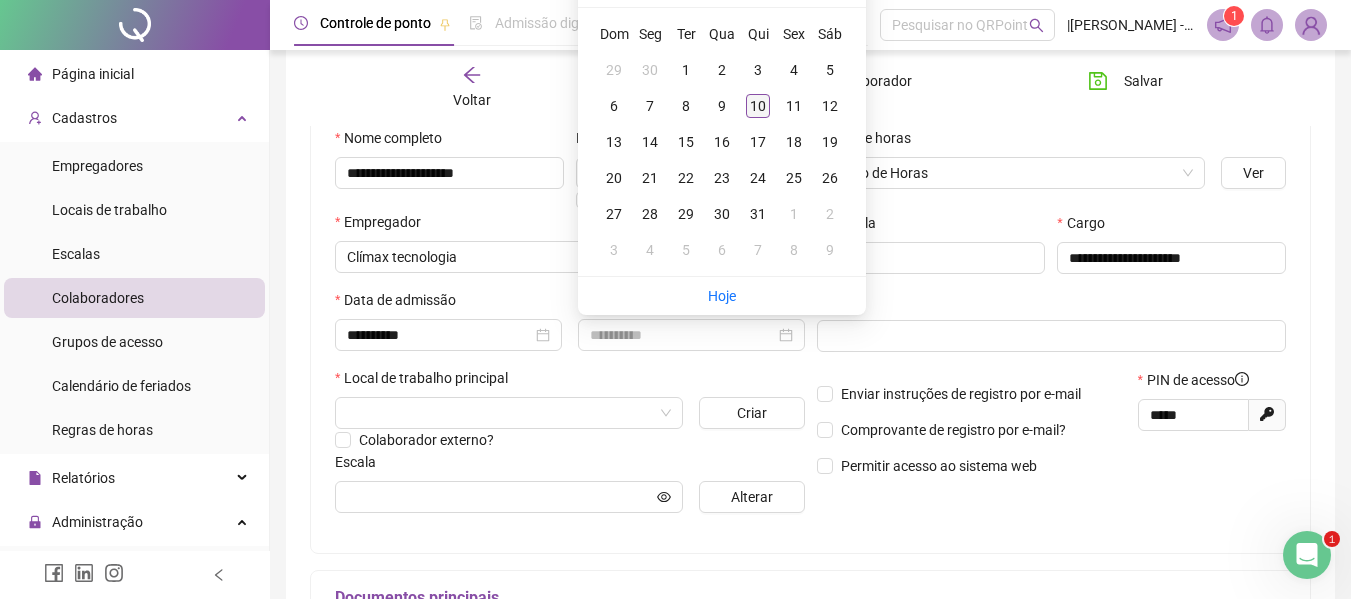 click on "10" at bounding box center [758, 106] 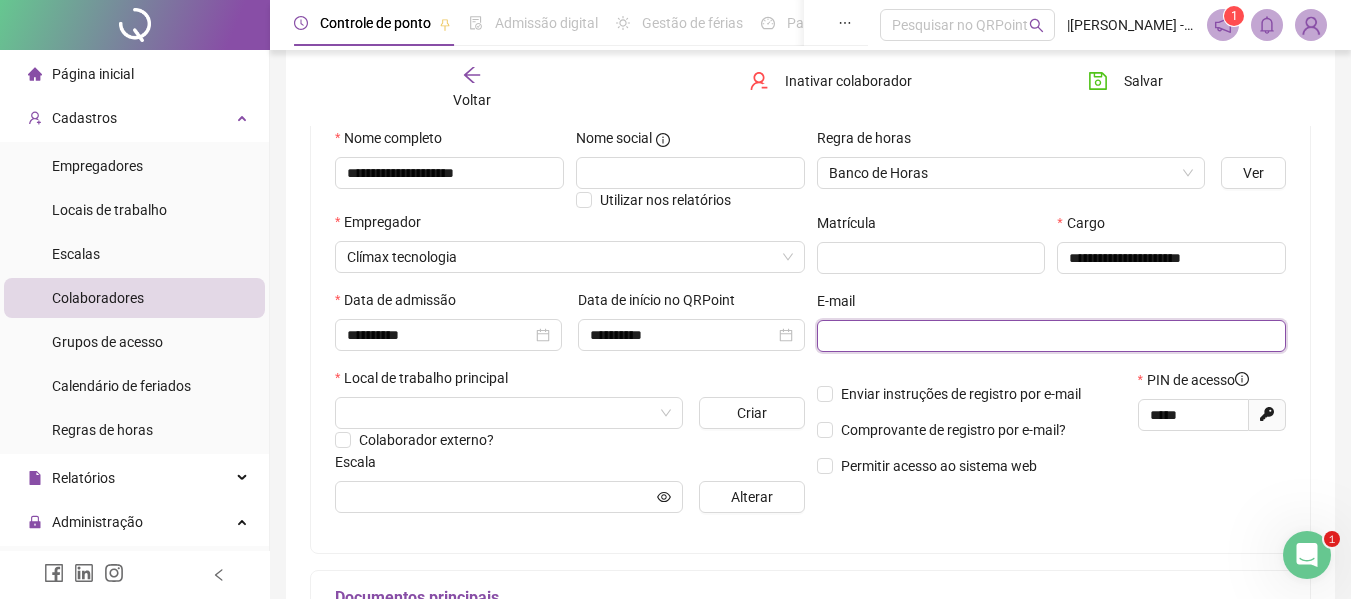 click at bounding box center [1050, 336] 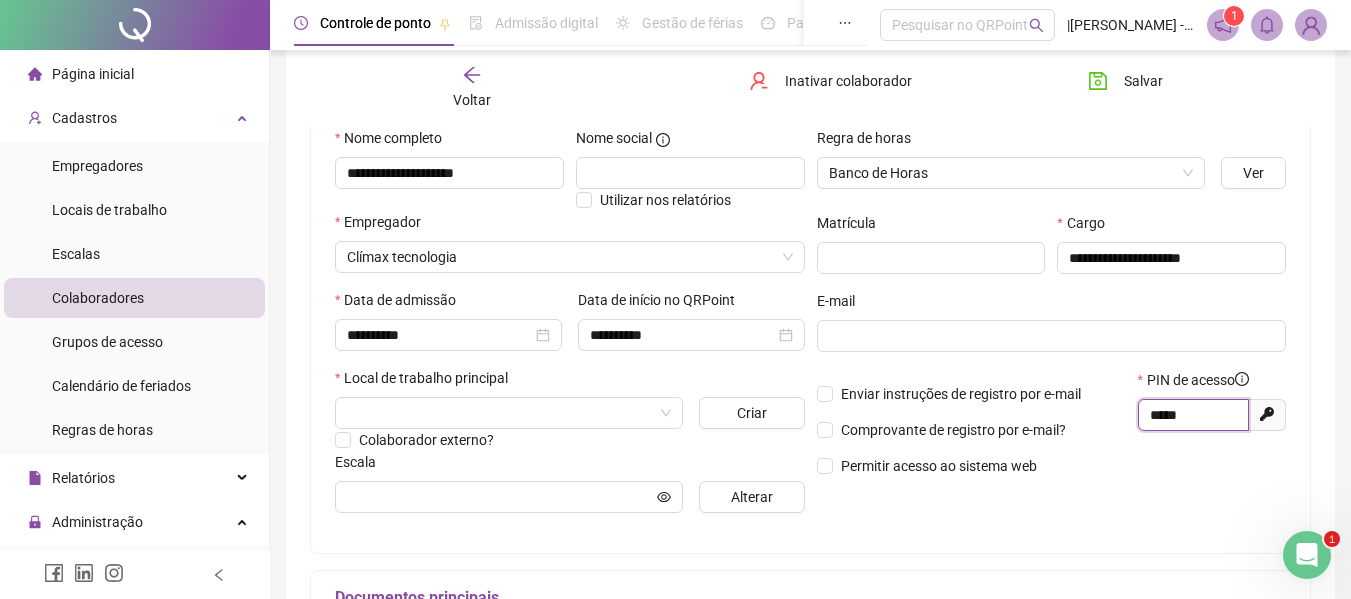 drag, startPoint x: 1201, startPoint y: 415, endPoint x: 845, endPoint y: 369, distance: 358.9596 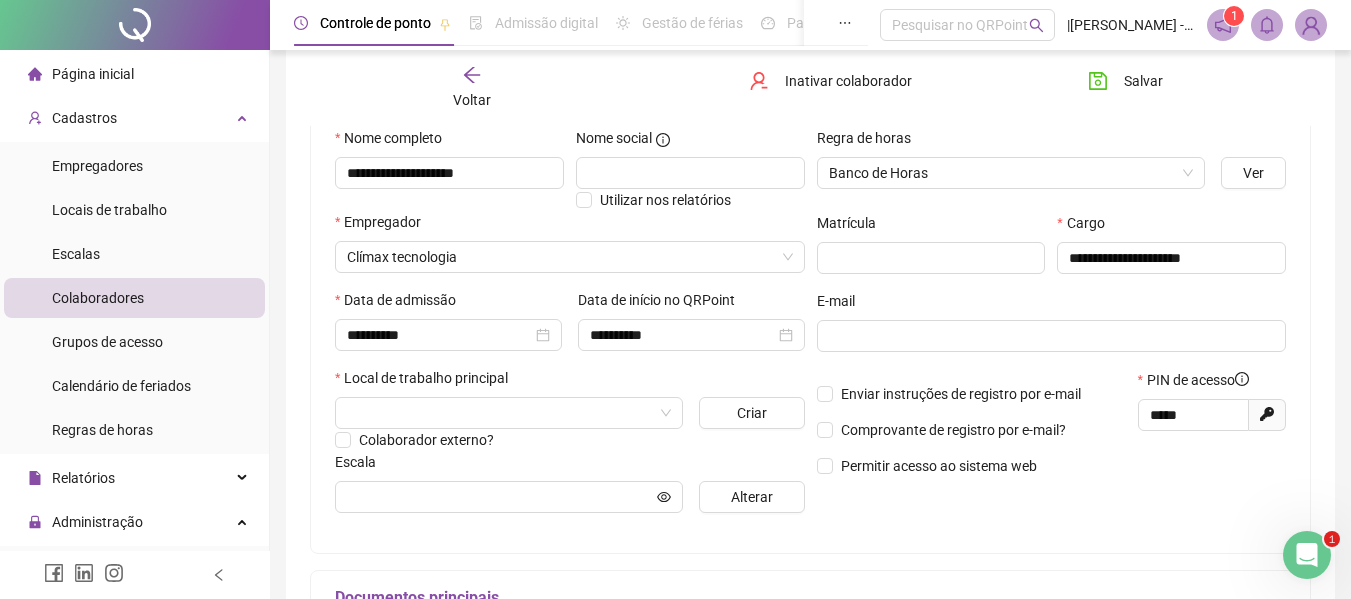 click on "Matrícula" at bounding box center (931, 251) 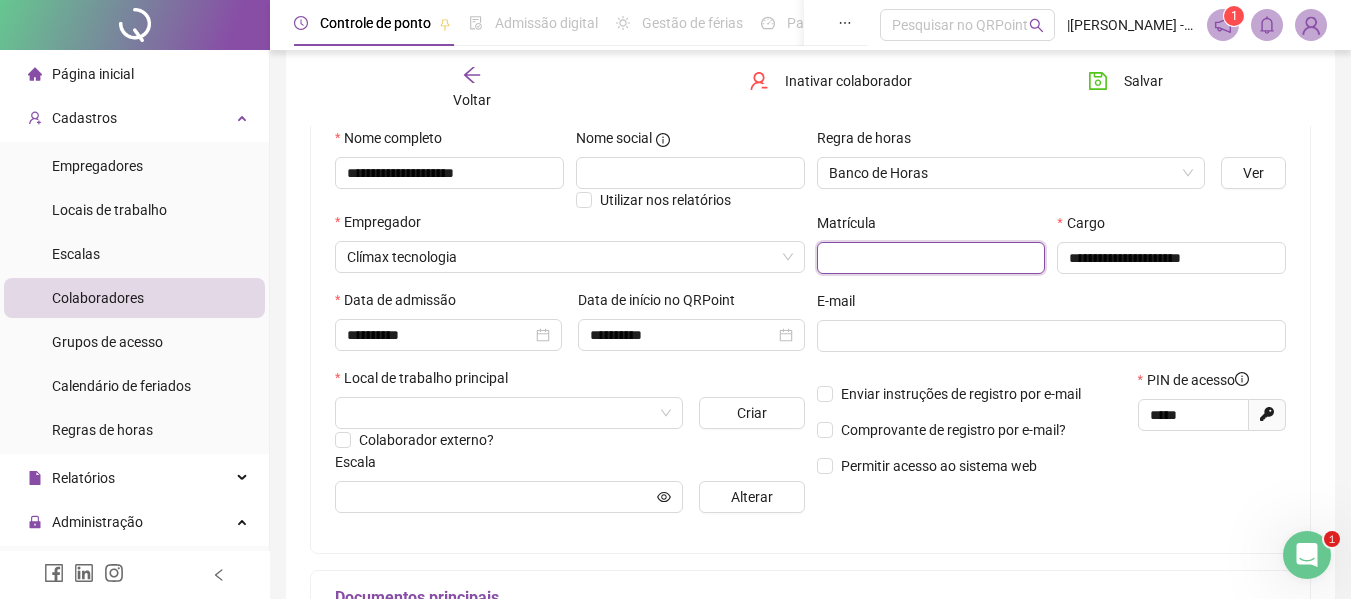 click at bounding box center [931, 258] 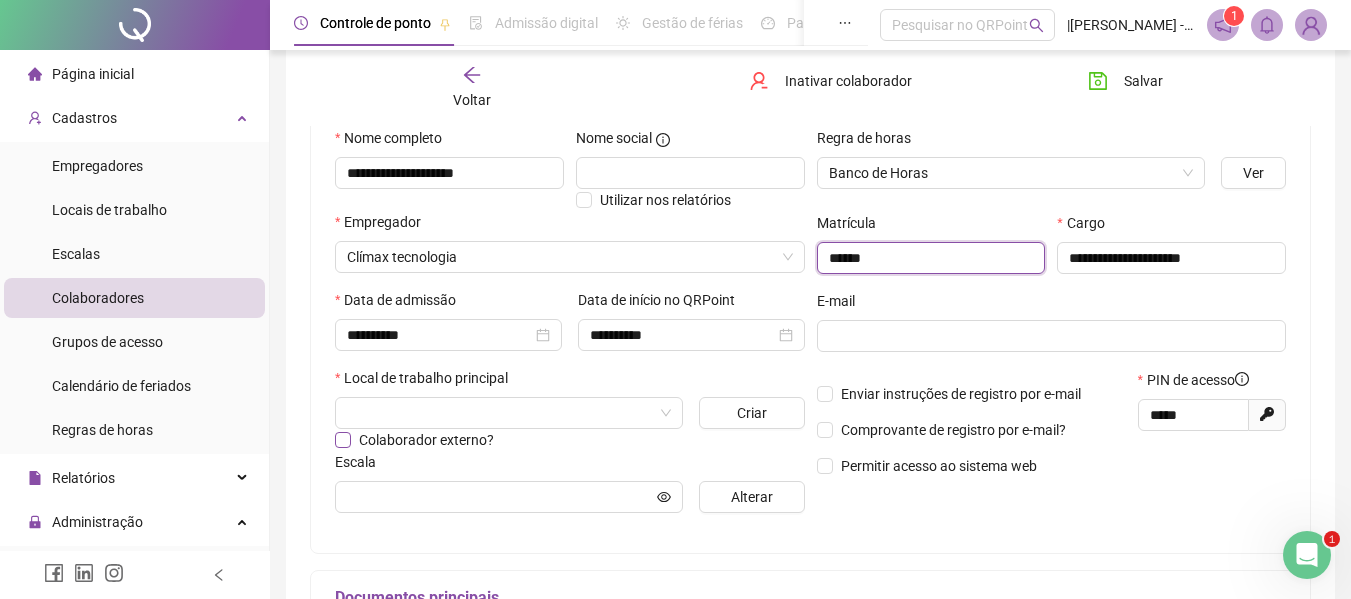 type on "******" 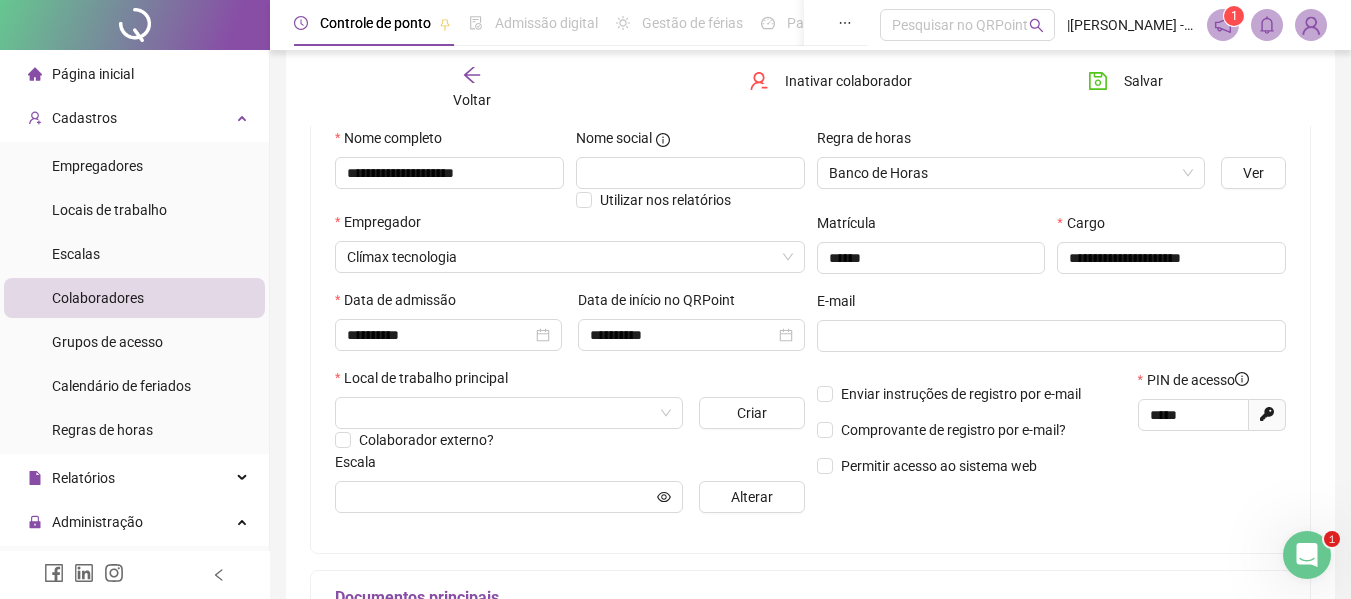 click on "**********" at bounding box center [570, 328] 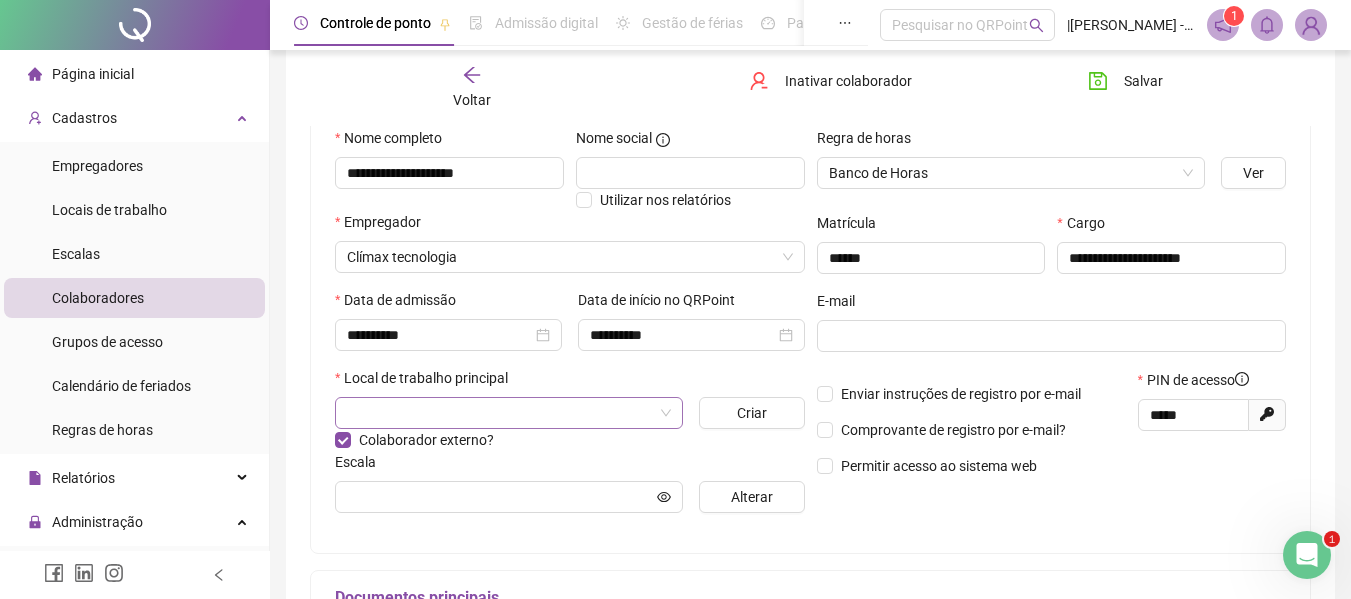 click at bounding box center [503, 413] 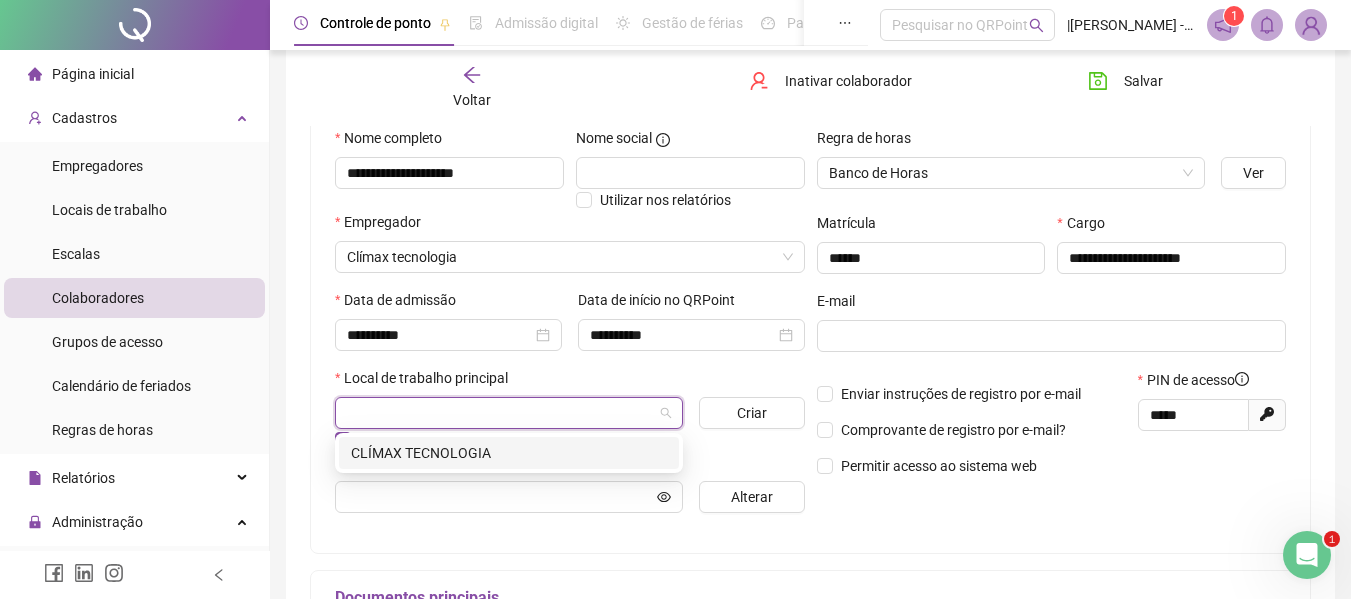 click on "CLÍMAX TECNOLOGIA" at bounding box center (509, 453) 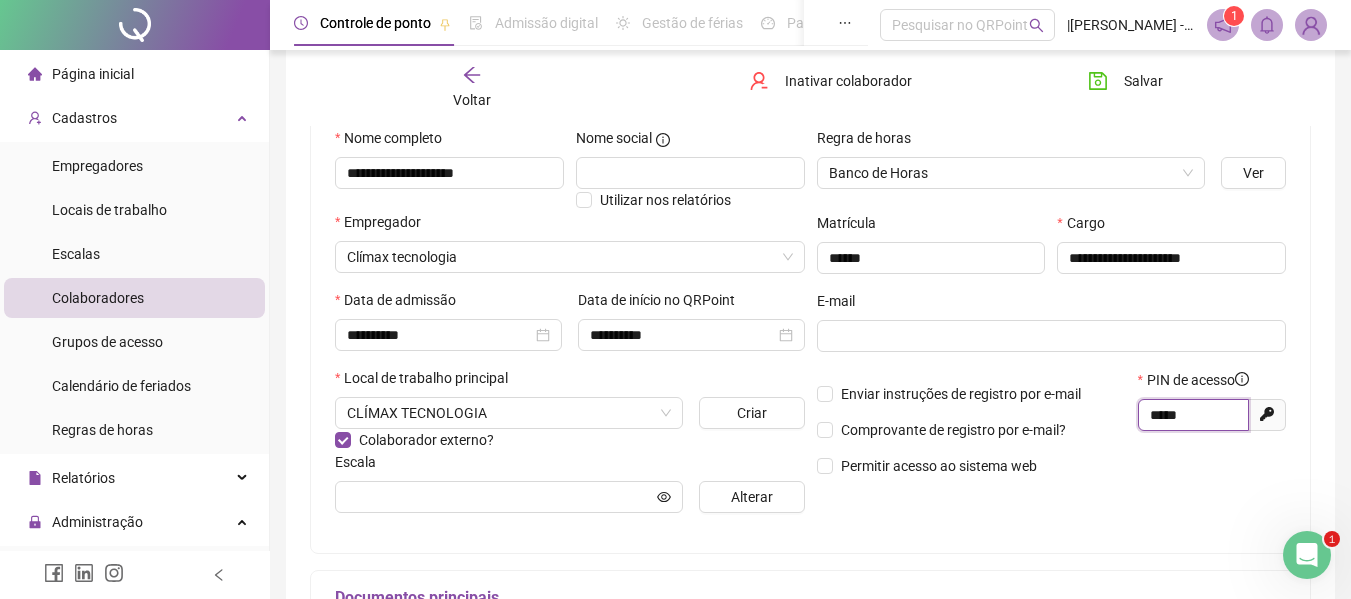 drag, startPoint x: 1194, startPoint y: 415, endPoint x: 1059, endPoint y: 414, distance: 135.00371 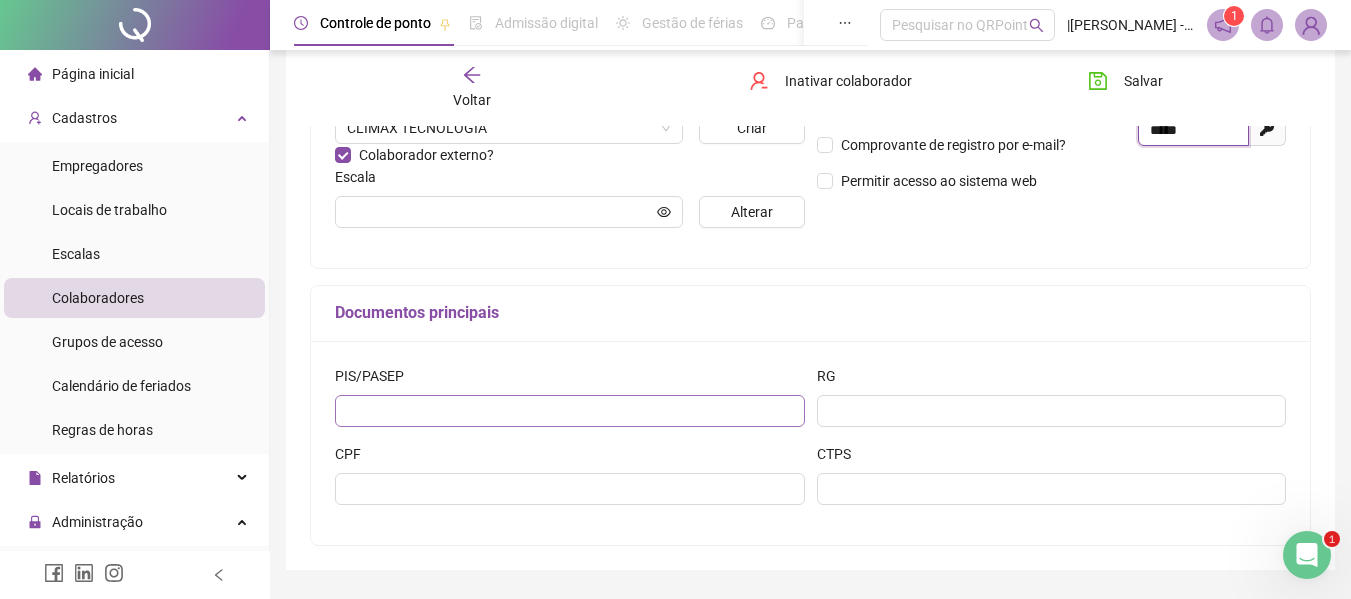 scroll, scrollTop: 500, scrollLeft: 0, axis: vertical 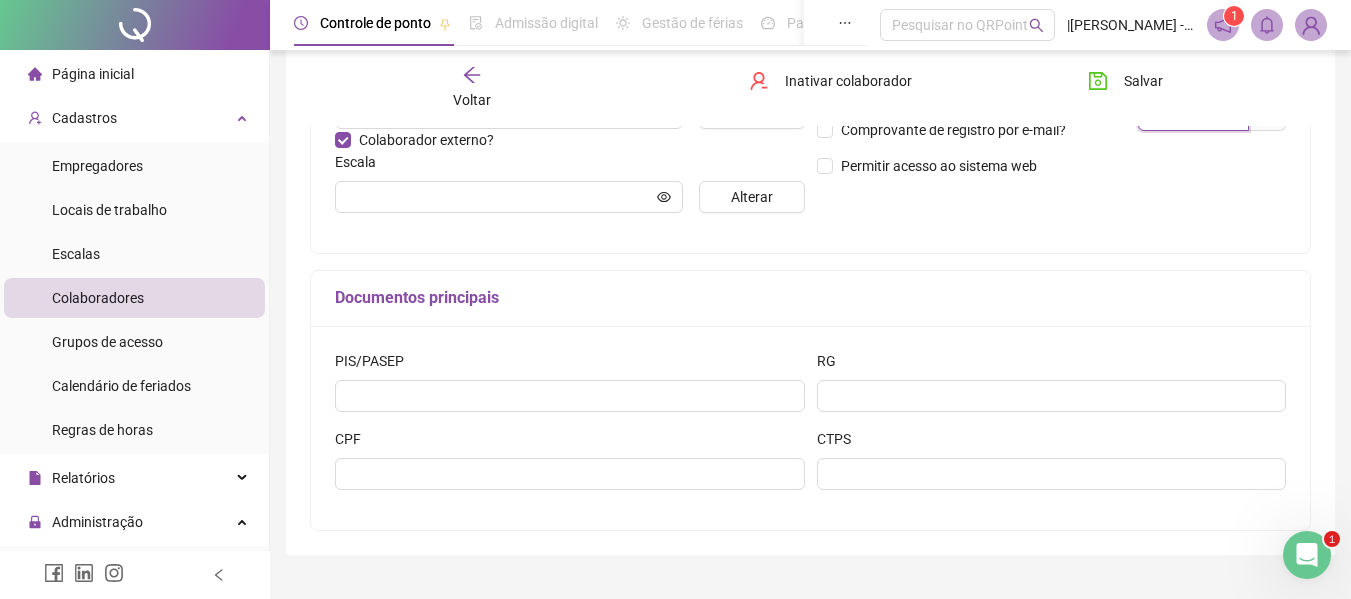 type on "*****" 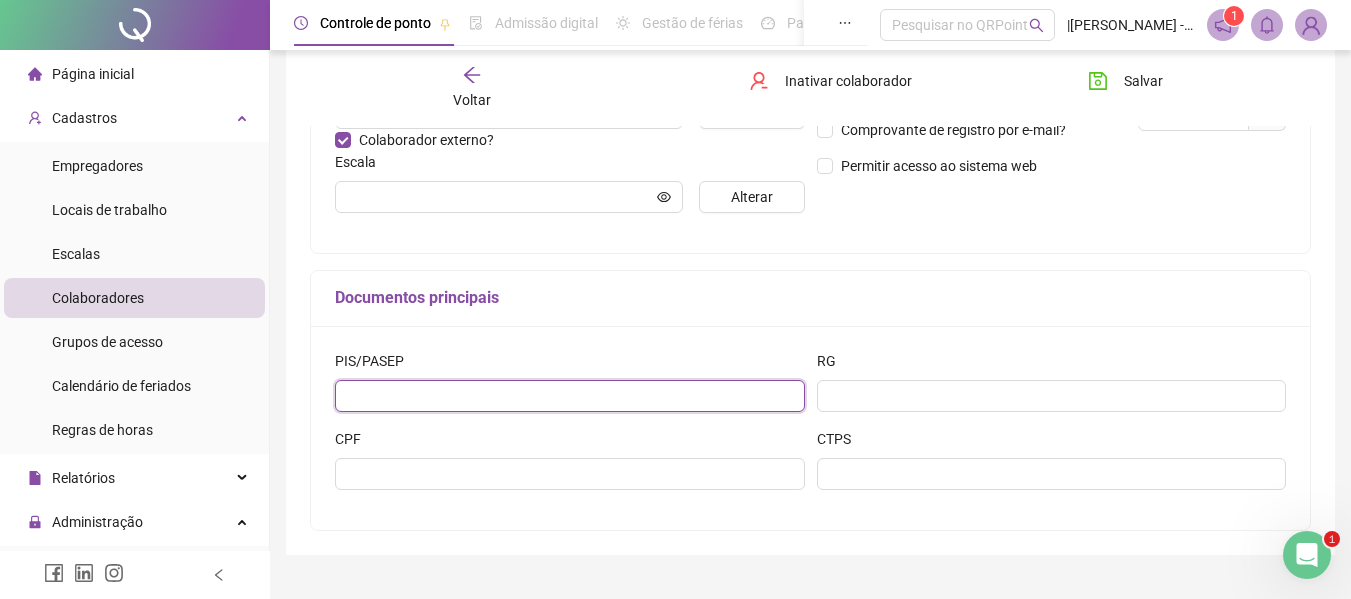 click at bounding box center [570, 396] 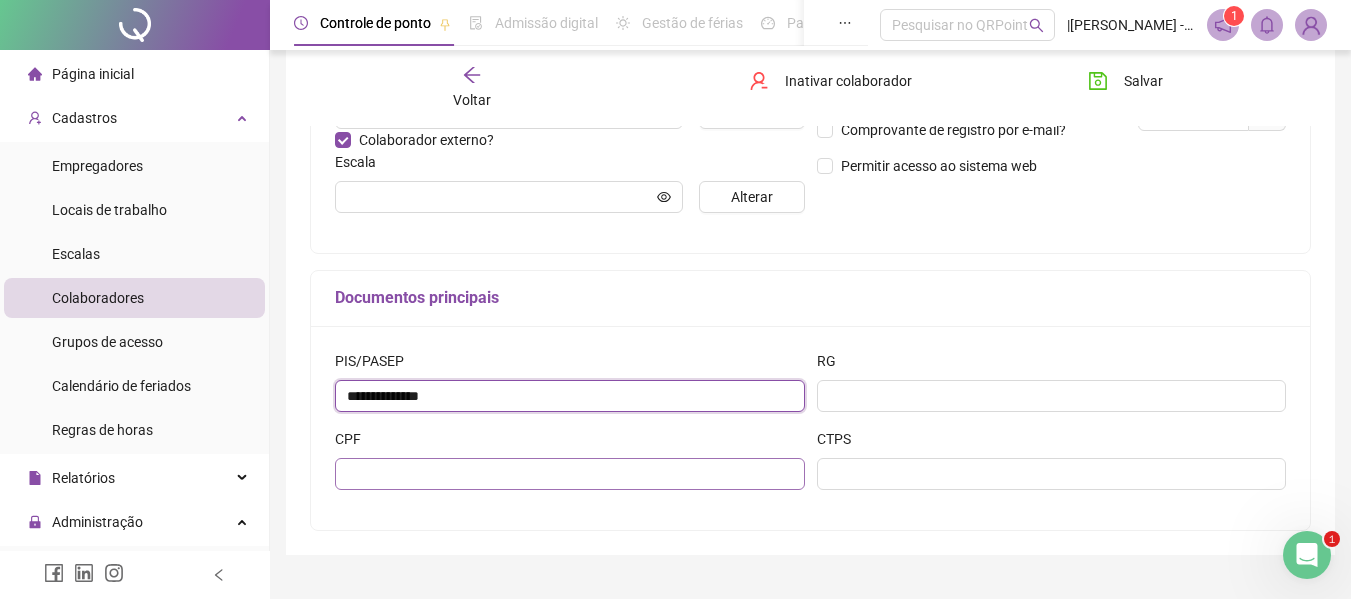 type on "**********" 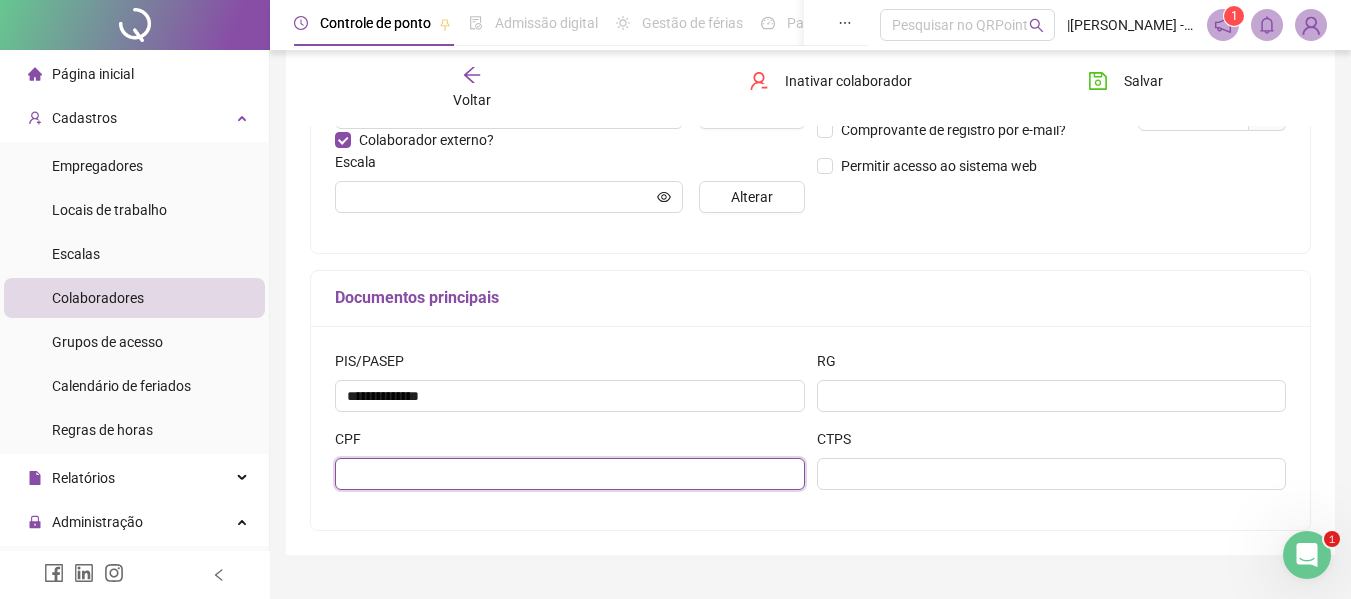 click at bounding box center (570, 474) 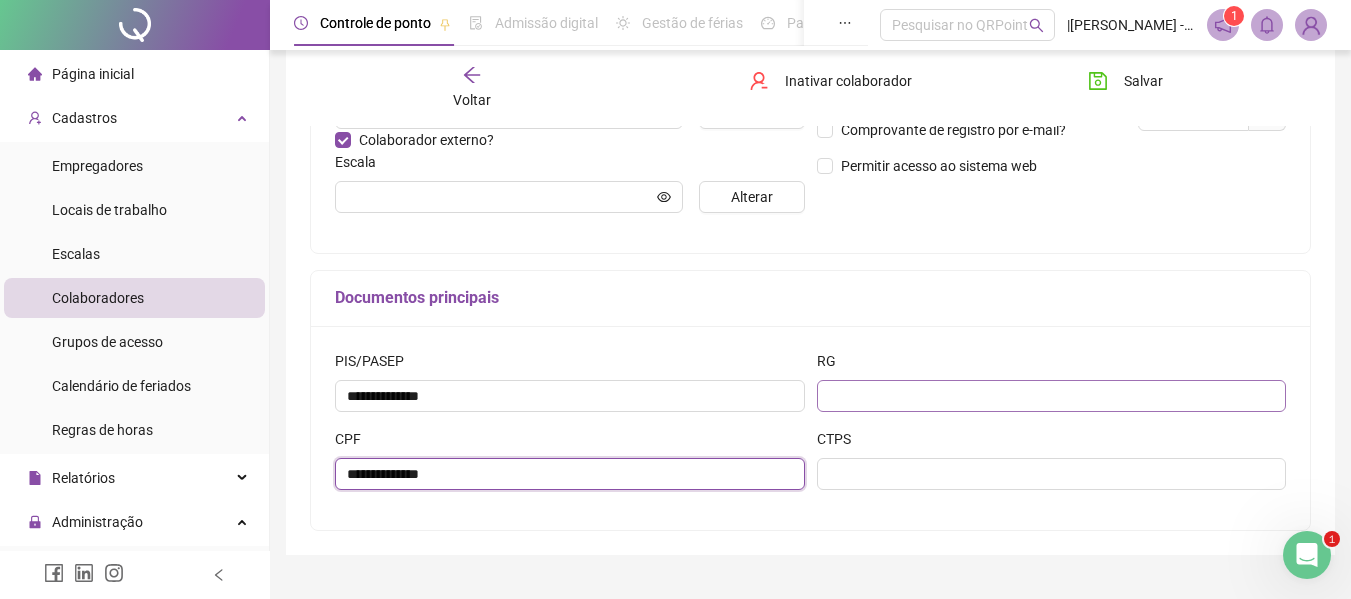 type on "**********" 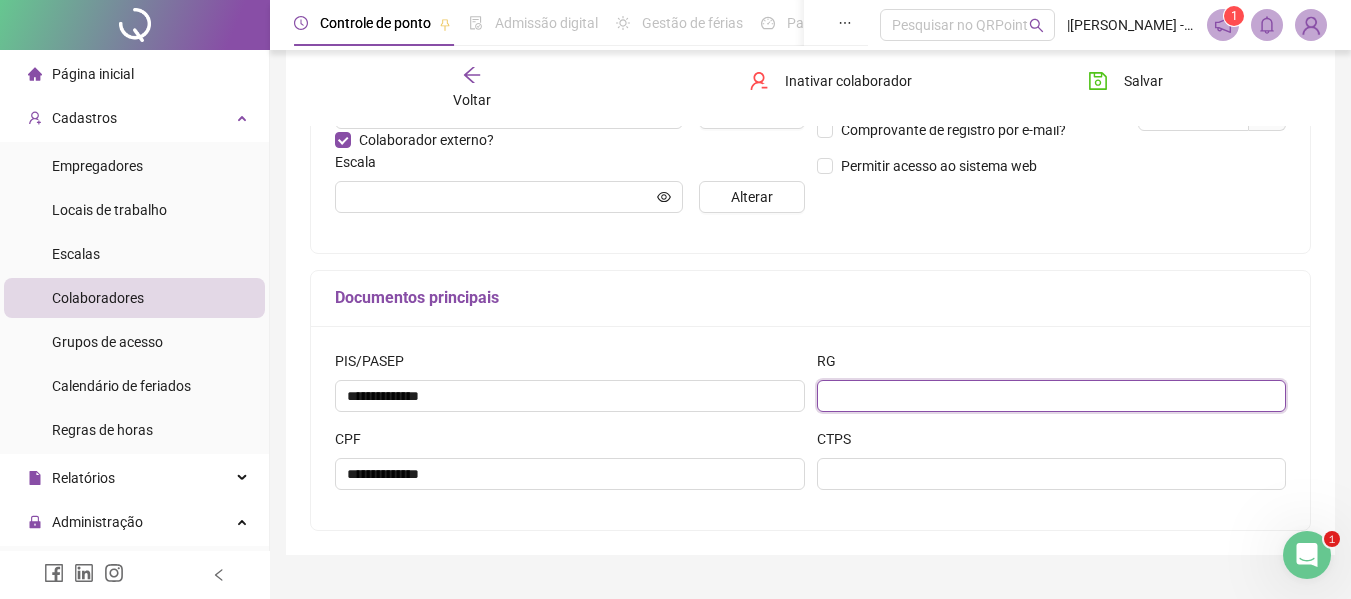 click at bounding box center (1052, 396) 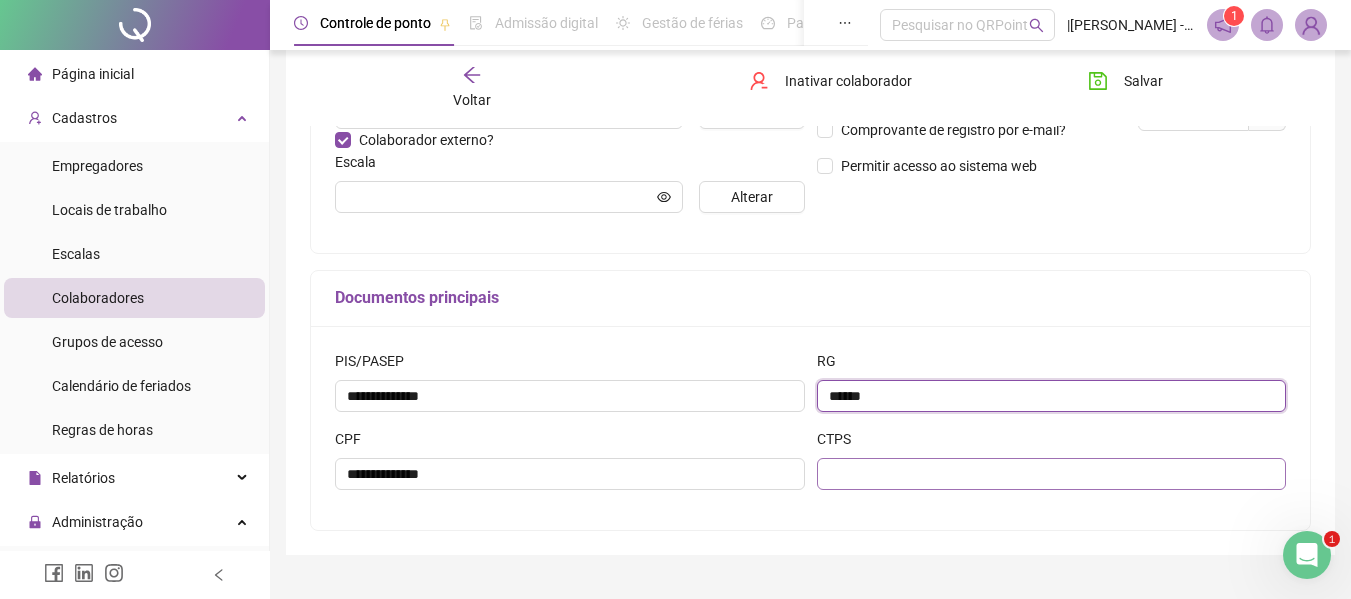type on "******" 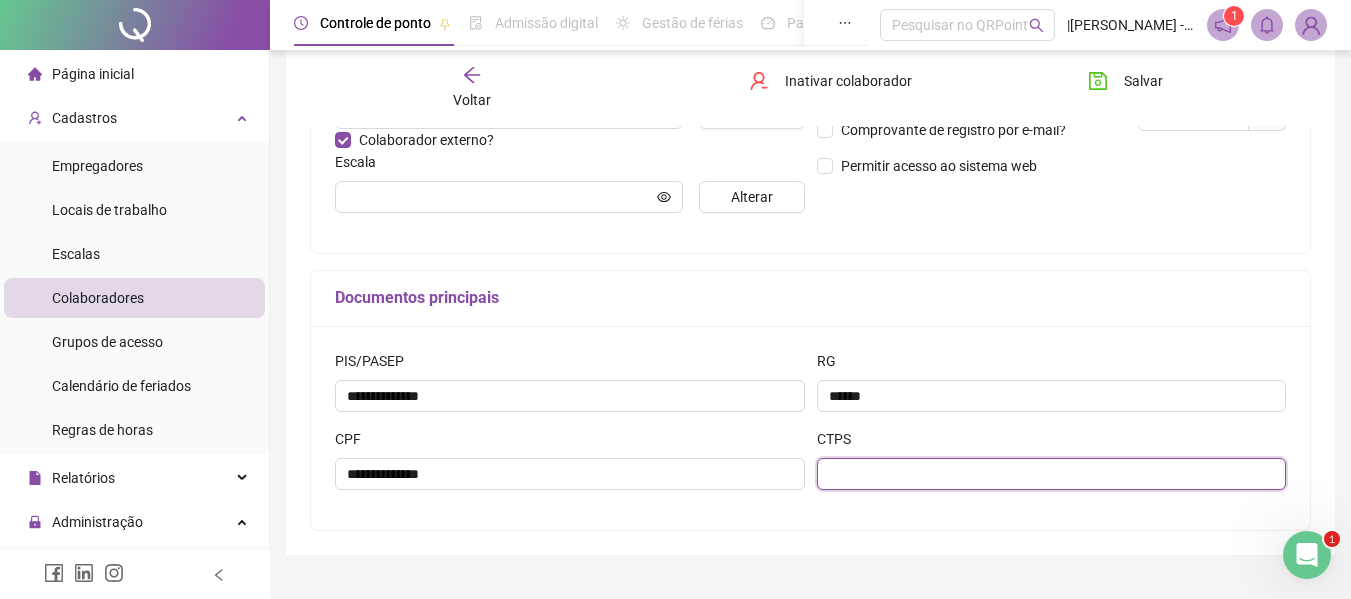 click at bounding box center [1052, 474] 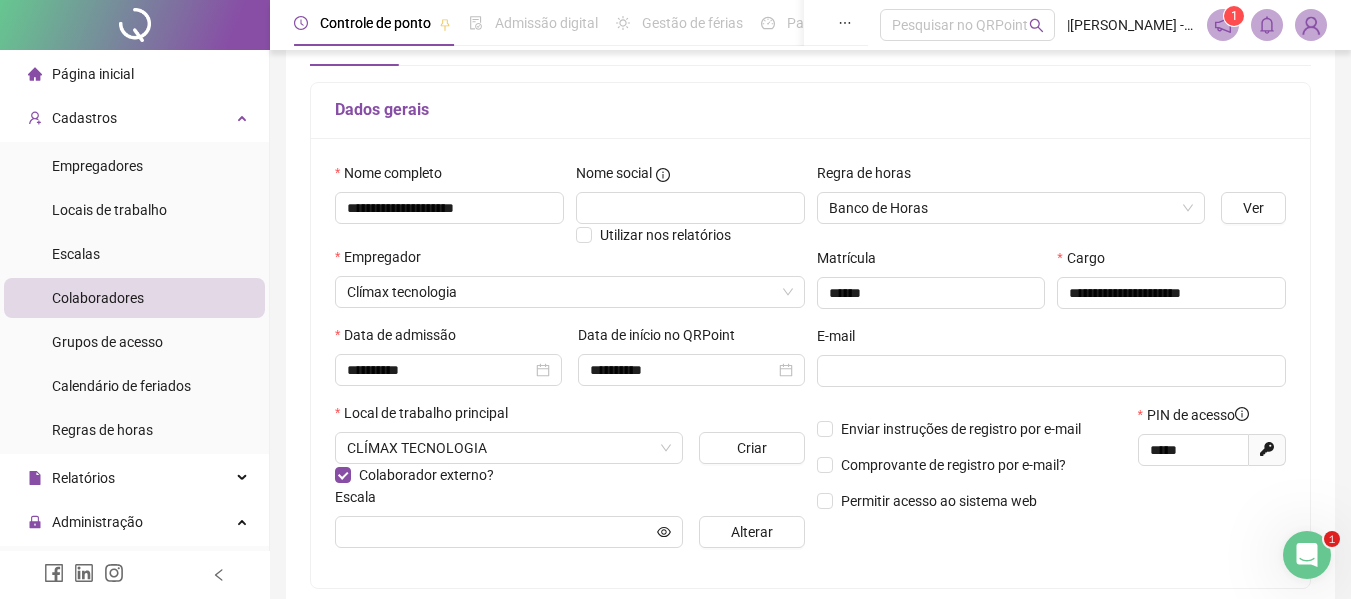 scroll, scrollTop: 0, scrollLeft: 0, axis: both 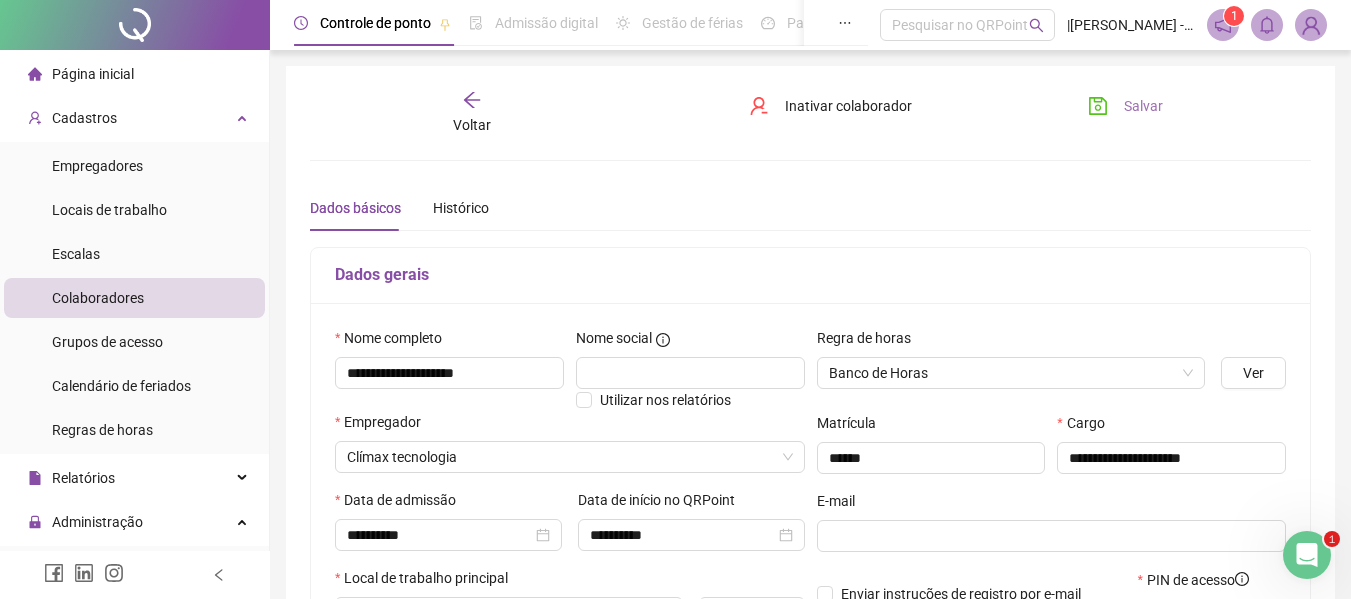 click on "Salvar" at bounding box center (1125, 106) 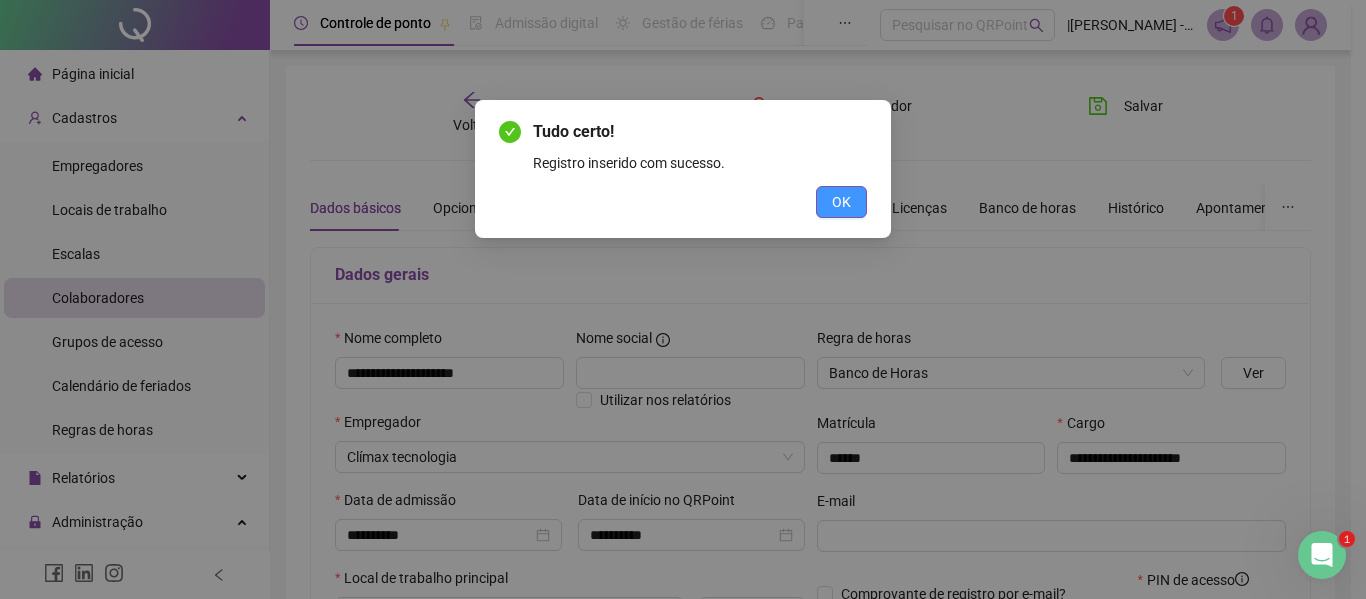 click on "OK" at bounding box center (841, 202) 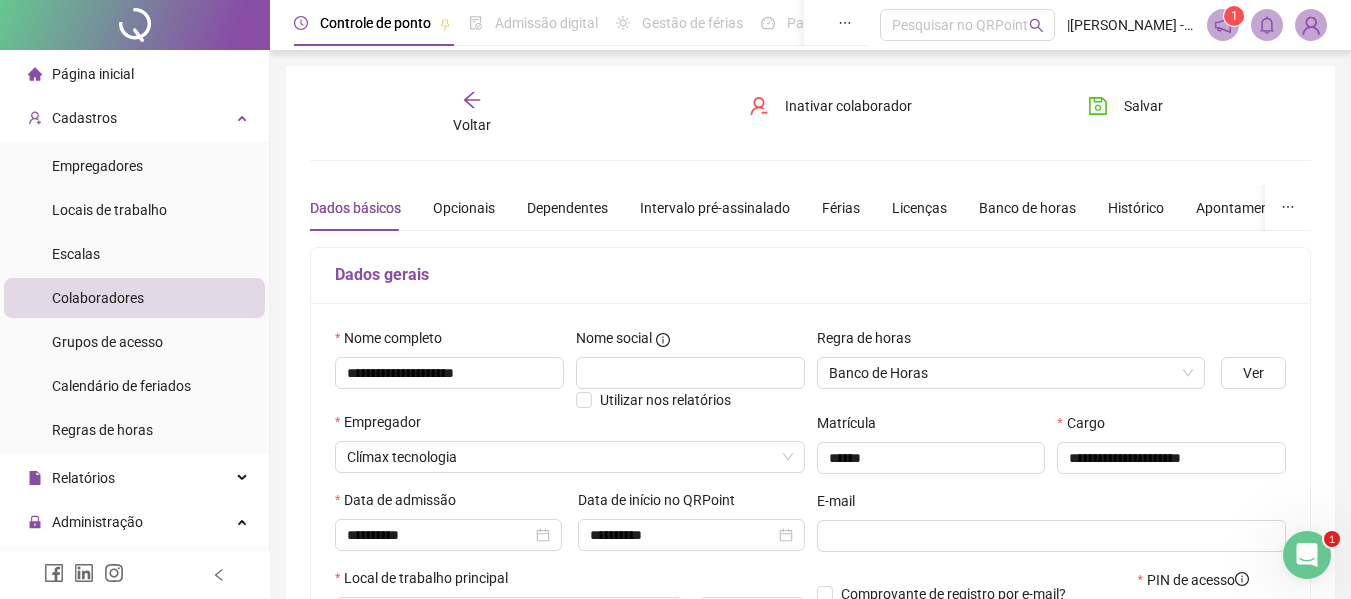 click on "Página inicial" at bounding box center (93, 74) 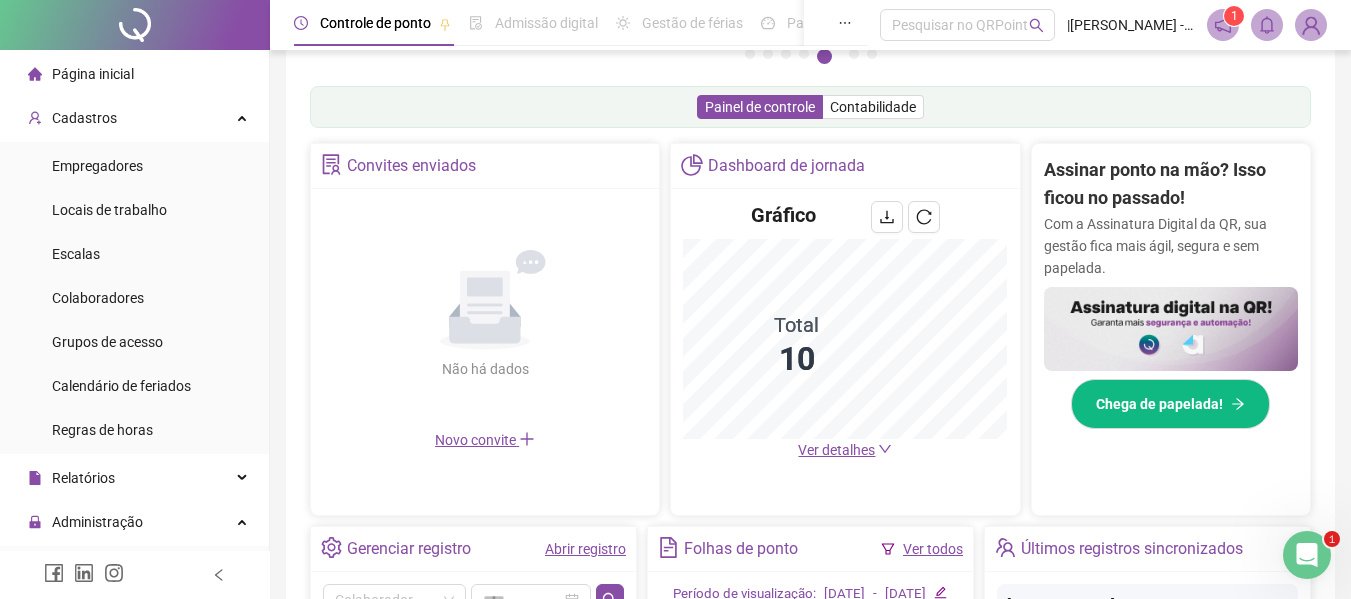 scroll, scrollTop: 300, scrollLeft: 0, axis: vertical 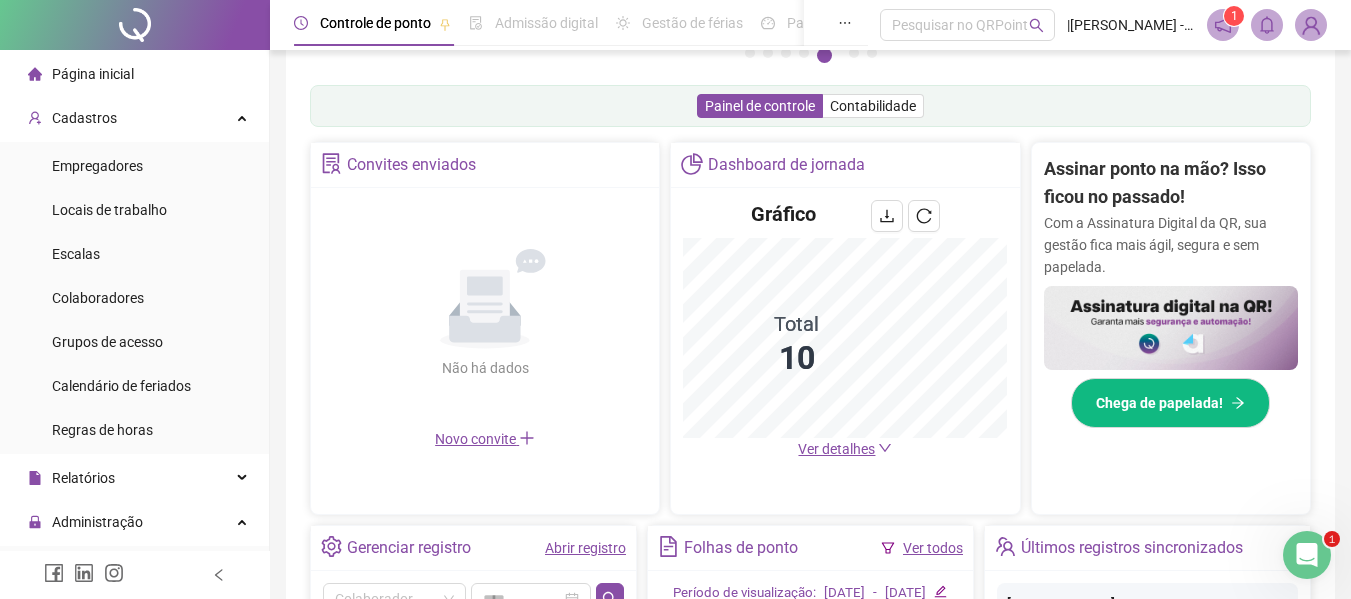 click on "Ver detalhes" at bounding box center [836, 449] 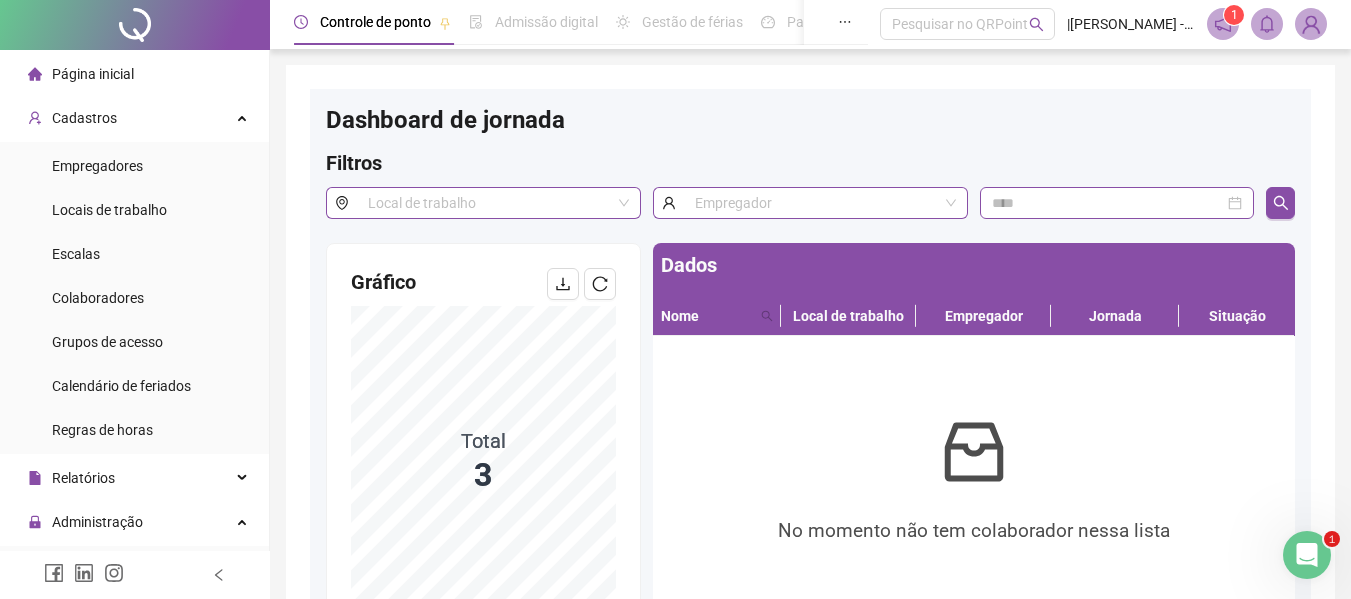 scroll, scrollTop: 0, scrollLeft: 0, axis: both 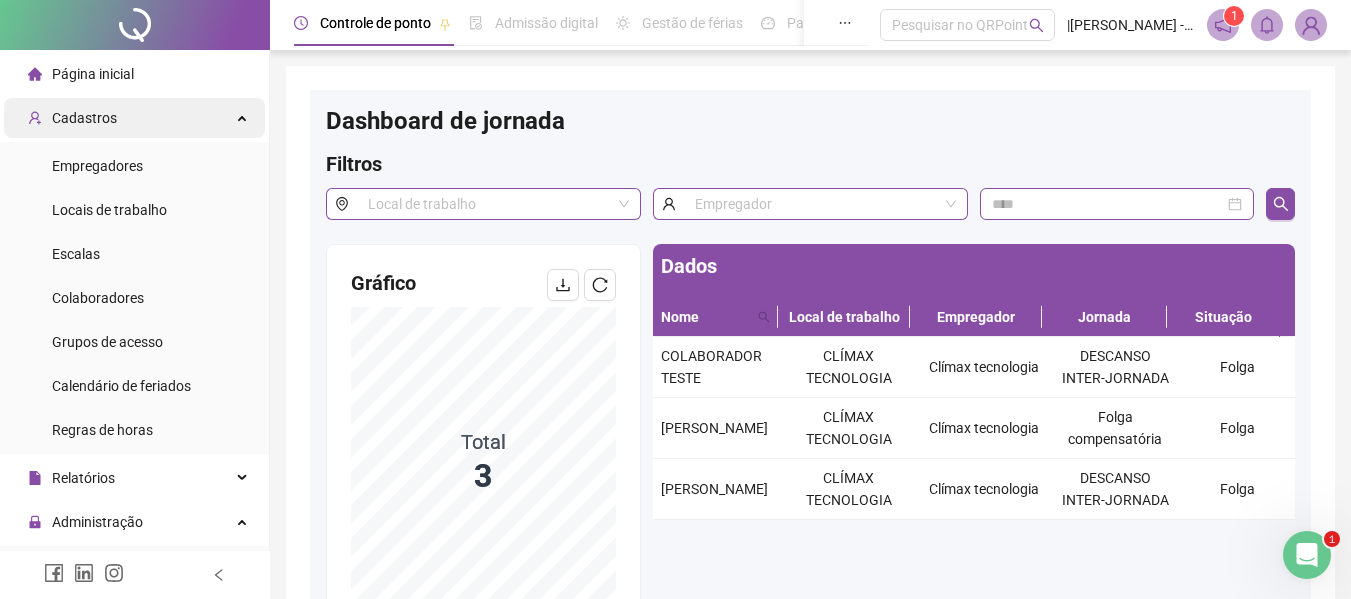 click on "Cadastros" at bounding box center (84, 118) 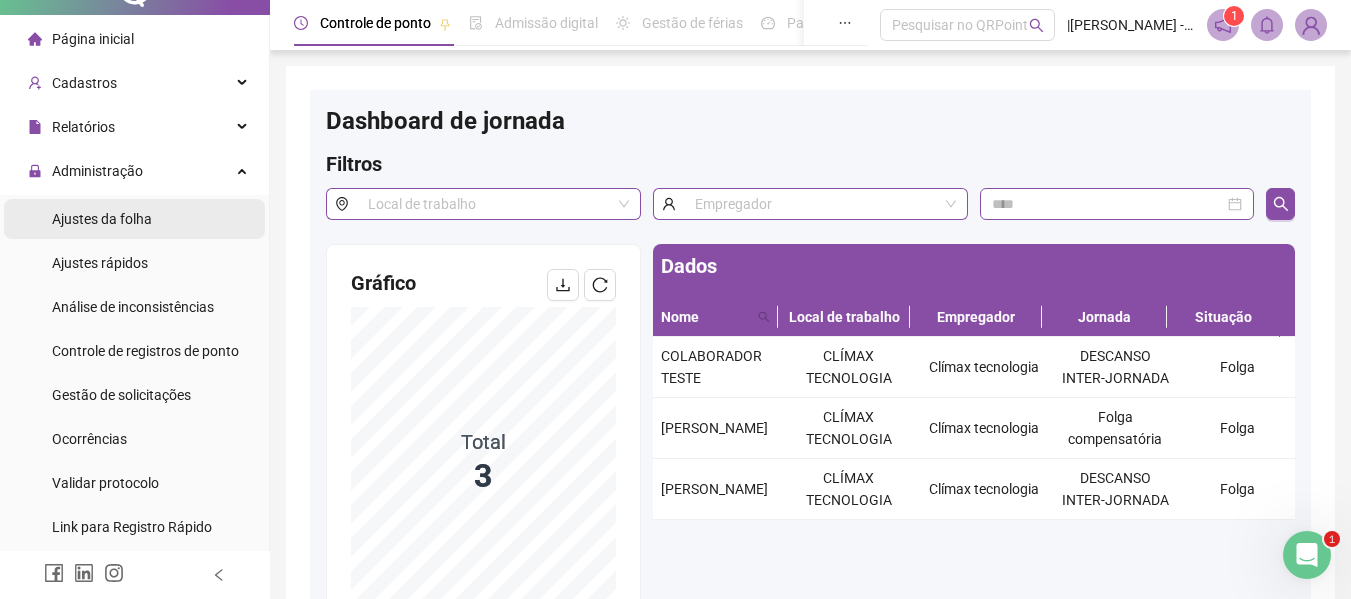 scroll, scrollTop: 0, scrollLeft: 0, axis: both 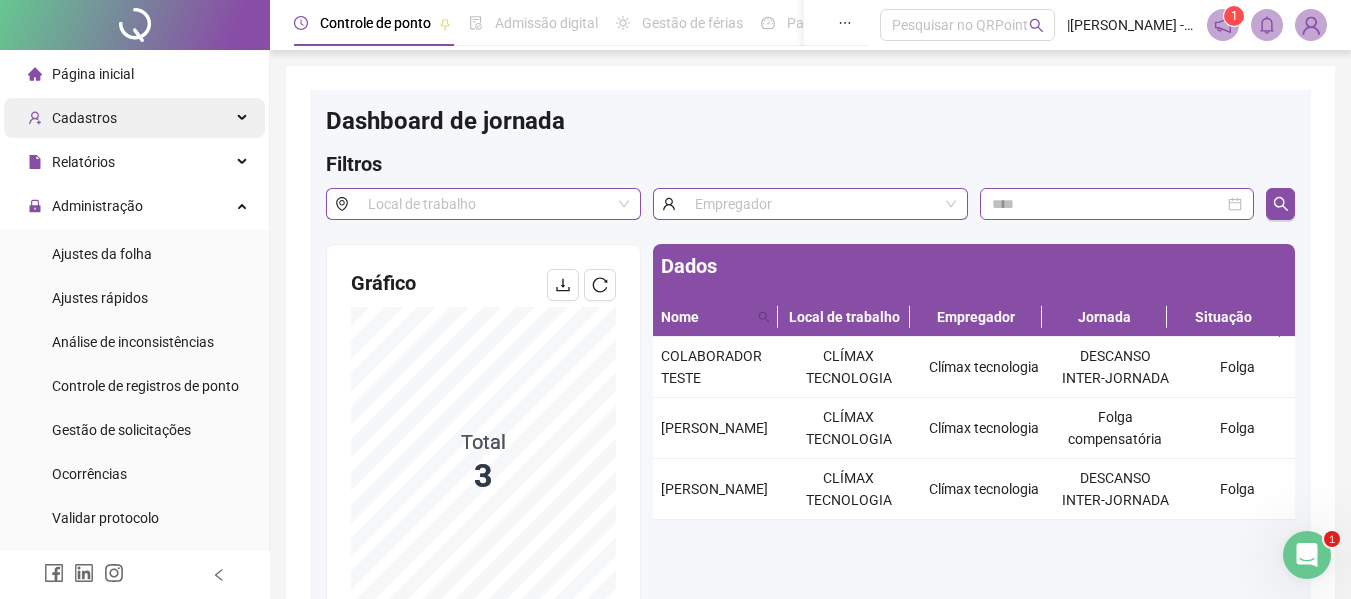click on "Cadastros" at bounding box center [84, 118] 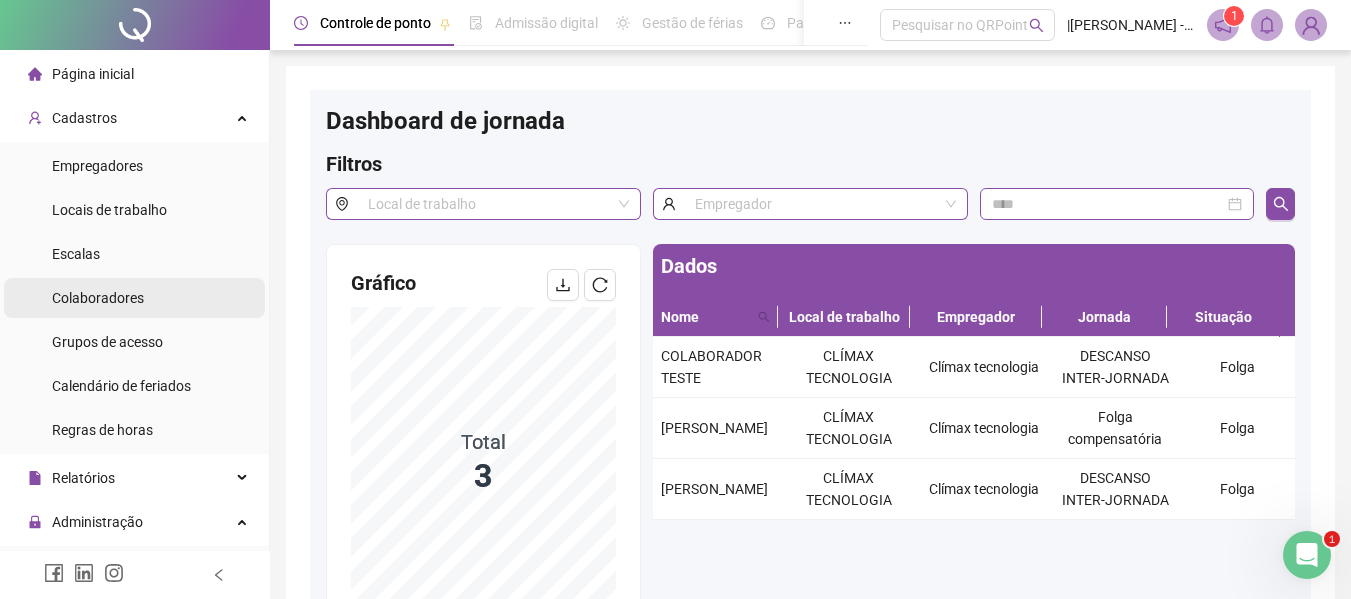 click on "Colaboradores" at bounding box center (98, 298) 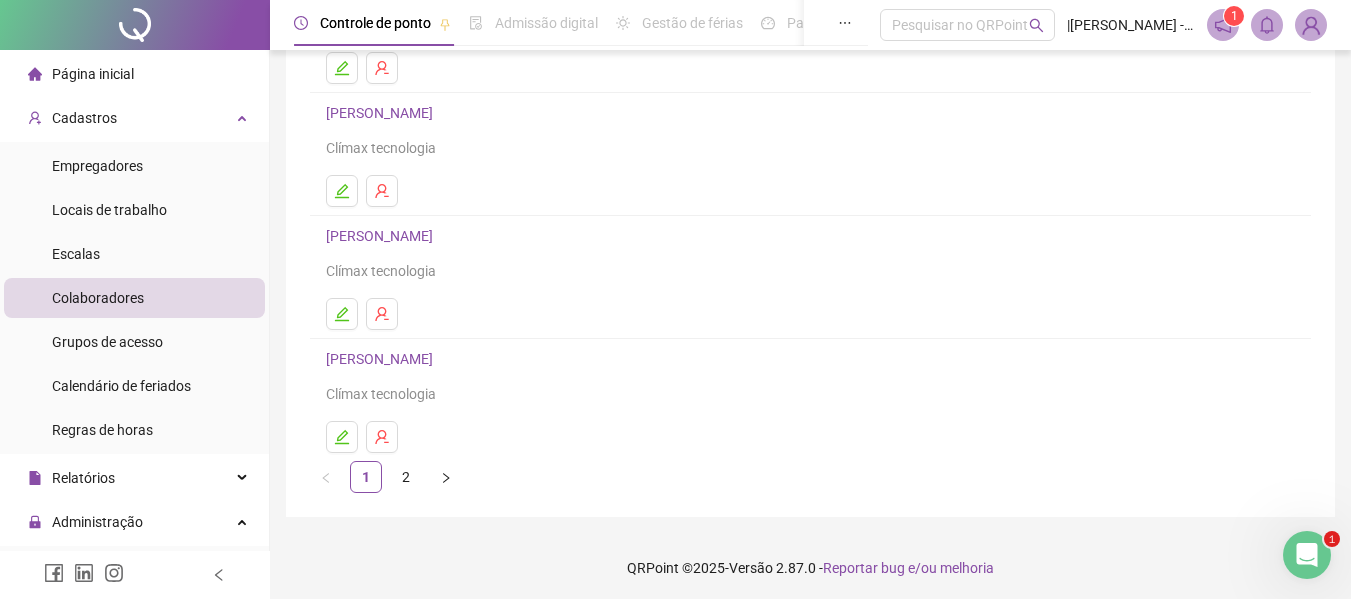 scroll, scrollTop: 368, scrollLeft: 0, axis: vertical 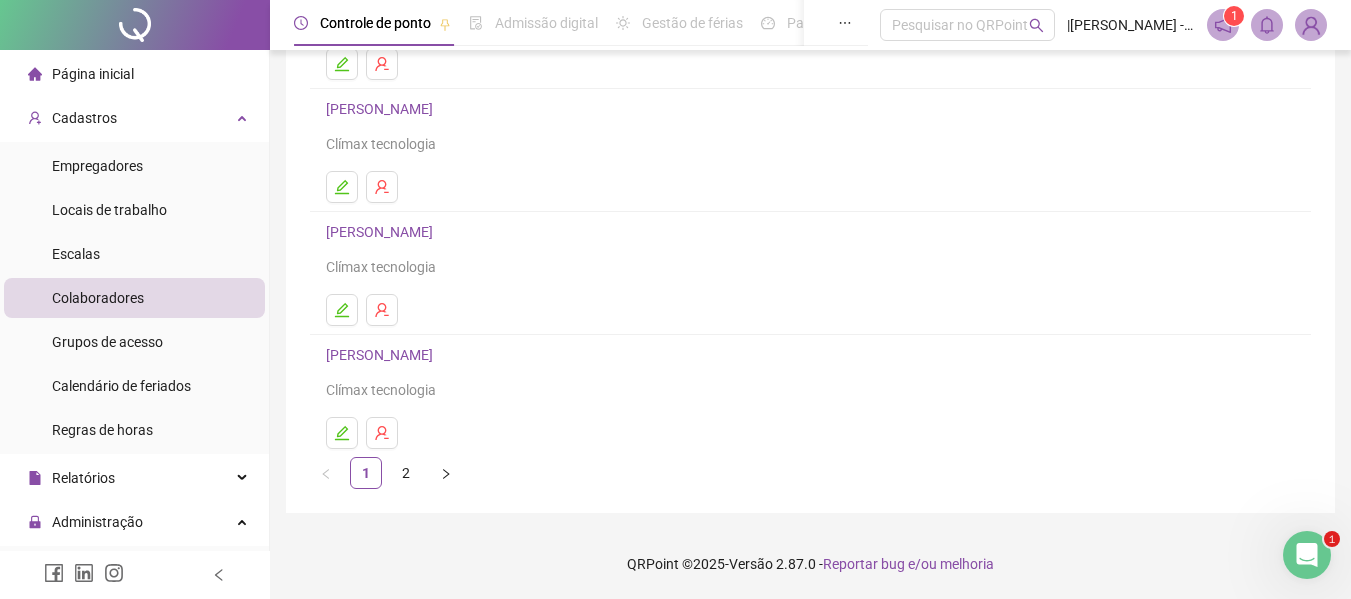 click on "1 2" at bounding box center [810, 473] 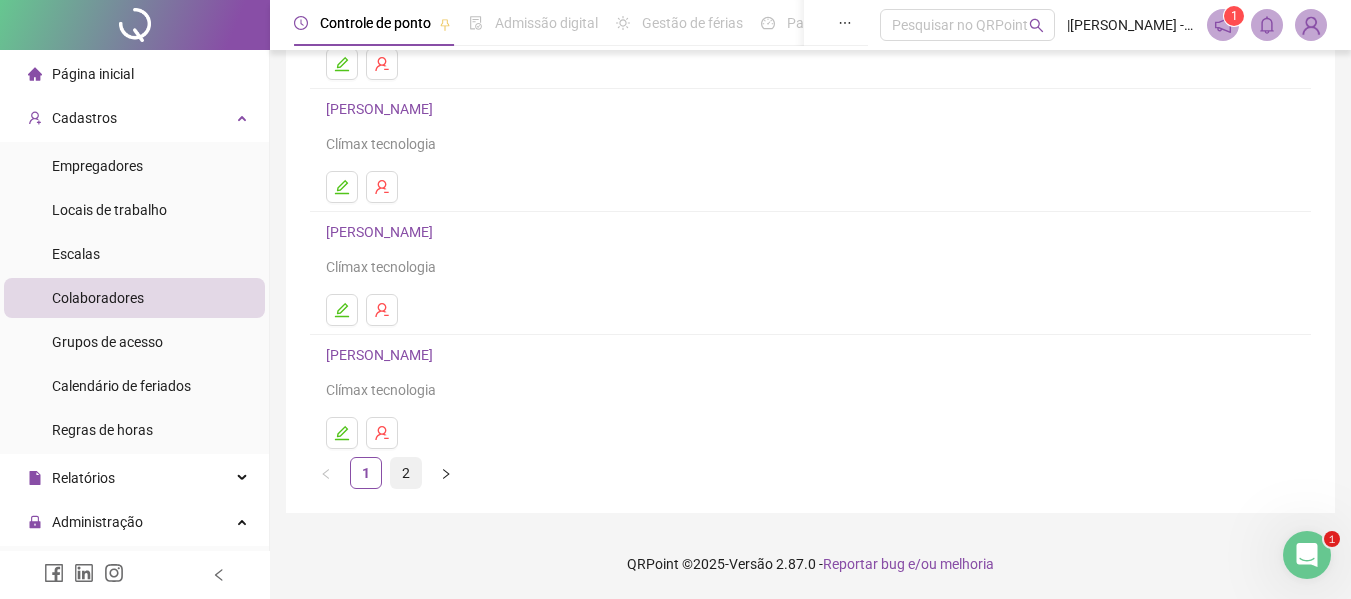 click on "2" at bounding box center [406, 473] 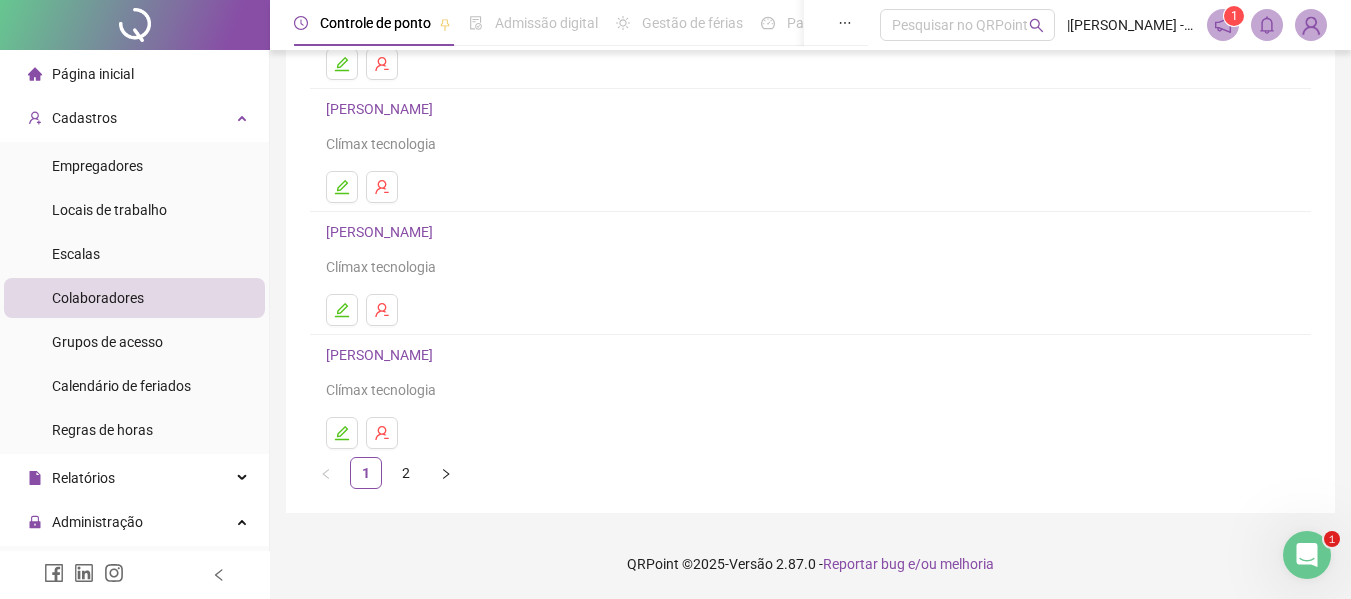 scroll, scrollTop: 0, scrollLeft: 0, axis: both 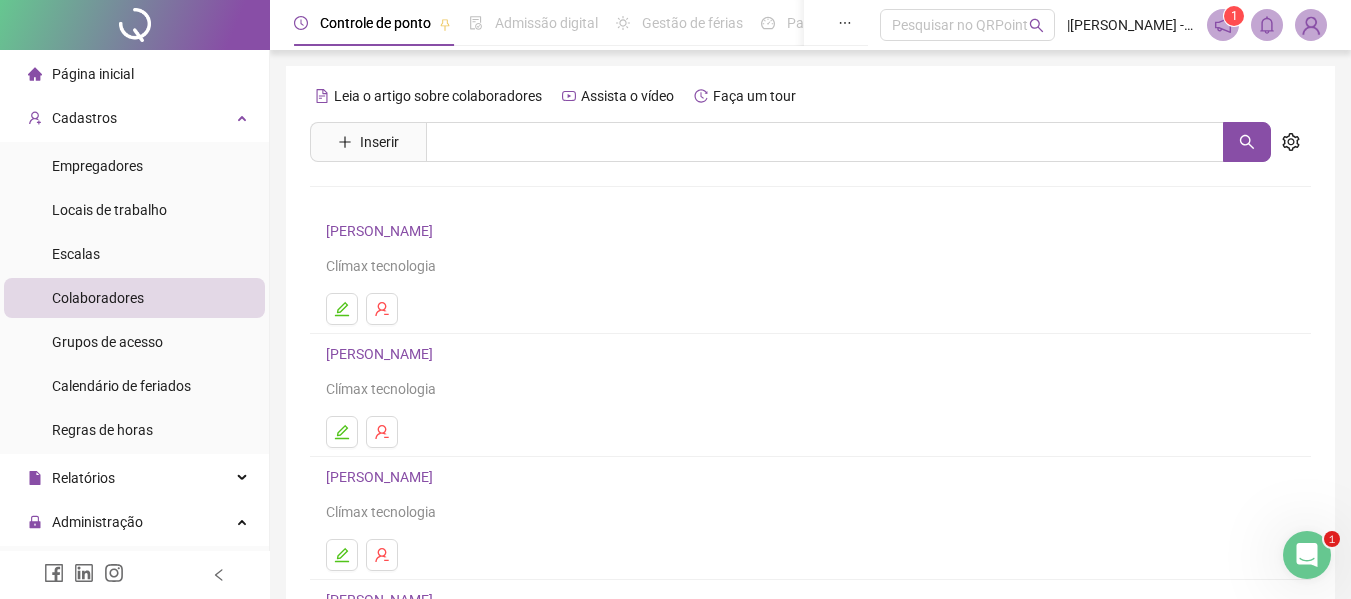 click on "[PERSON_NAME]" at bounding box center [382, 354] 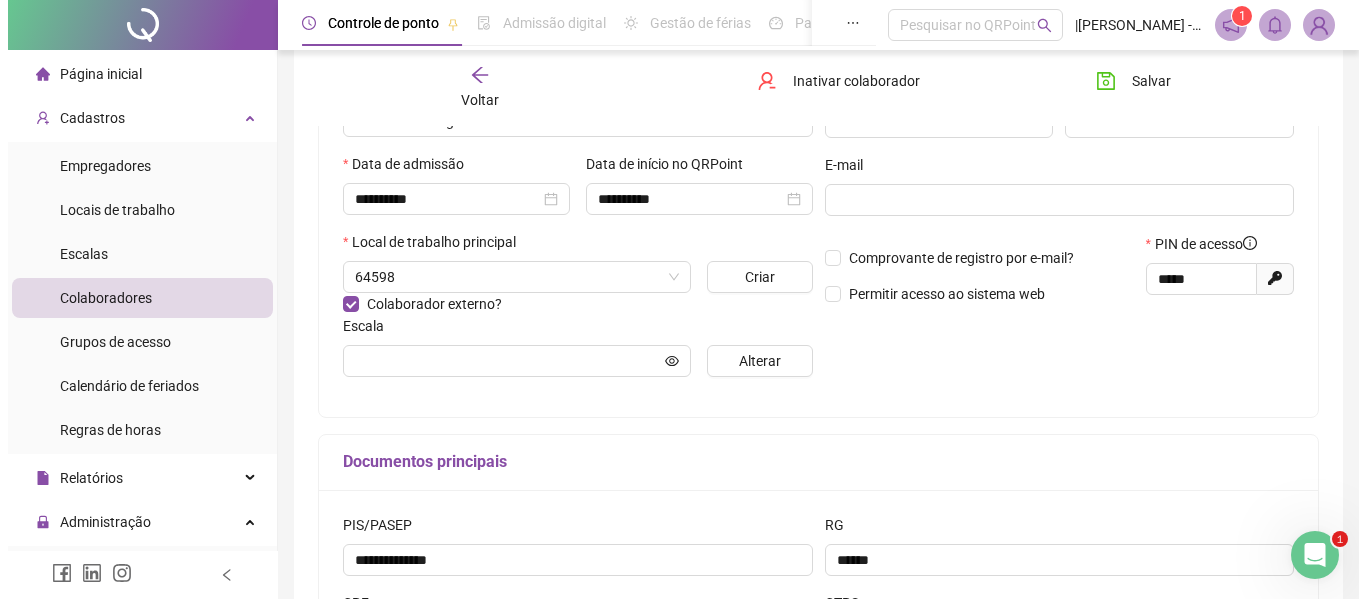 scroll, scrollTop: 300, scrollLeft: 0, axis: vertical 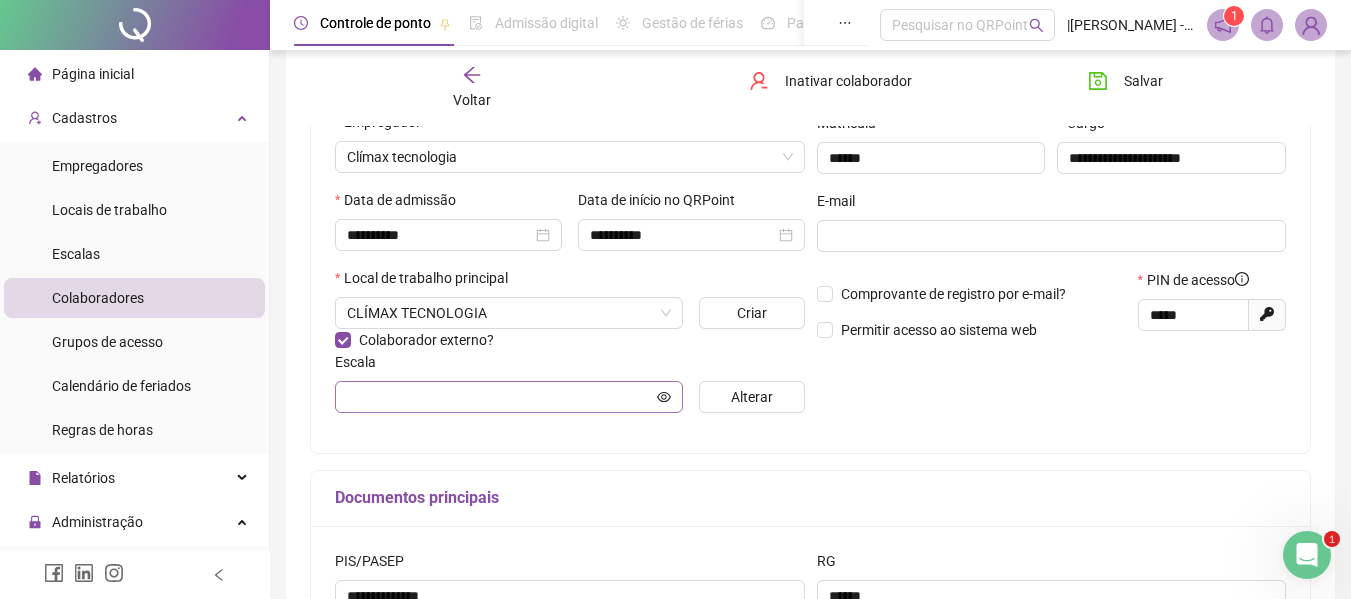click at bounding box center (509, 397) 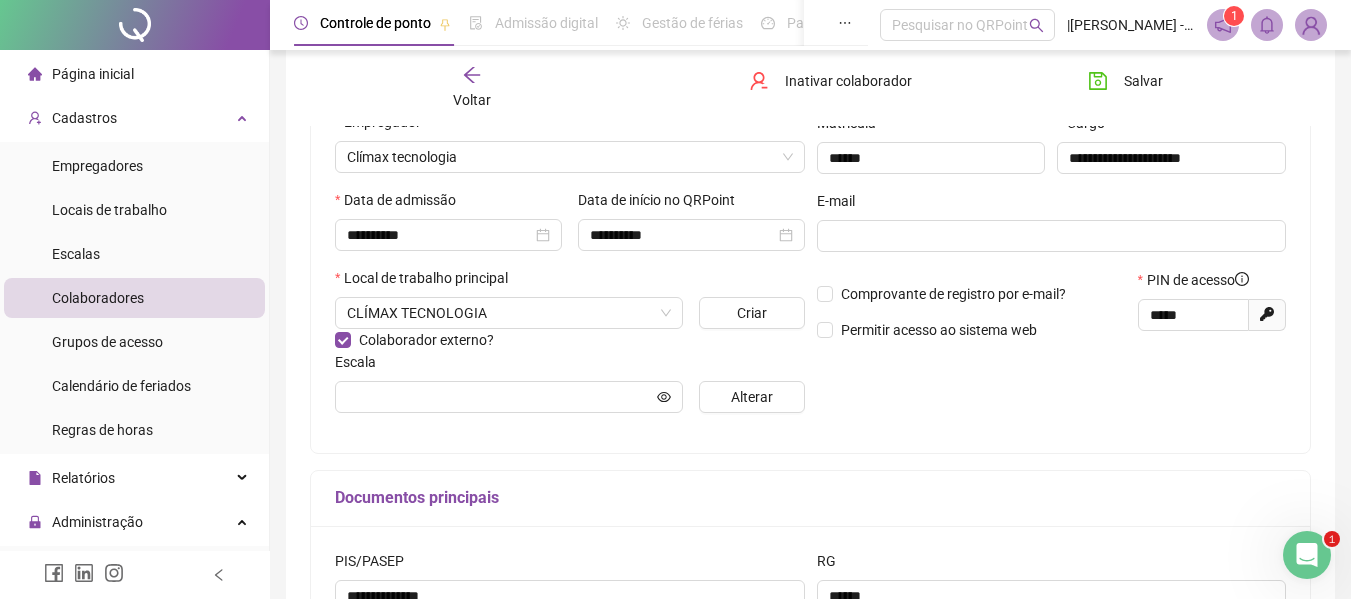 click at bounding box center [509, 397] 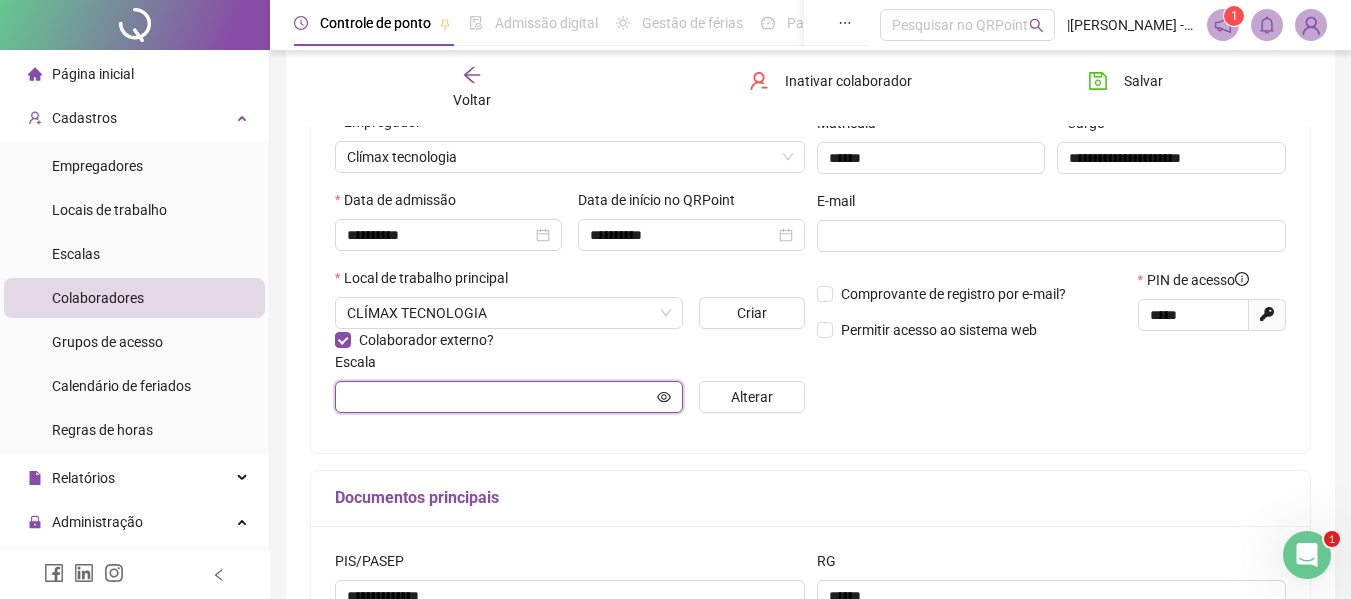 click 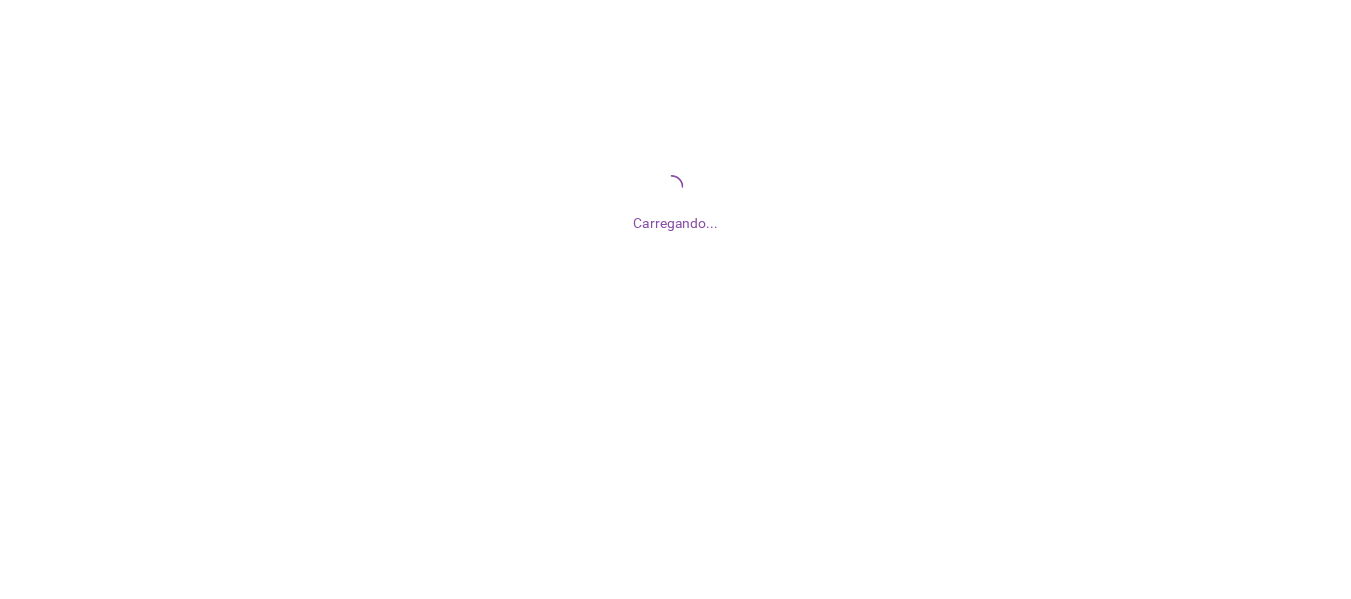 scroll, scrollTop: 0, scrollLeft: 0, axis: both 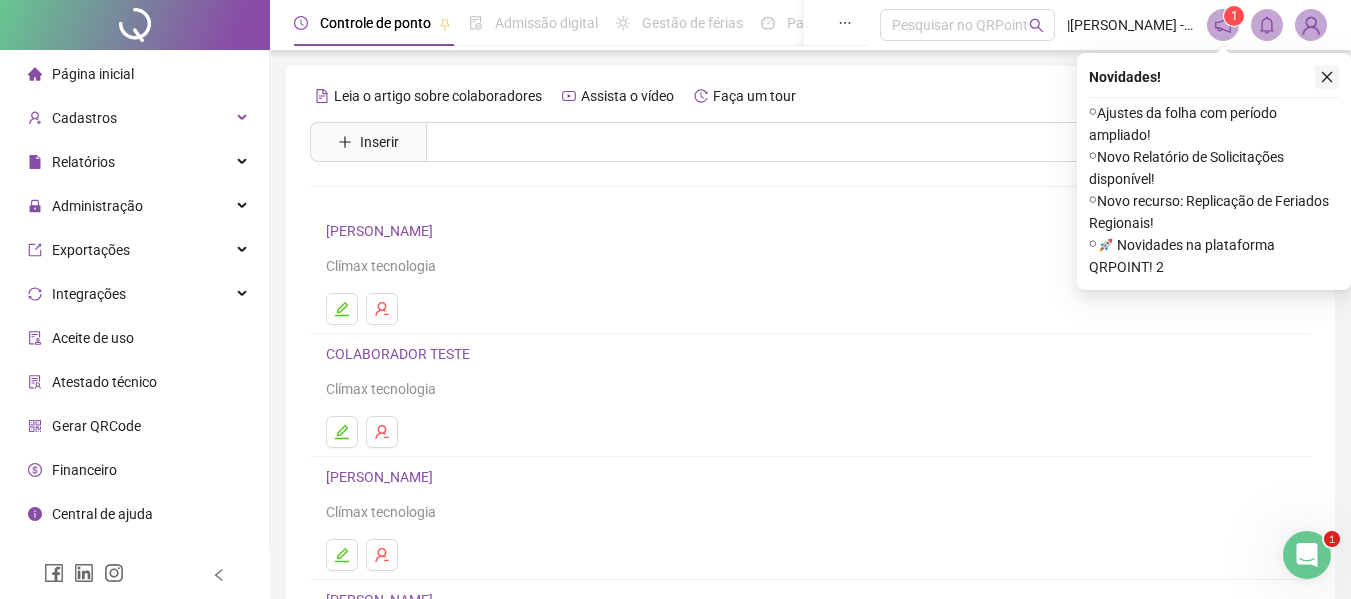 click 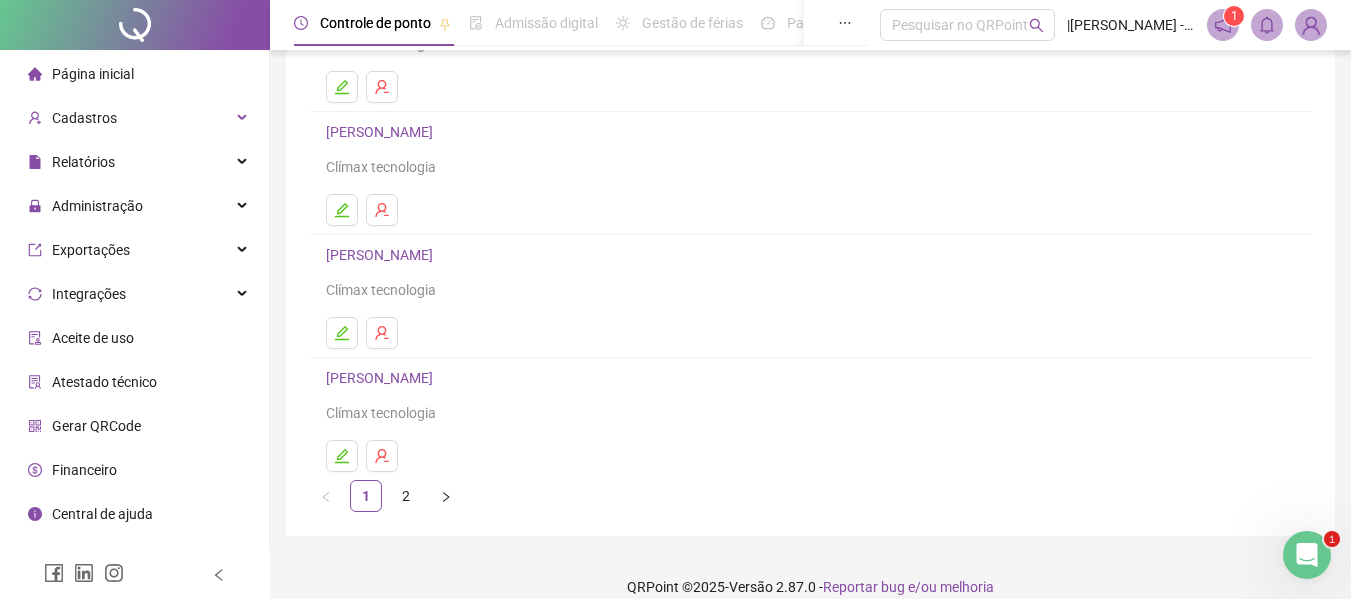 scroll, scrollTop: 368, scrollLeft: 0, axis: vertical 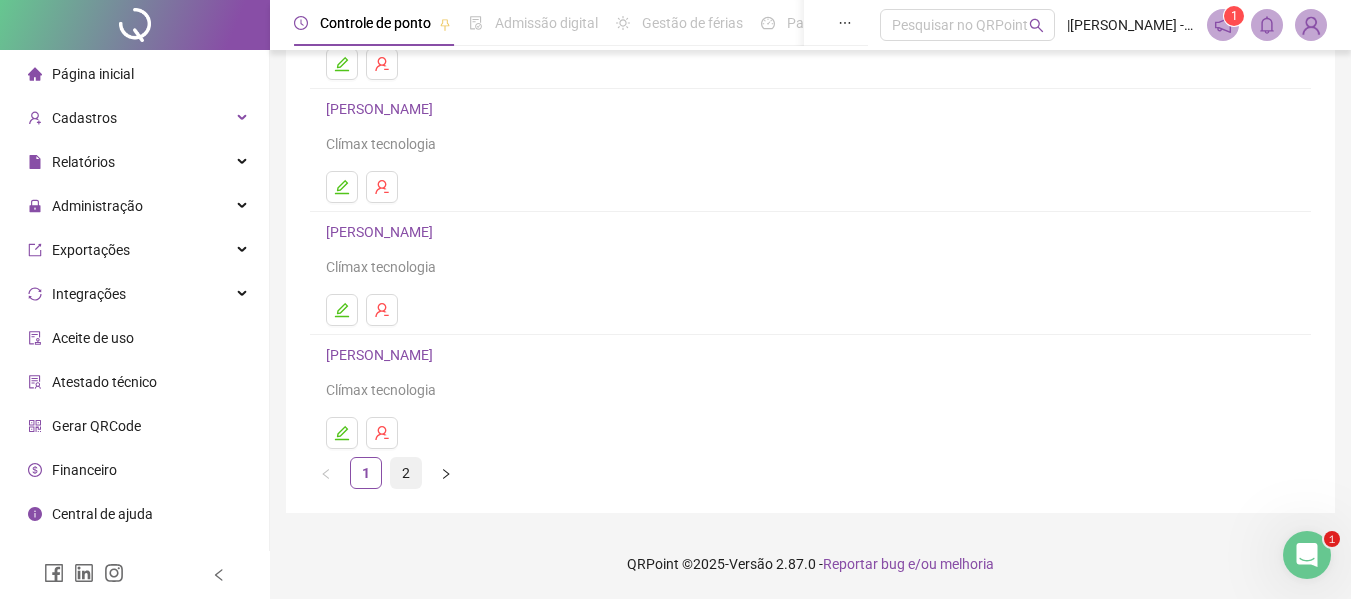 click on "2" at bounding box center [406, 473] 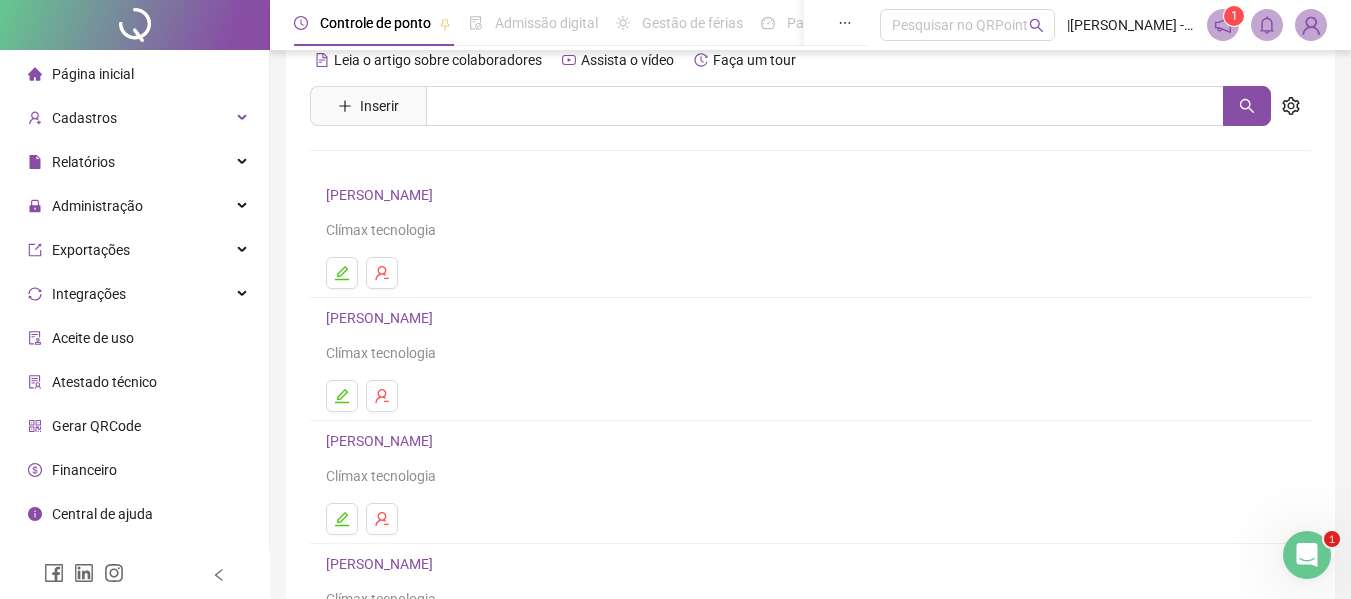 scroll, scrollTop: 100, scrollLeft: 0, axis: vertical 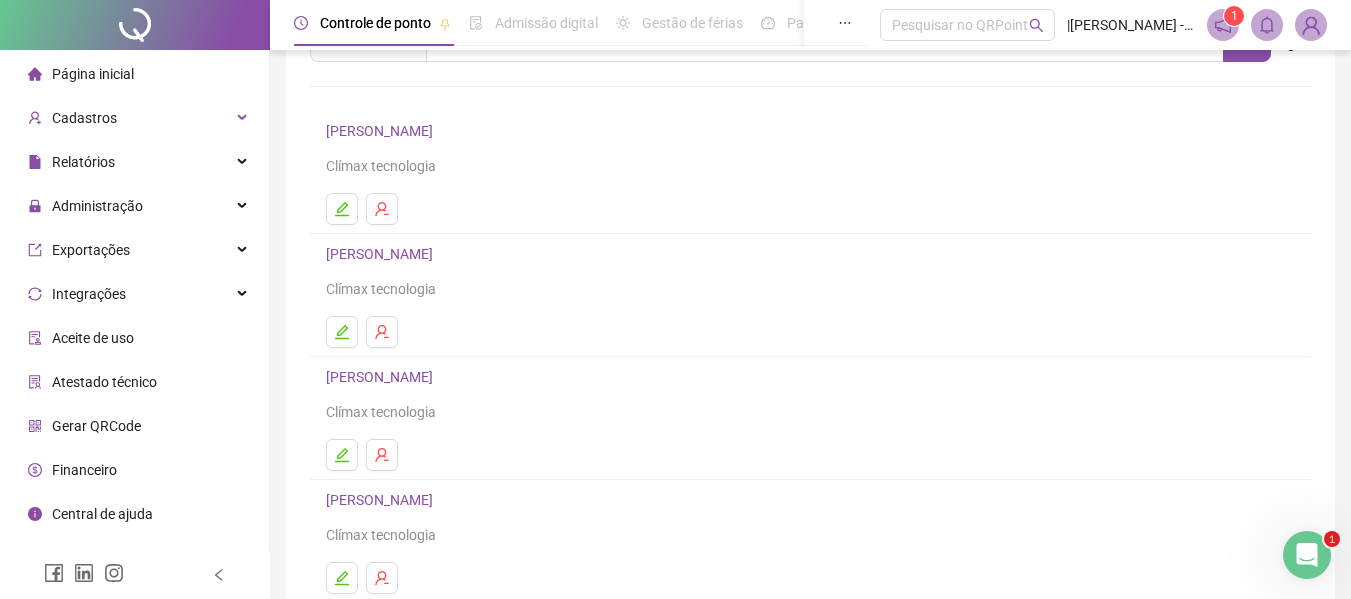click on "[PERSON_NAME]" at bounding box center [382, 254] 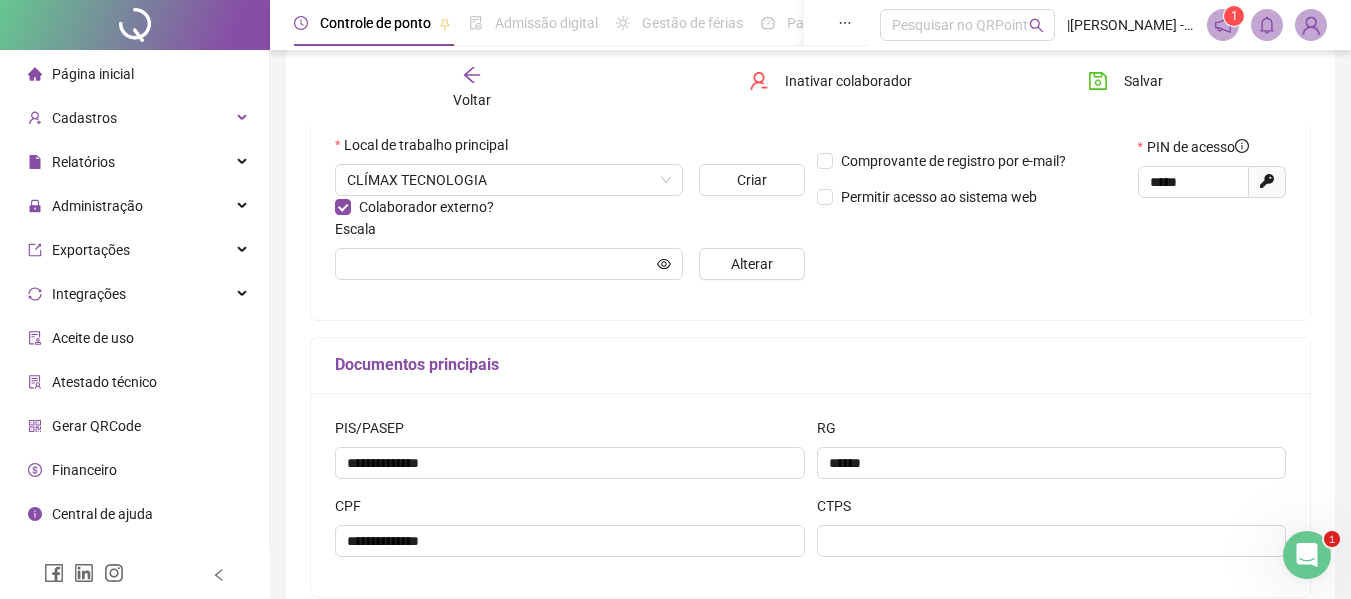 scroll, scrollTop: 510, scrollLeft: 0, axis: vertical 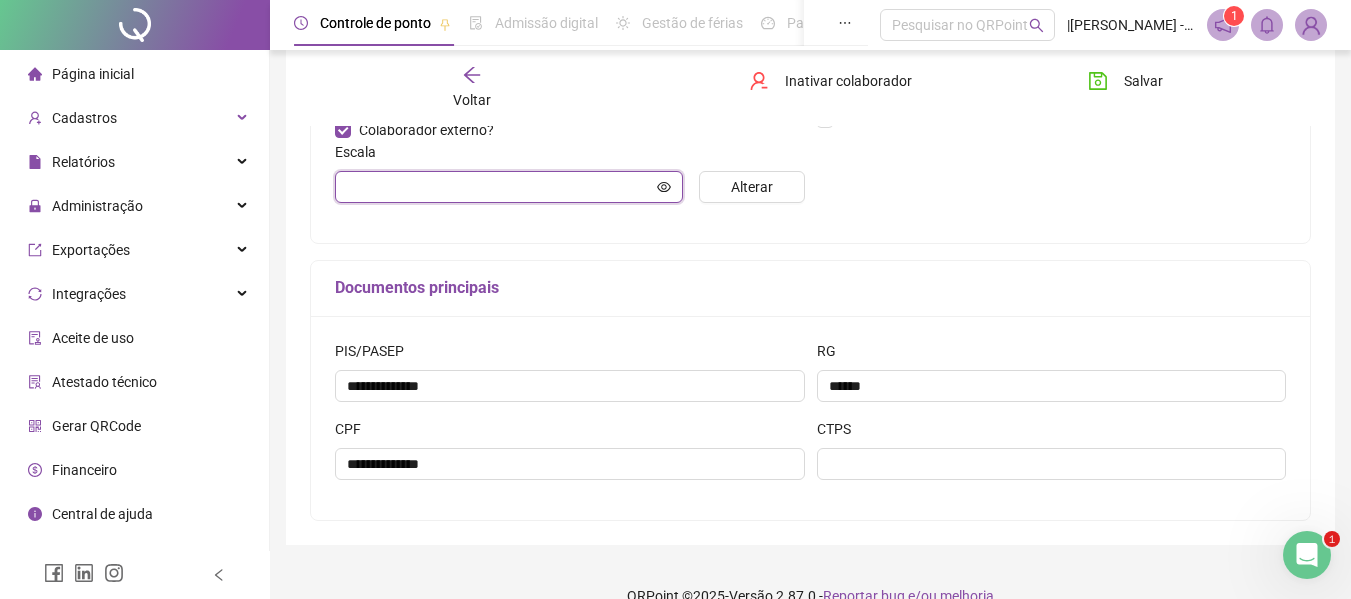click at bounding box center (500, 187) 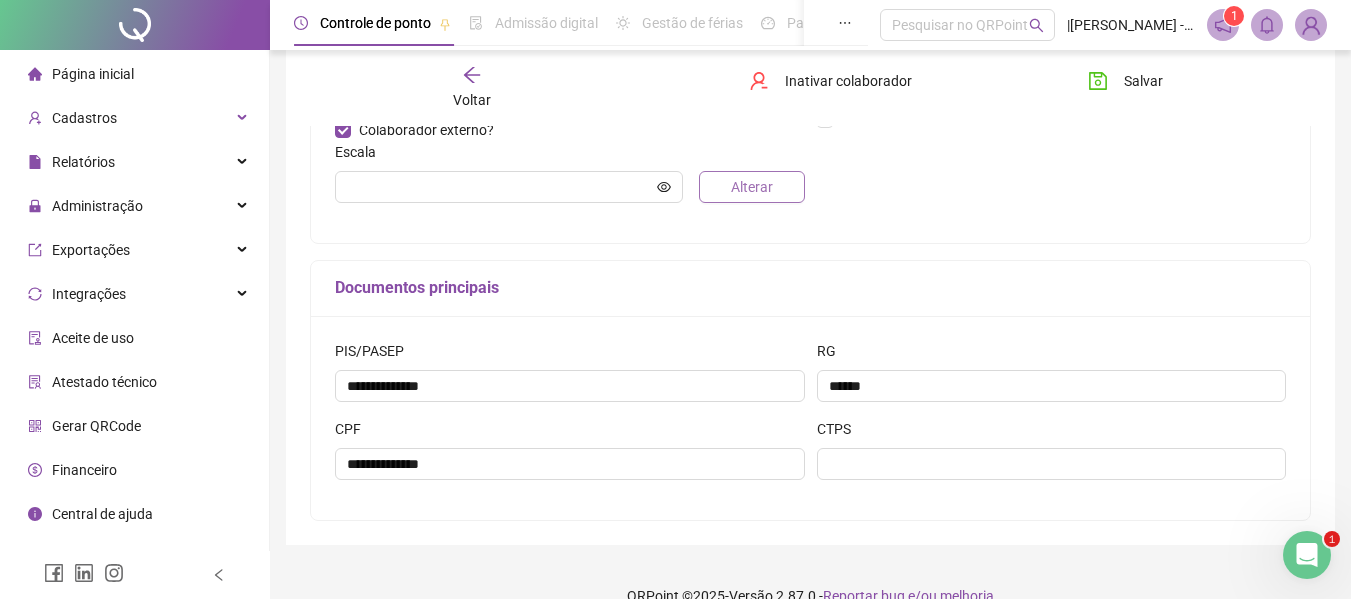 click on "Alterar" at bounding box center (752, 187) 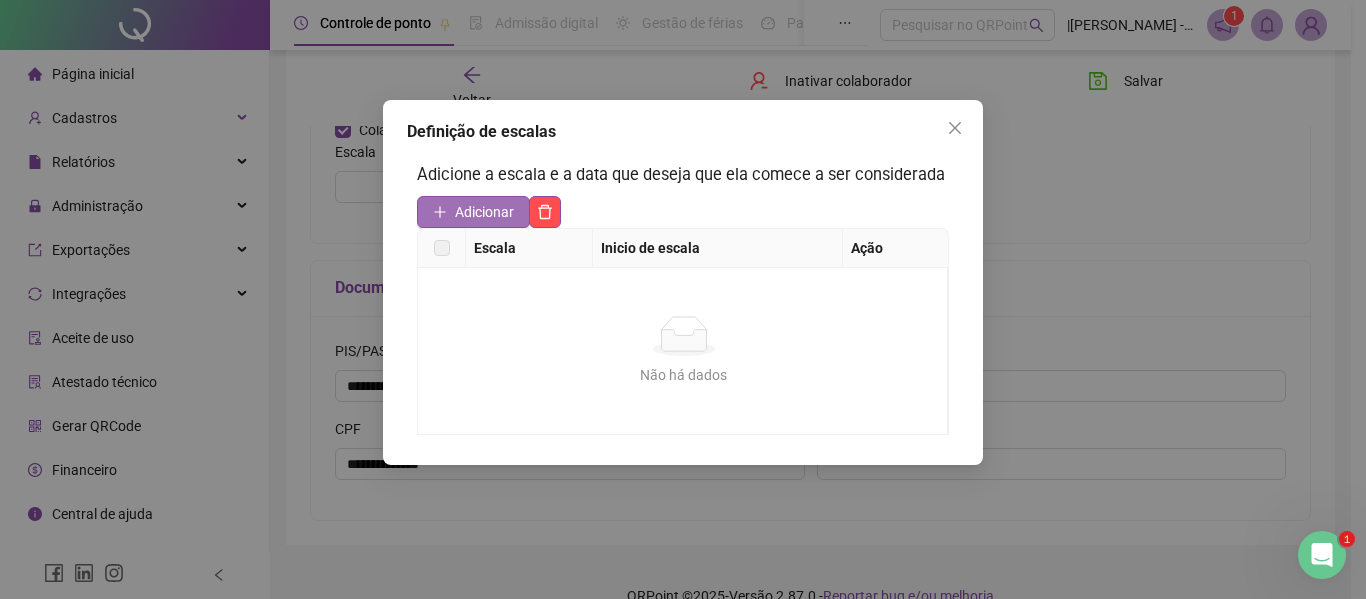 click on "Adicionar" at bounding box center [484, 212] 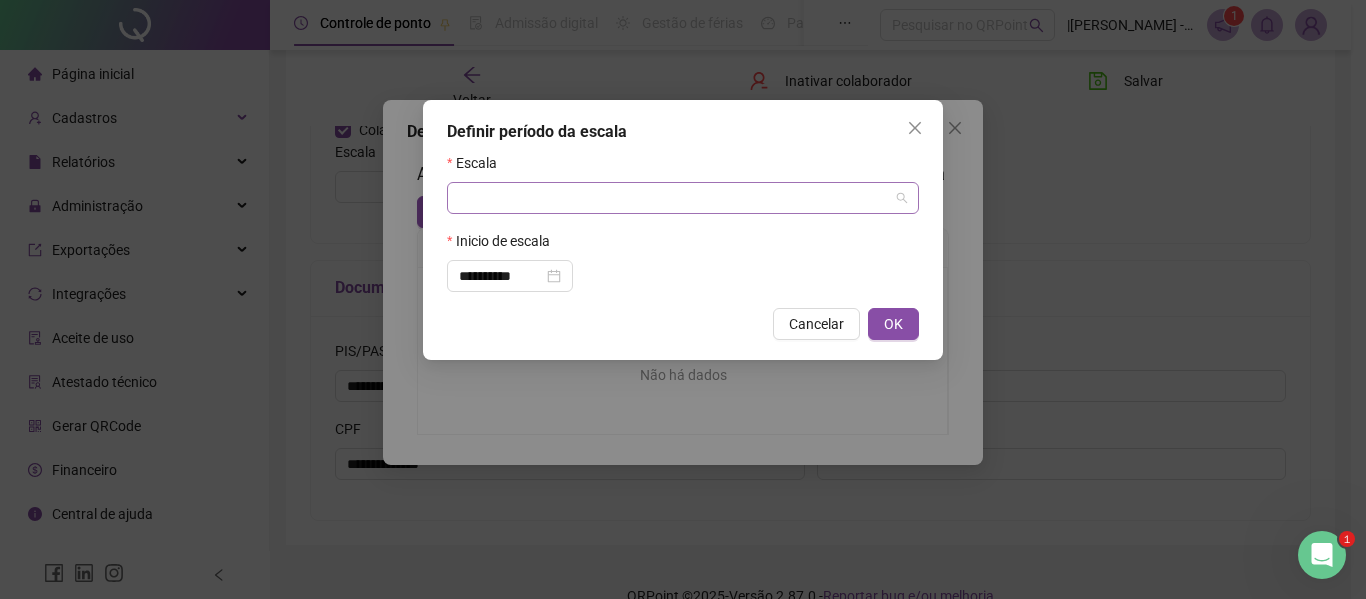 click at bounding box center (677, 198) 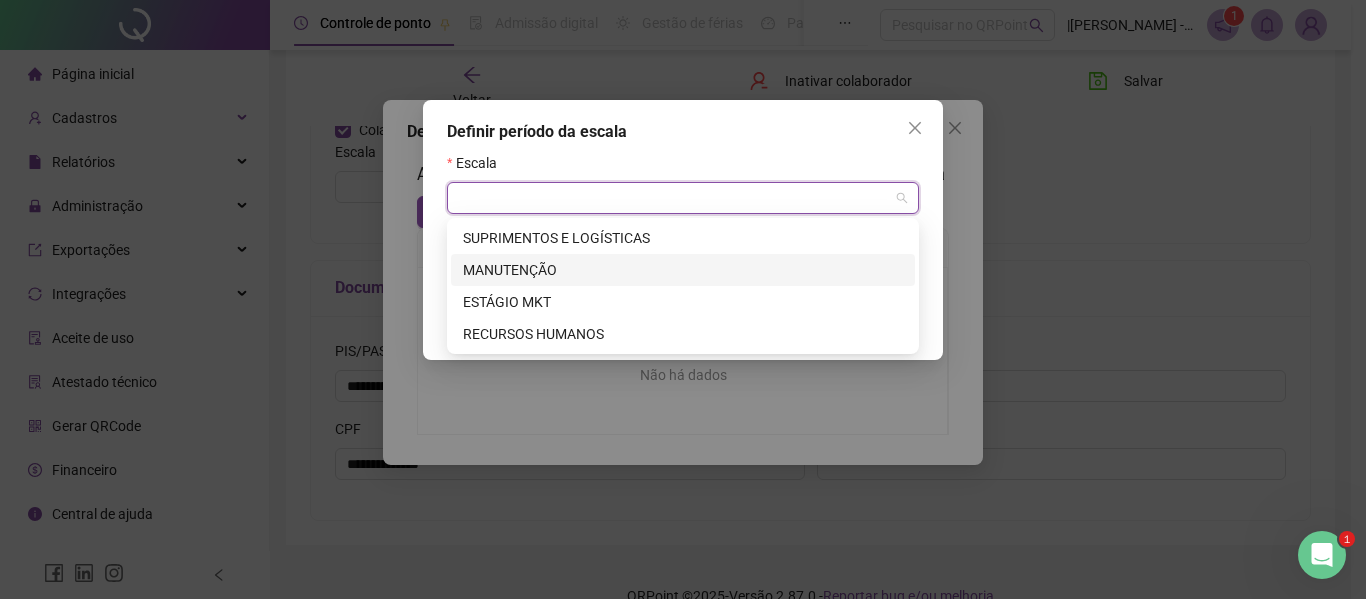 click on "MANUTENÇÃO" at bounding box center (683, 270) 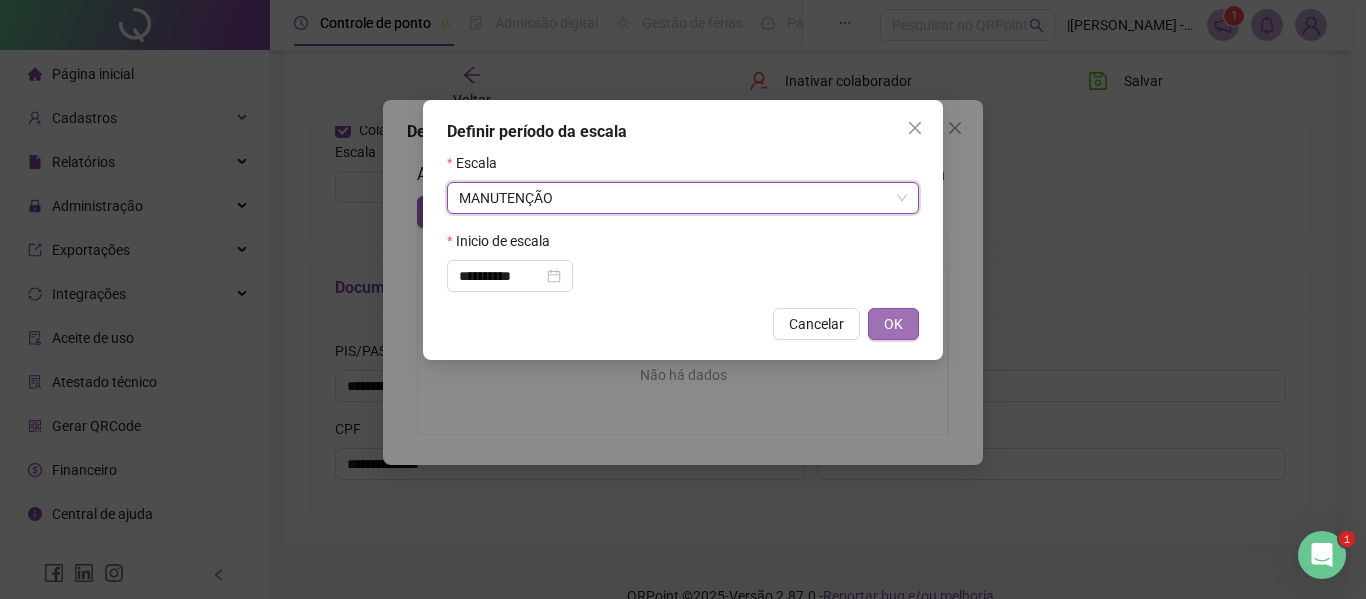 click on "OK" at bounding box center (893, 324) 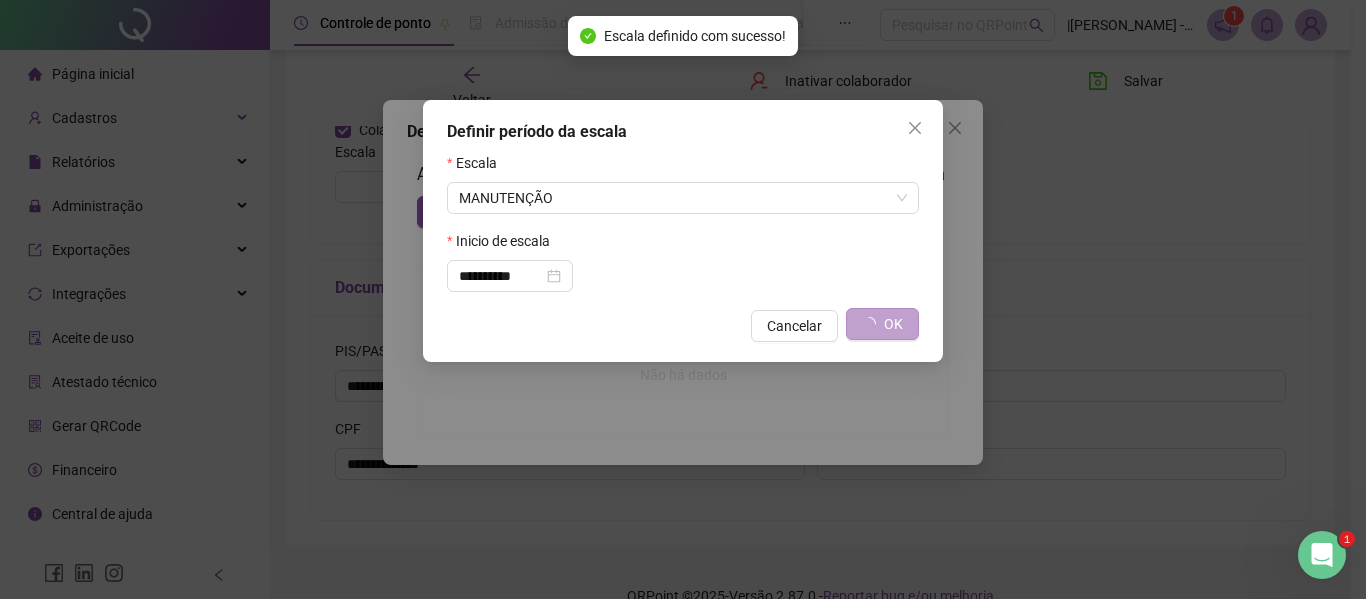 type on "**********" 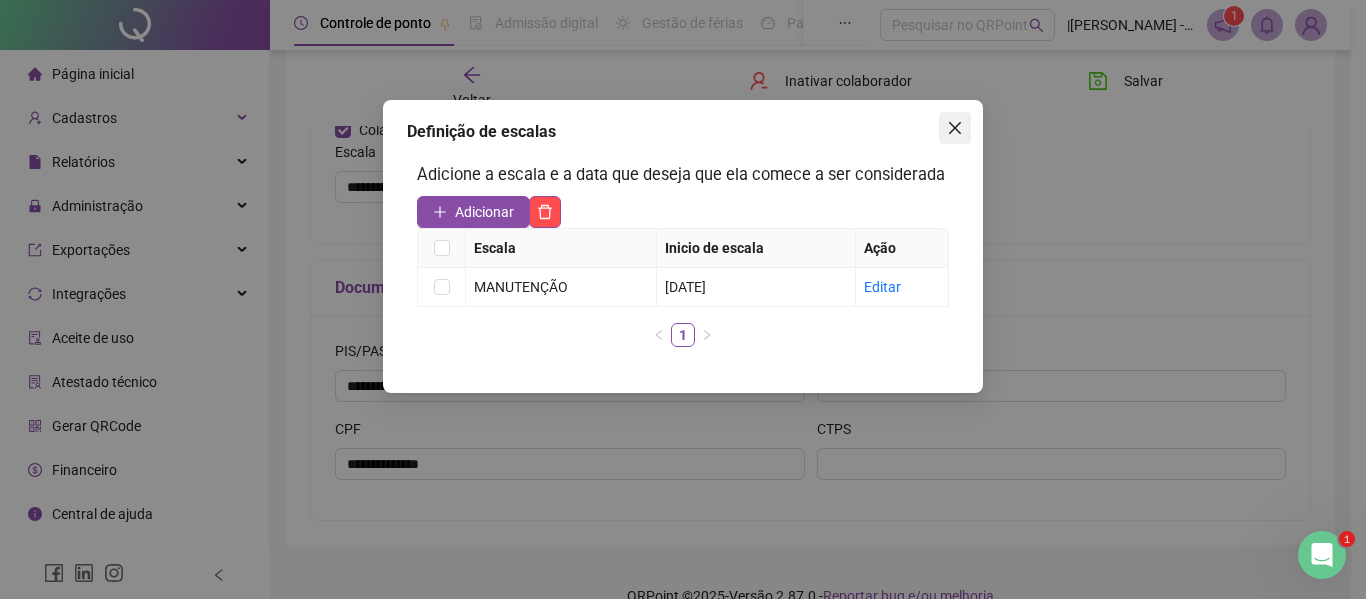 click 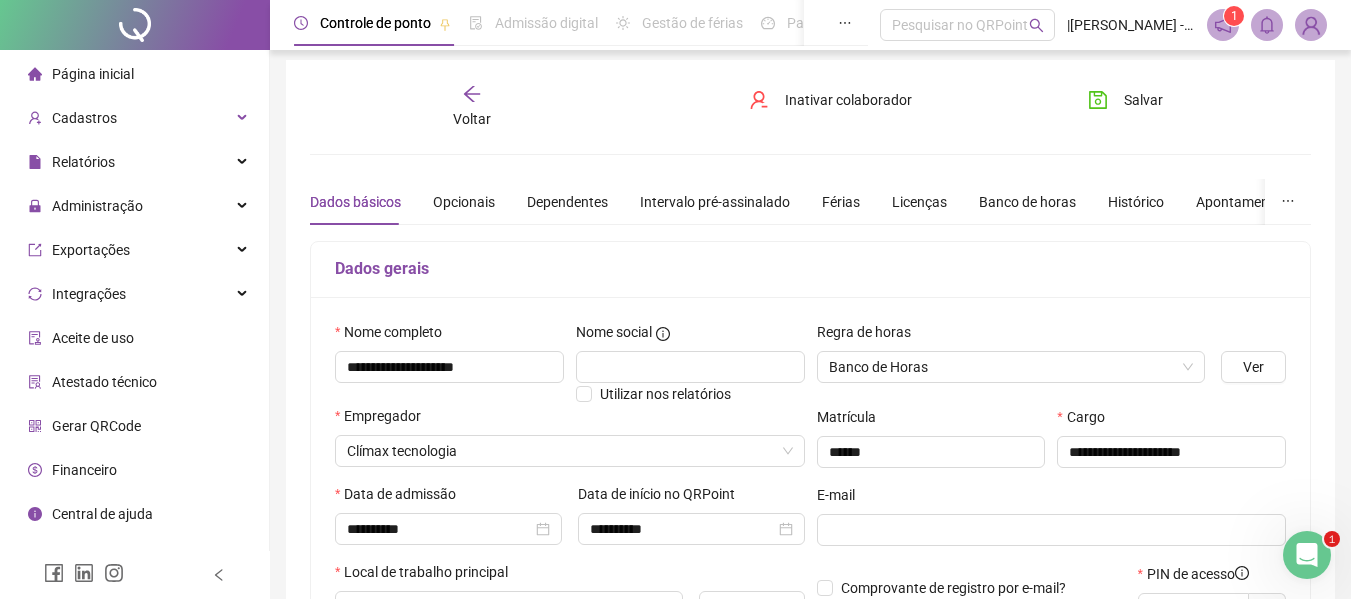 scroll, scrollTop: 0, scrollLeft: 0, axis: both 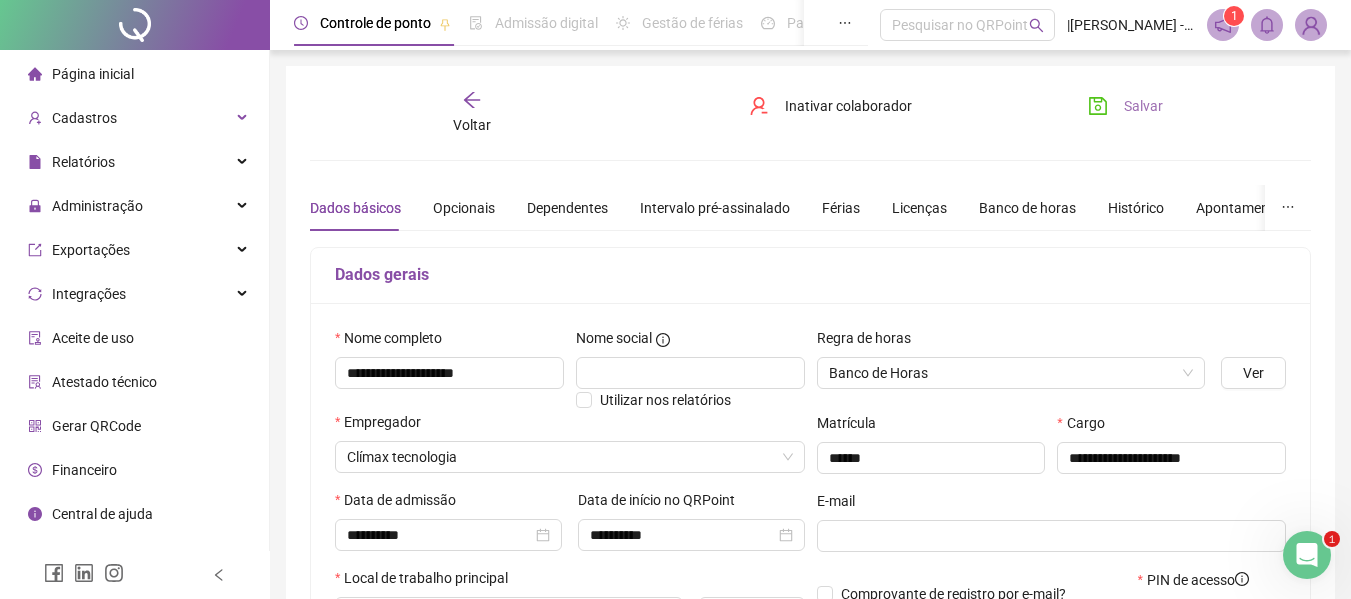 click on "Salvar" at bounding box center [1143, 106] 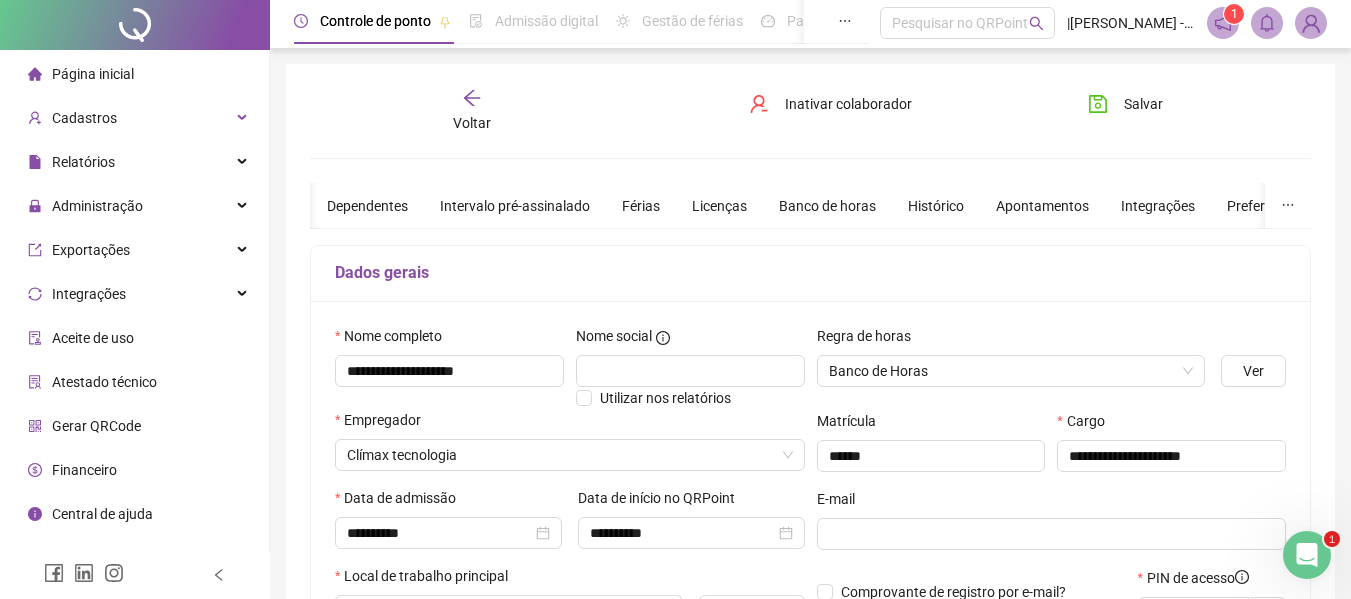 scroll, scrollTop: 0, scrollLeft: 0, axis: both 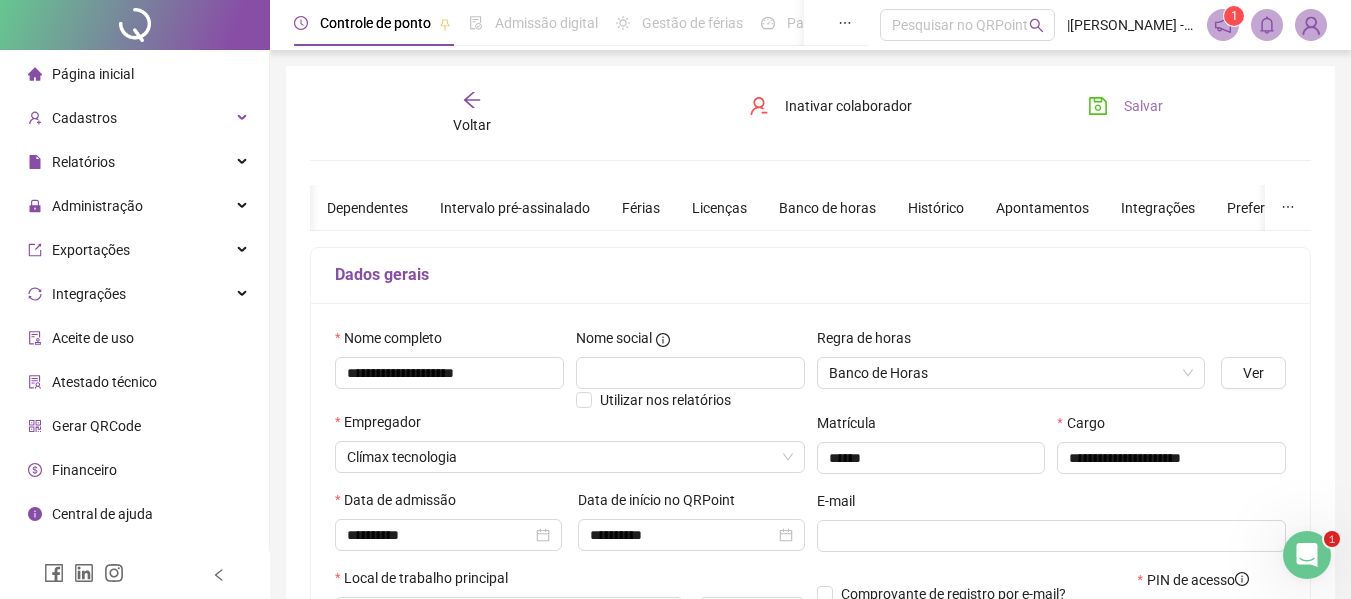 click on "Salvar" at bounding box center [1143, 106] 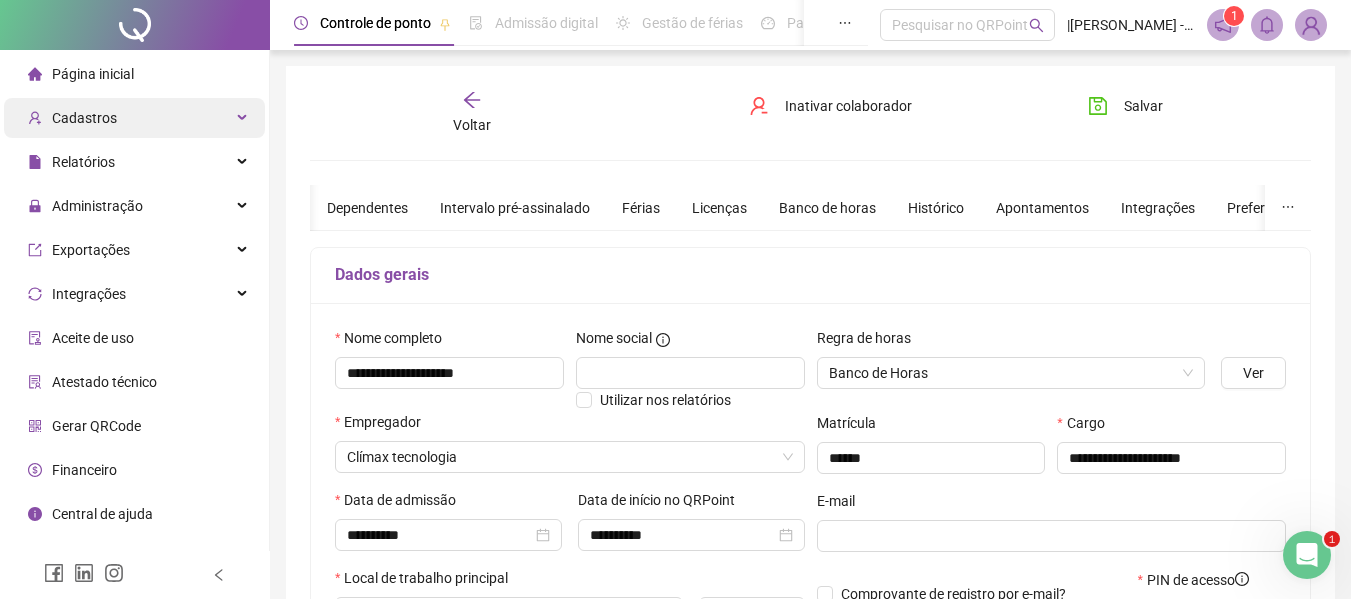 click on "Cadastros" at bounding box center (134, 118) 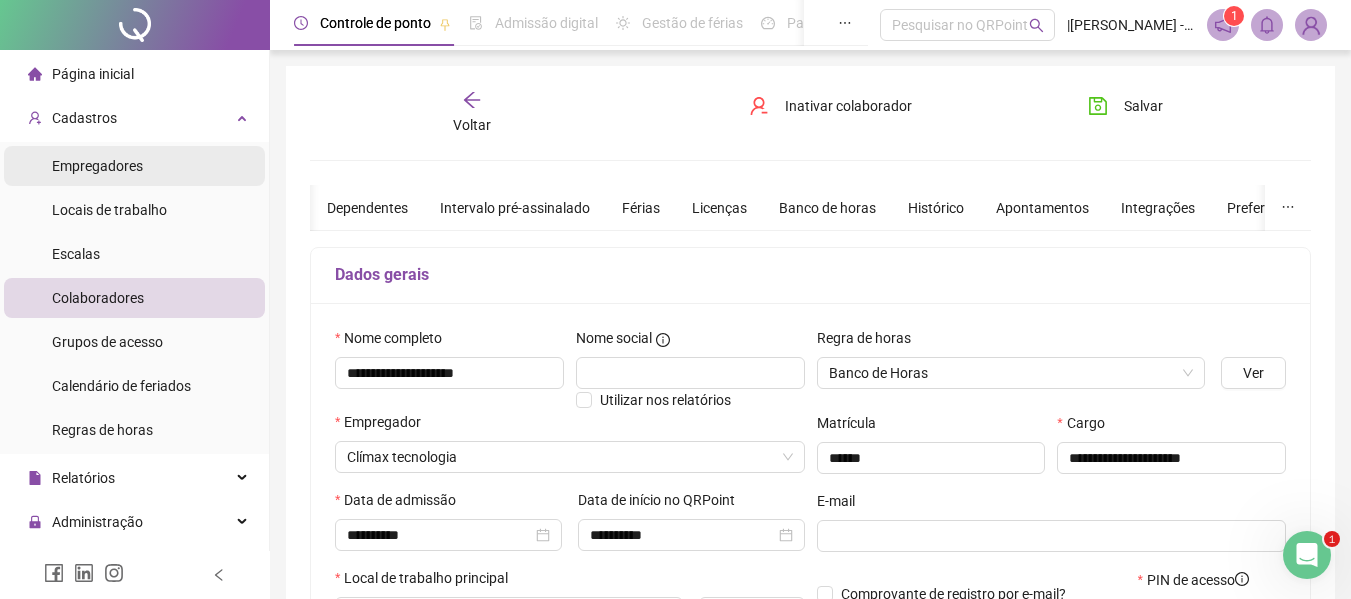 click on "Empregadores" at bounding box center [97, 166] 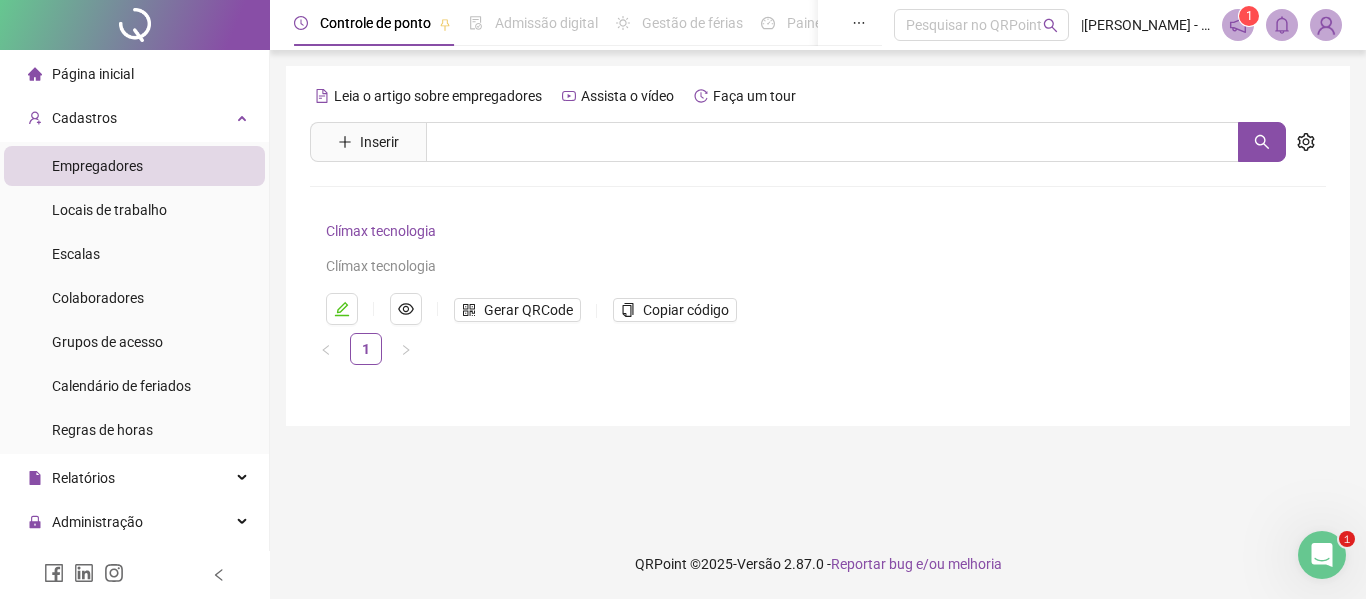 click on "Clímax tecnologia" at bounding box center [381, 231] 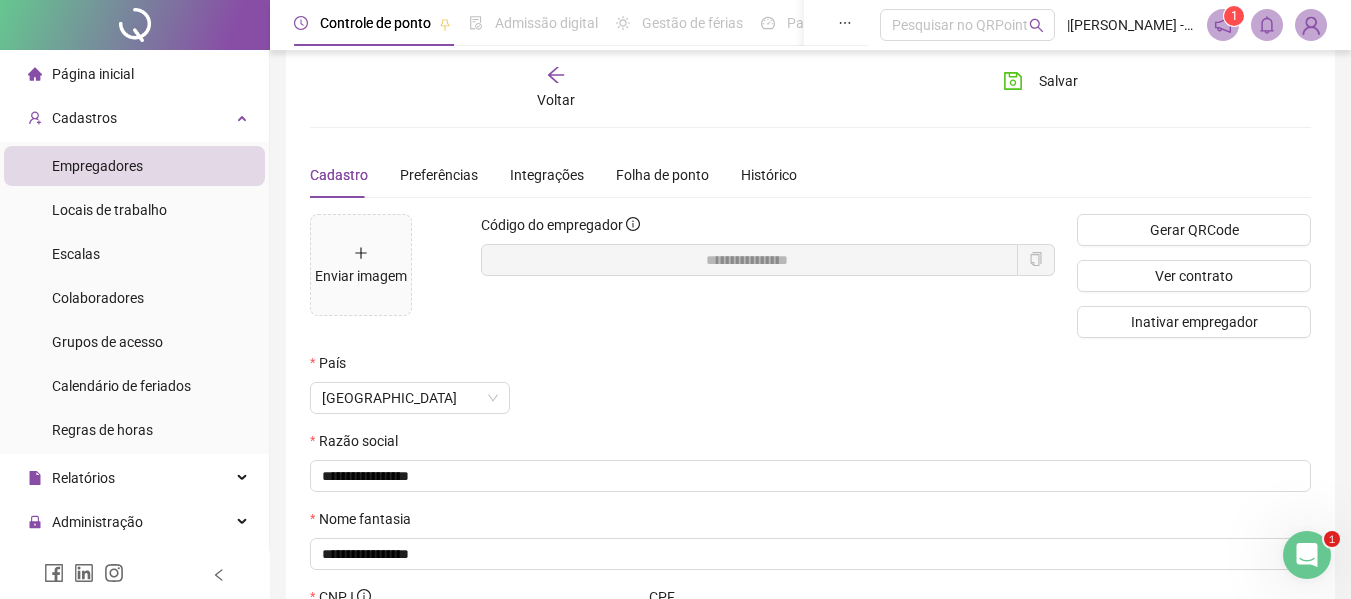 scroll, scrollTop: 0, scrollLeft: 0, axis: both 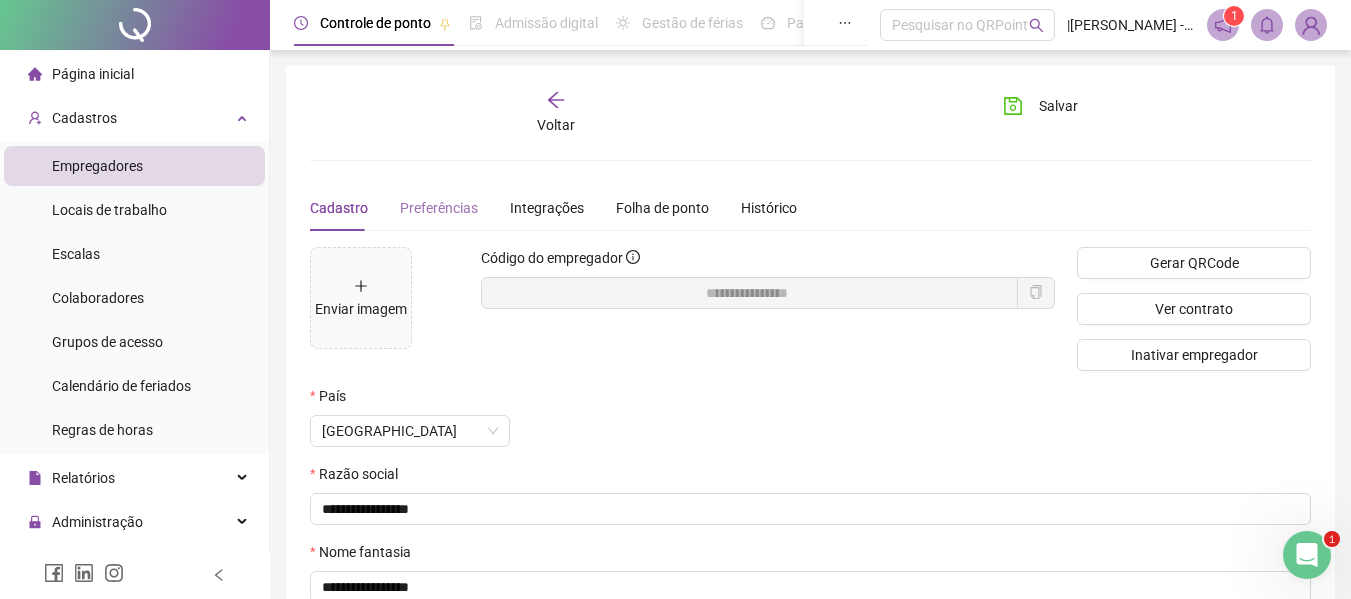 click on "Preferências" at bounding box center [439, 208] 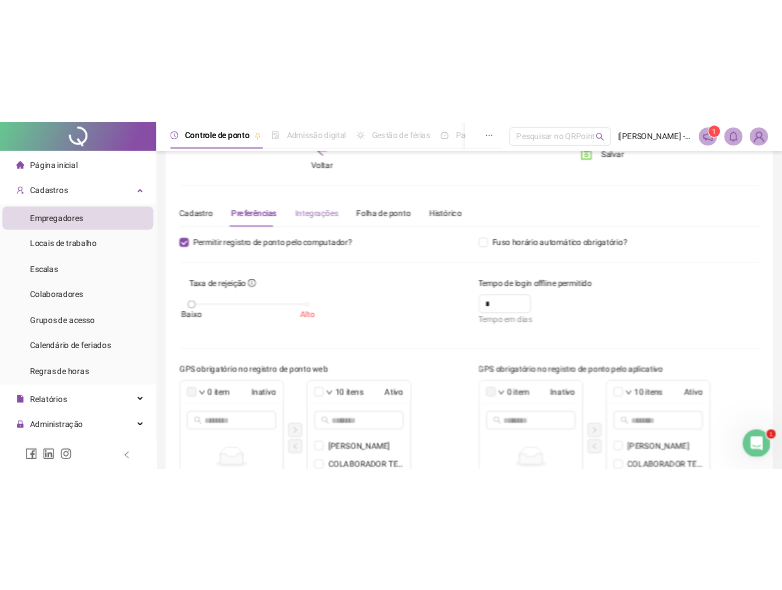 scroll, scrollTop: 0, scrollLeft: 0, axis: both 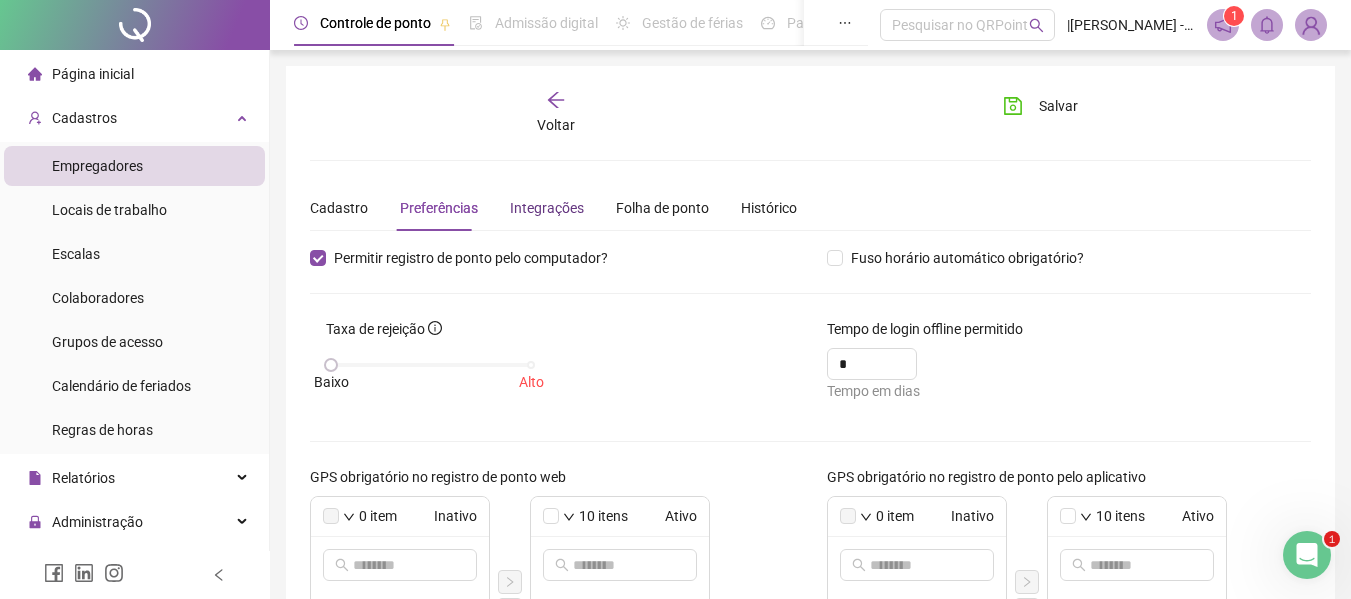 click on "Integrações" at bounding box center (547, 208) 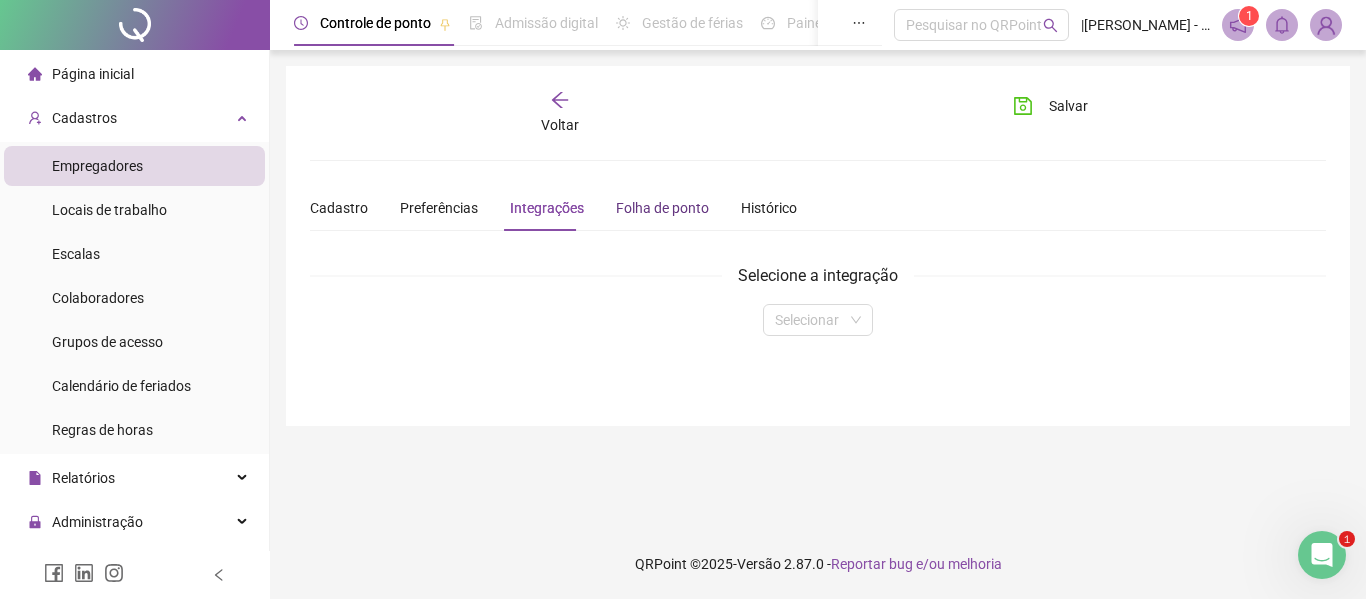 click on "Folha de ponto" at bounding box center (662, 208) 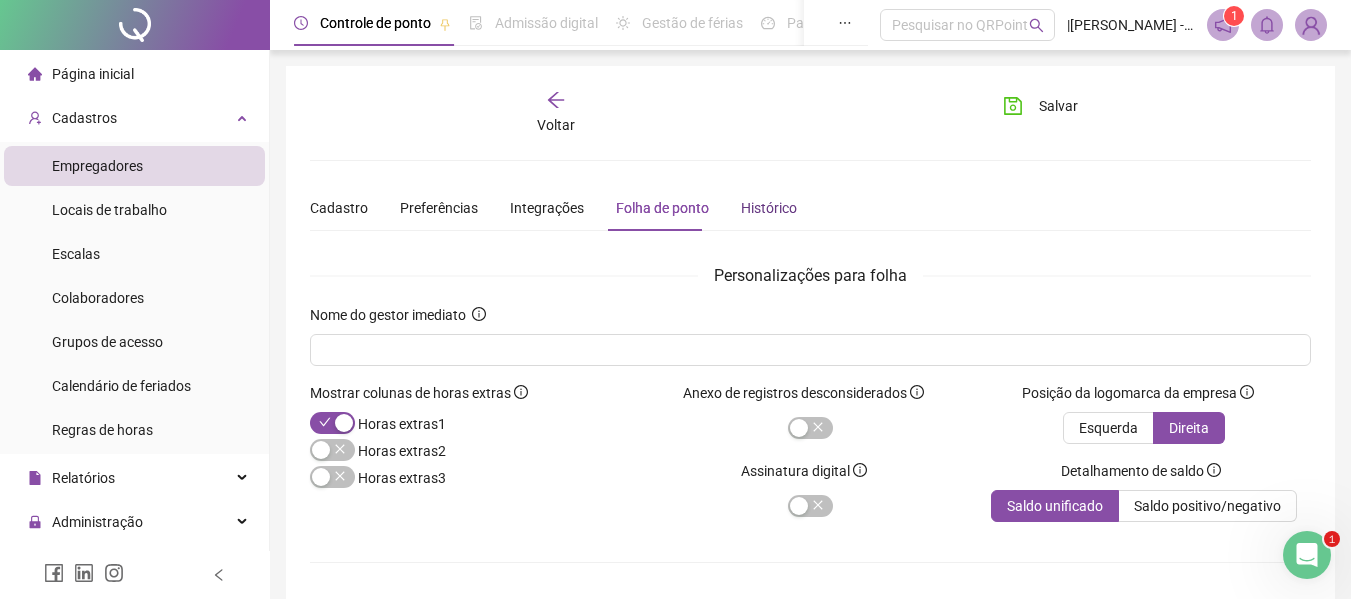click on "Histórico" at bounding box center [769, 208] 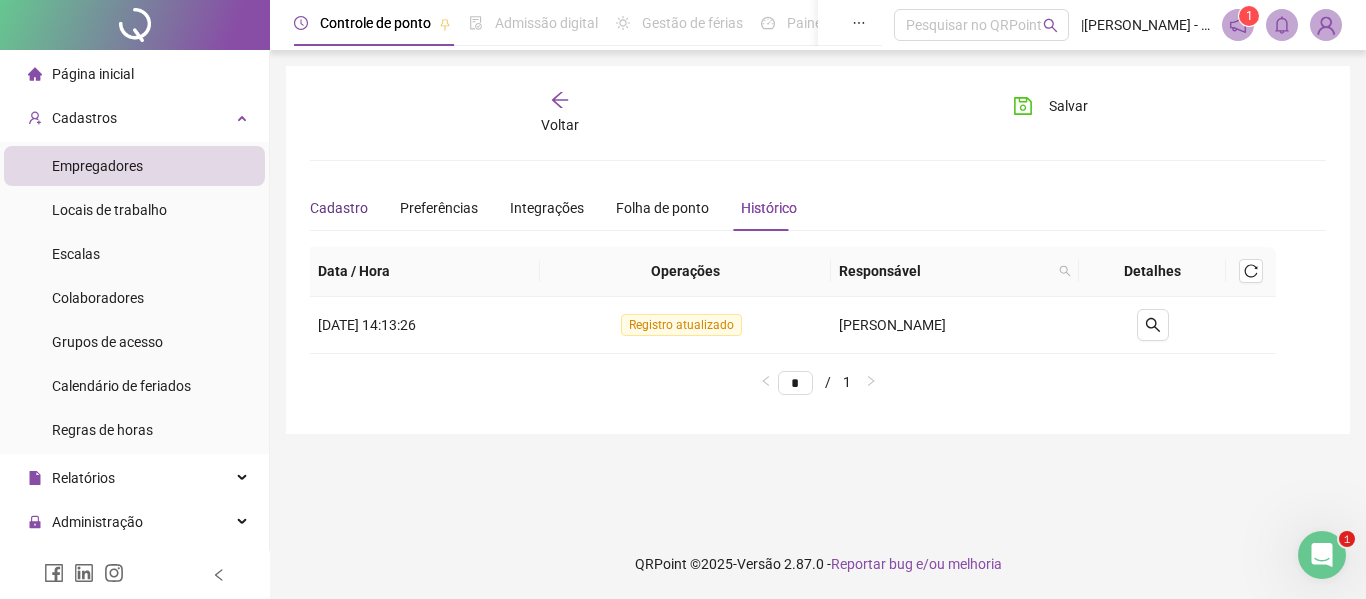click on "Cadastro" at bounding box center (339, 208) 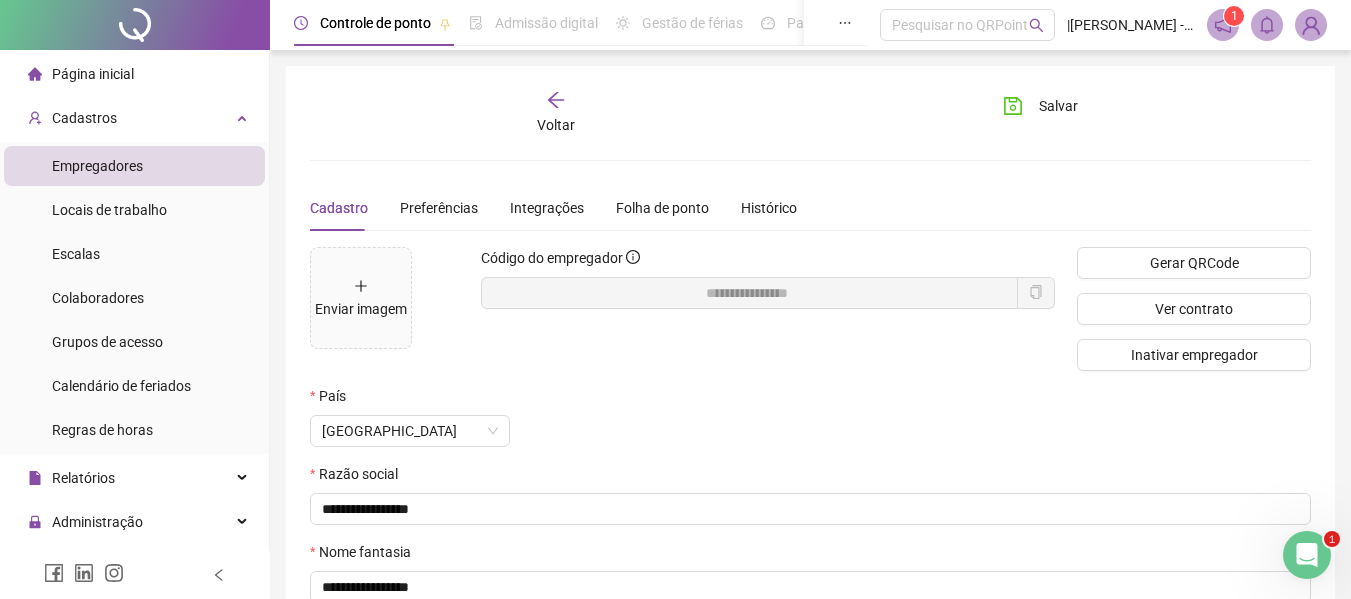 click 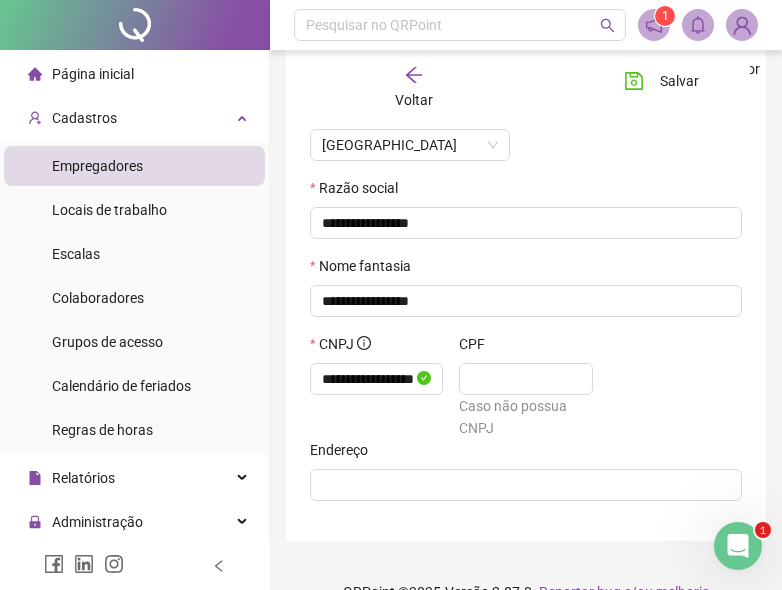 scroll, scrollTop: 300, scrollLeft: 0, axis: vertical 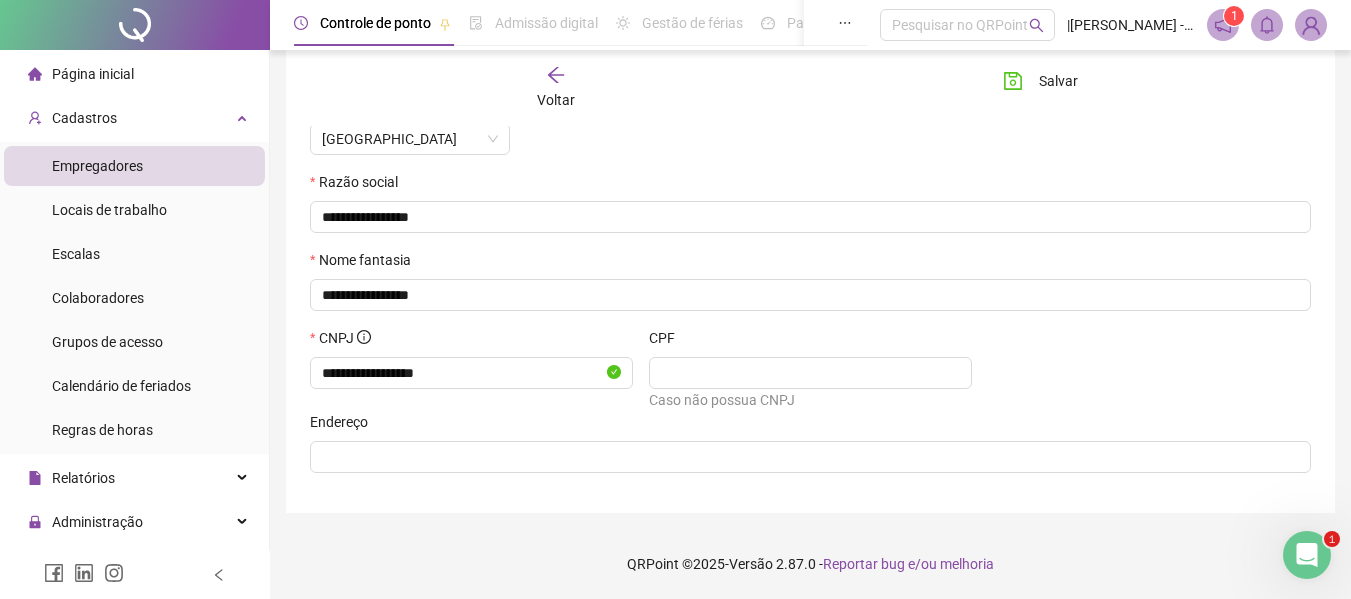 click on "Página inicial" at bounding box center [93, 74] 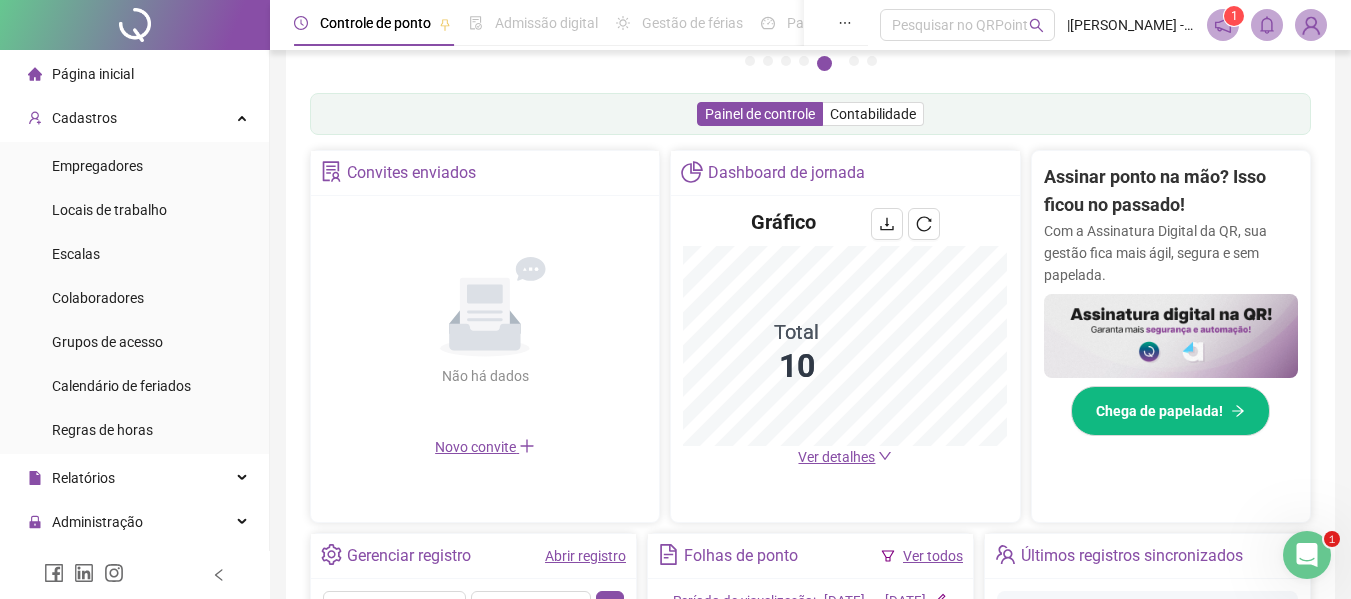 click on "Ver detalhes" at bounding box center (836, 457) 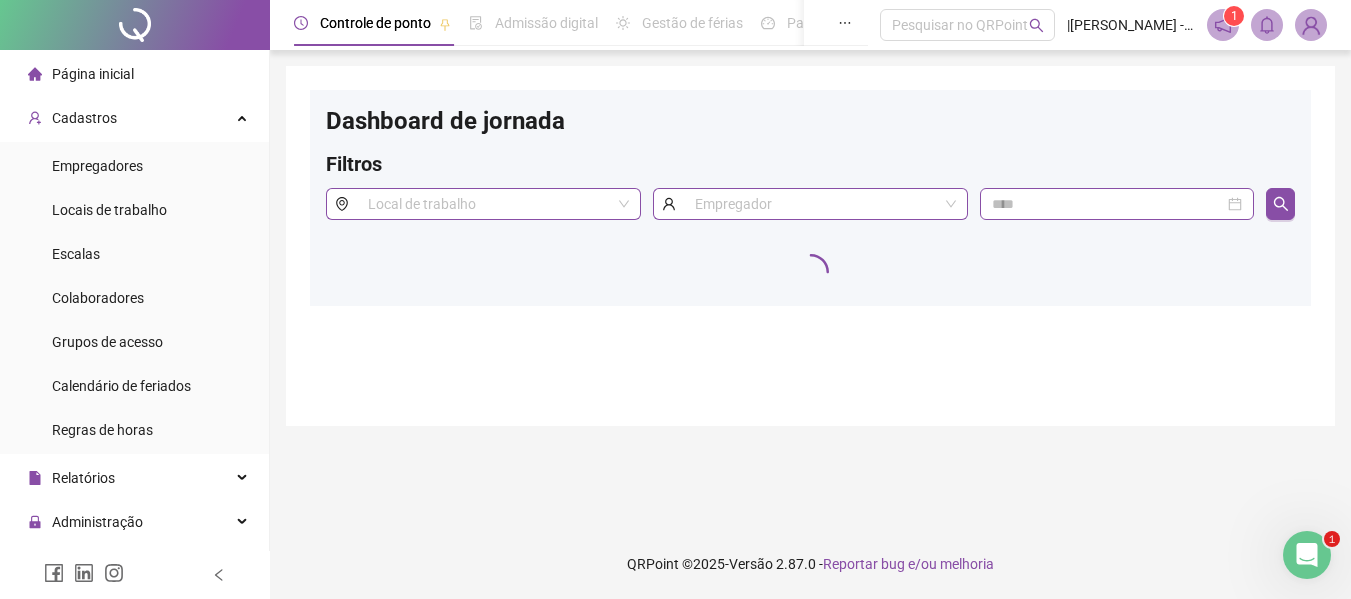 scroll, scrollTop: 0, scrollLeft: 0, axis: both 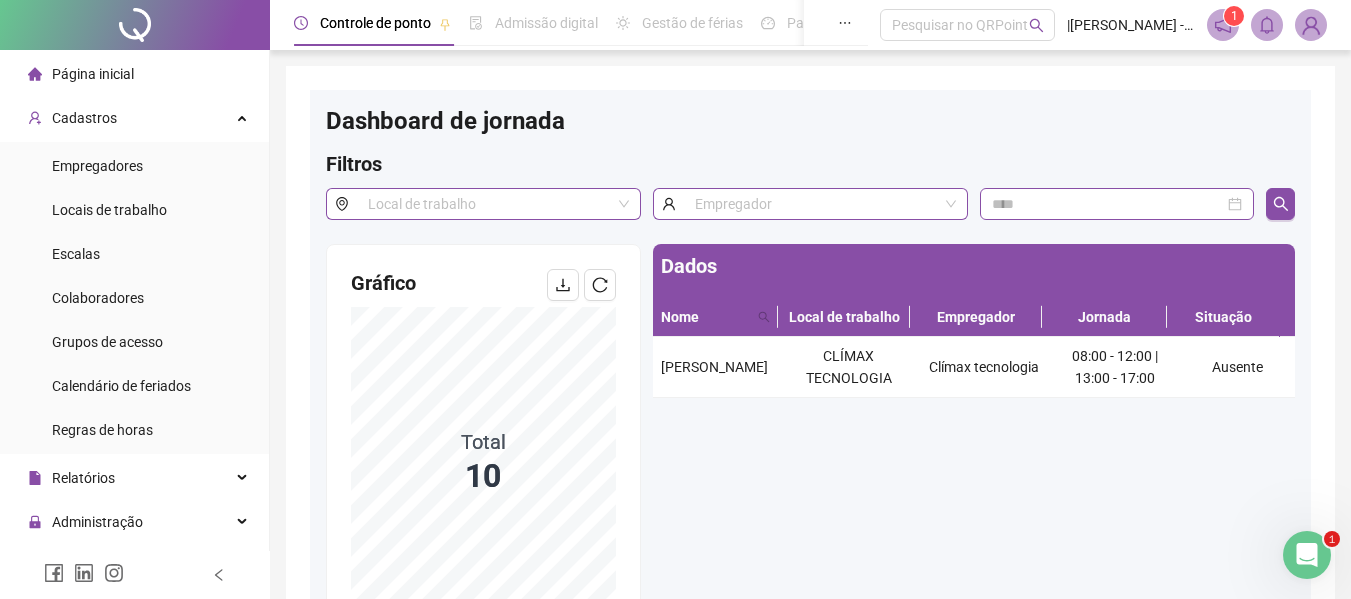 click on "Página inicial" at bounding box center [93, 74] 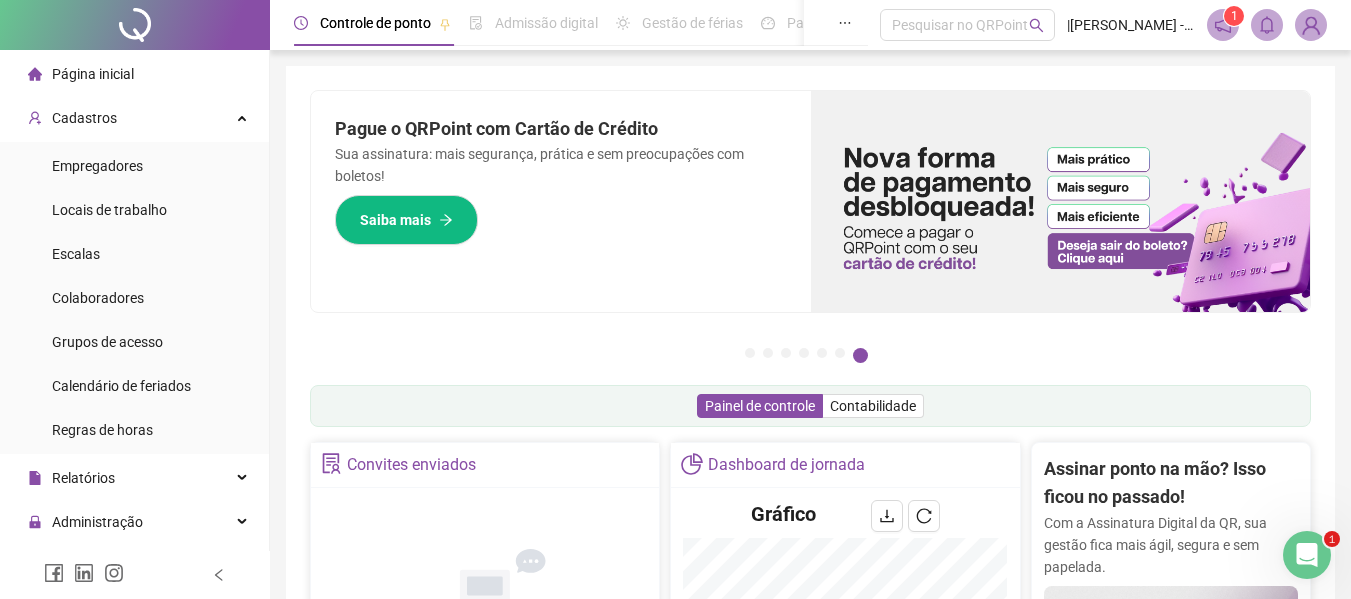 click on "Página inicial" at bounding box center (93, 74) 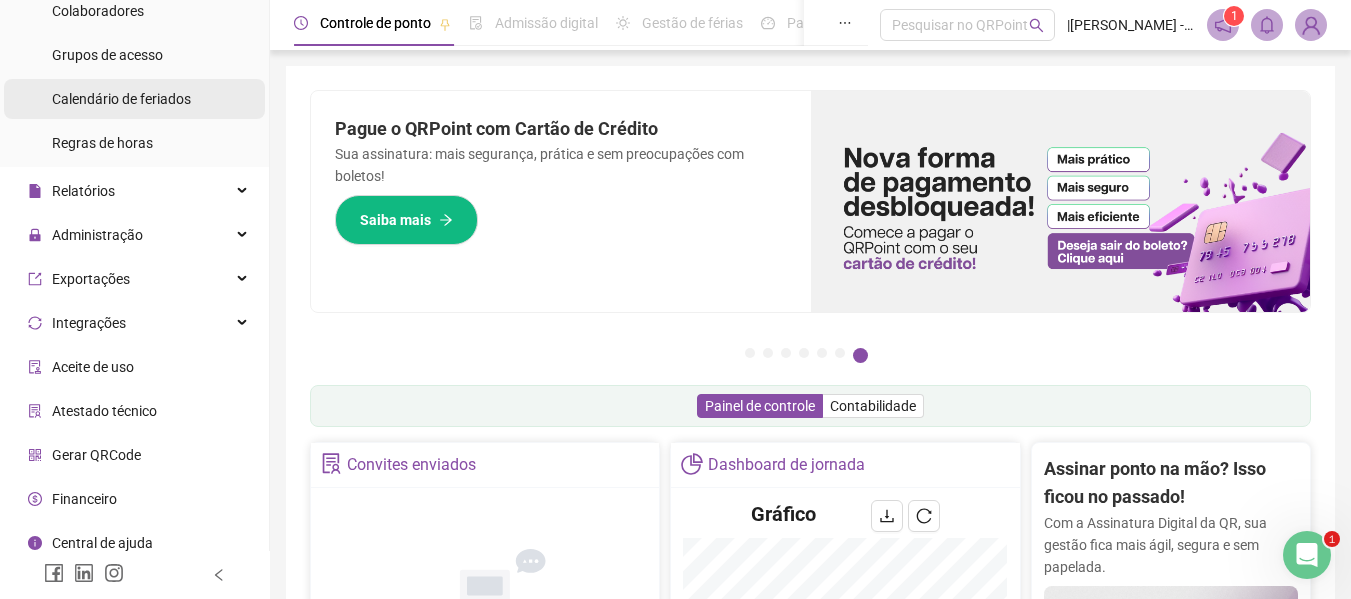 scroll, scrollTop: 299, scrollLeft: 0, axis: vertical 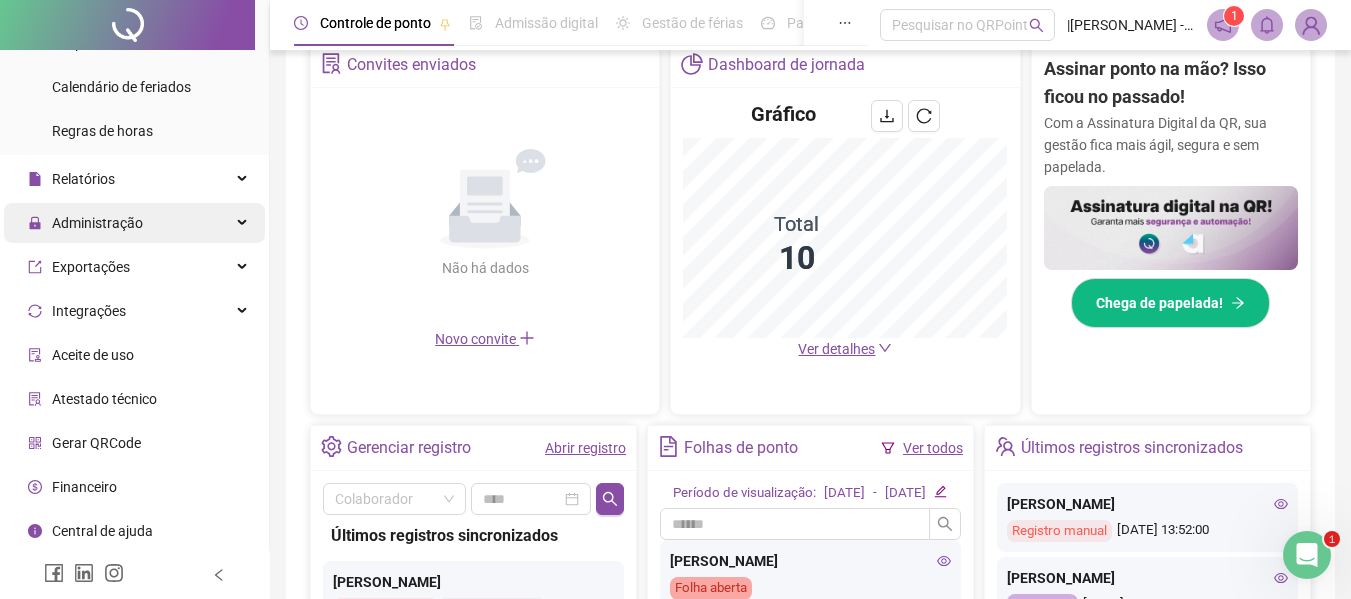 click on "Administração" at bounding box center [134, 223] 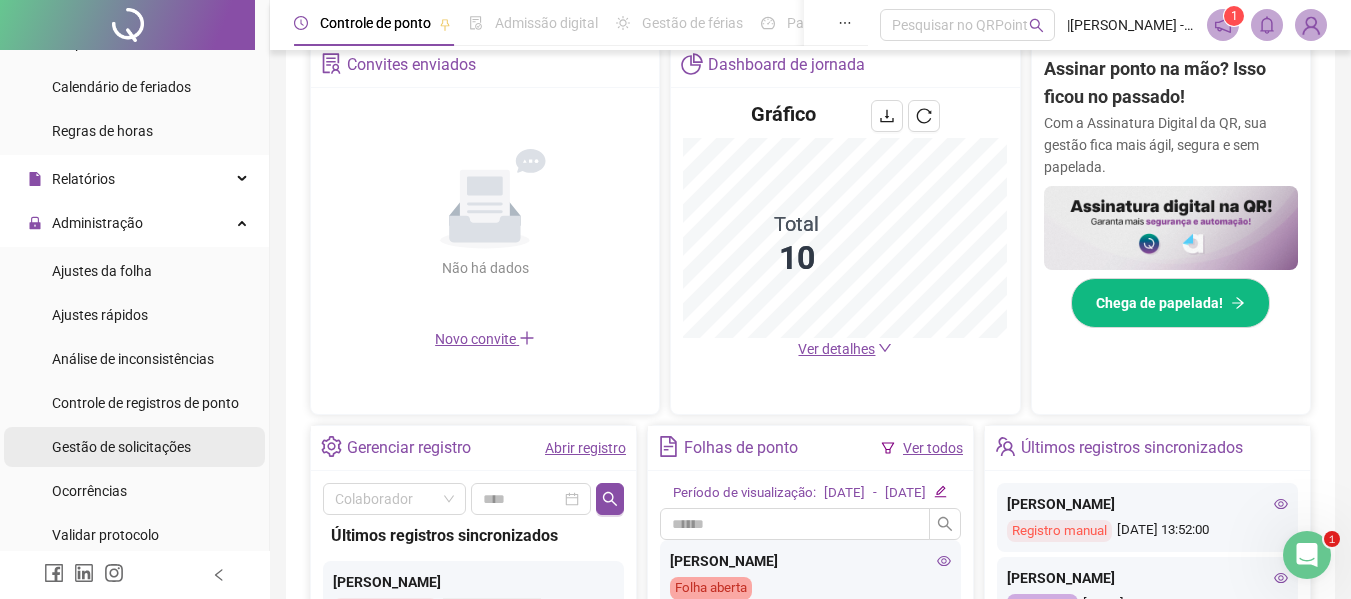 click on "Gestão de solicitações" at bounding box center (121, 447) 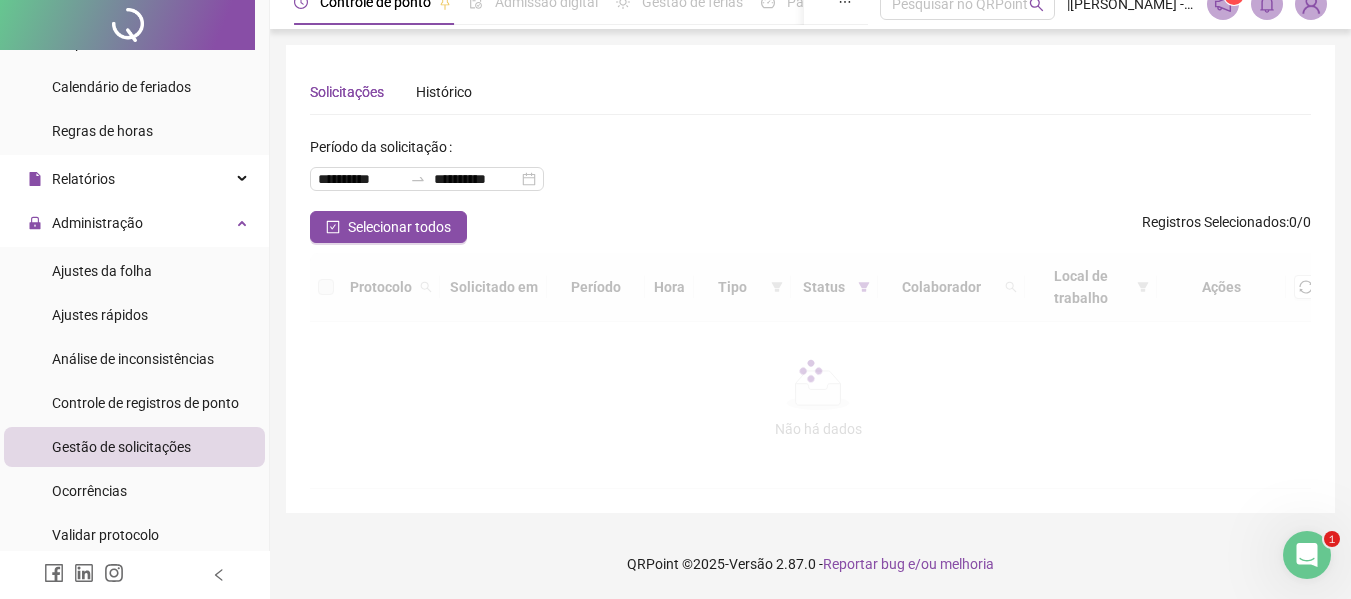 scroll, scrollTop: 0, scrollLeft: 0, axis: both 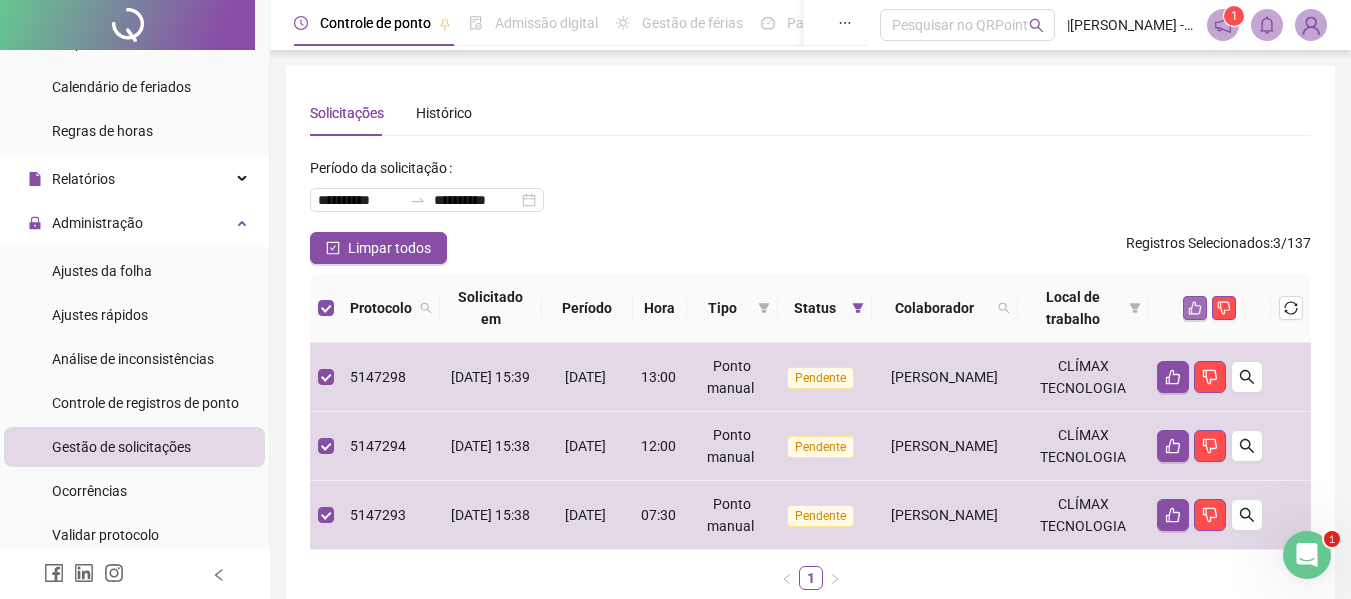 click 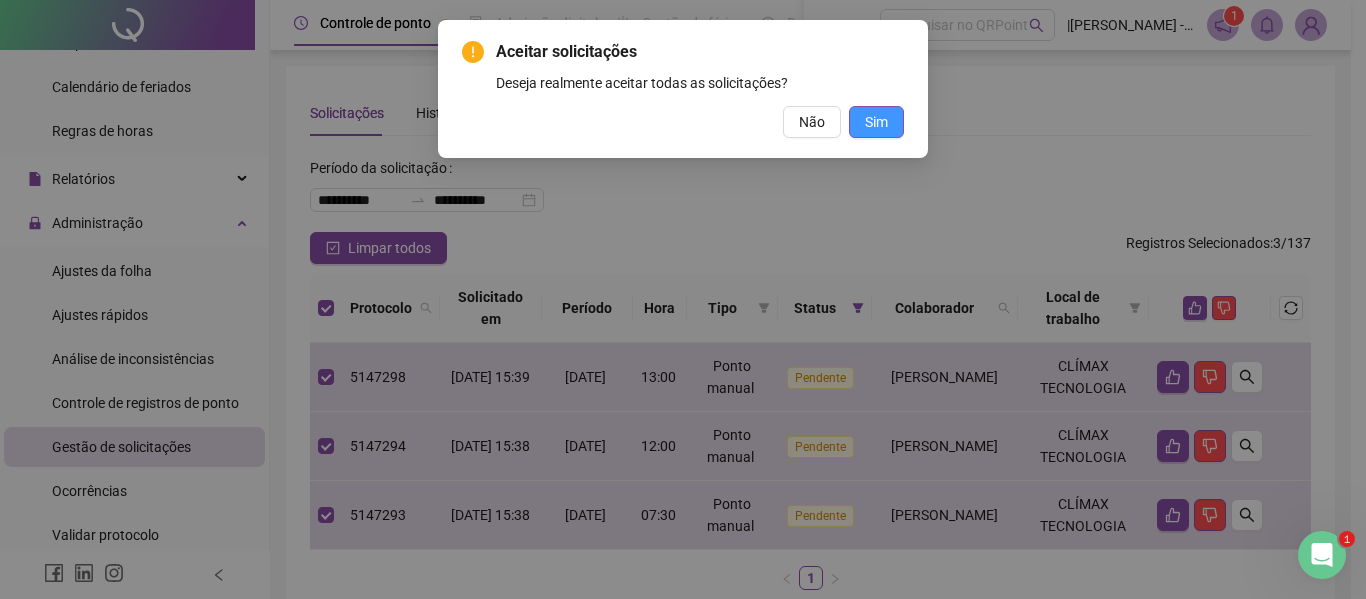 click on "Sim" at bounding box center (876, 122) 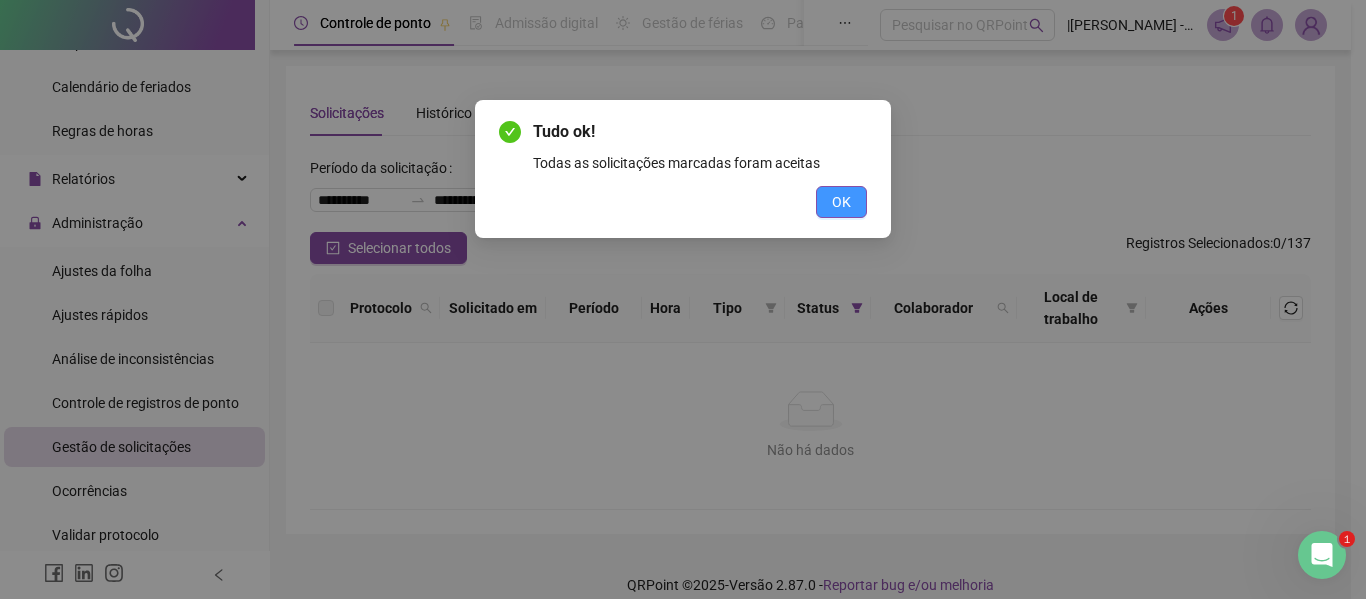 click on "OK" at bounding box center [841, 202] 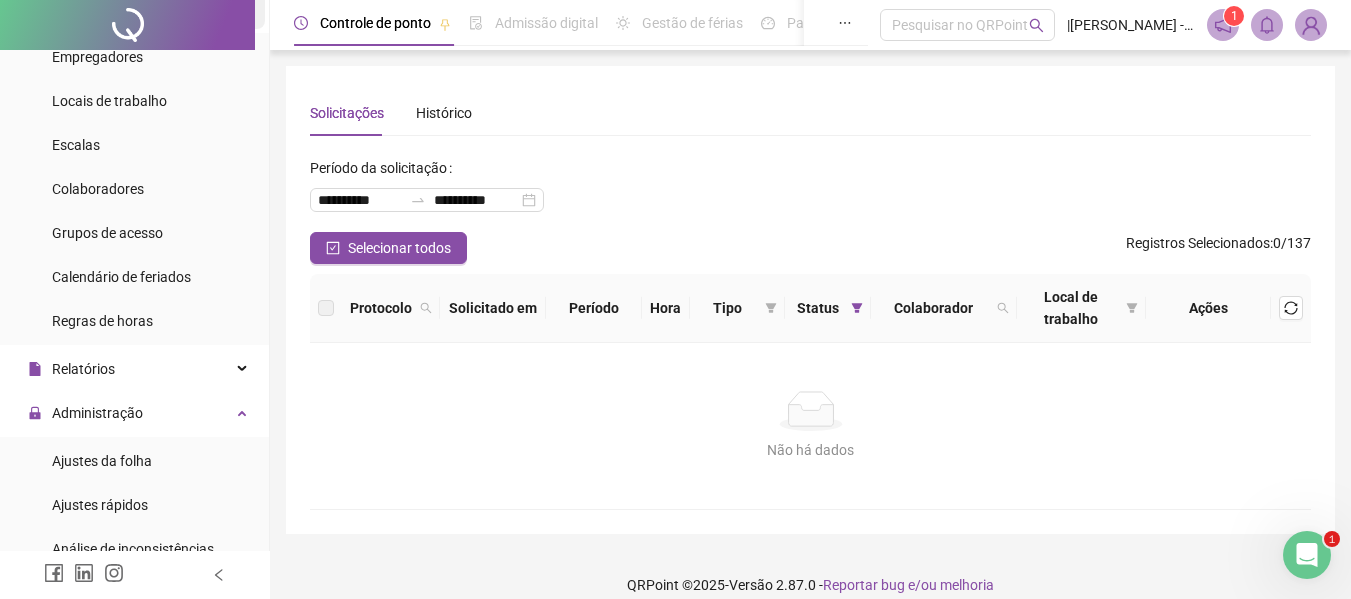 scroll, scrollTop: 0, scrollLeft: 0, axis: both 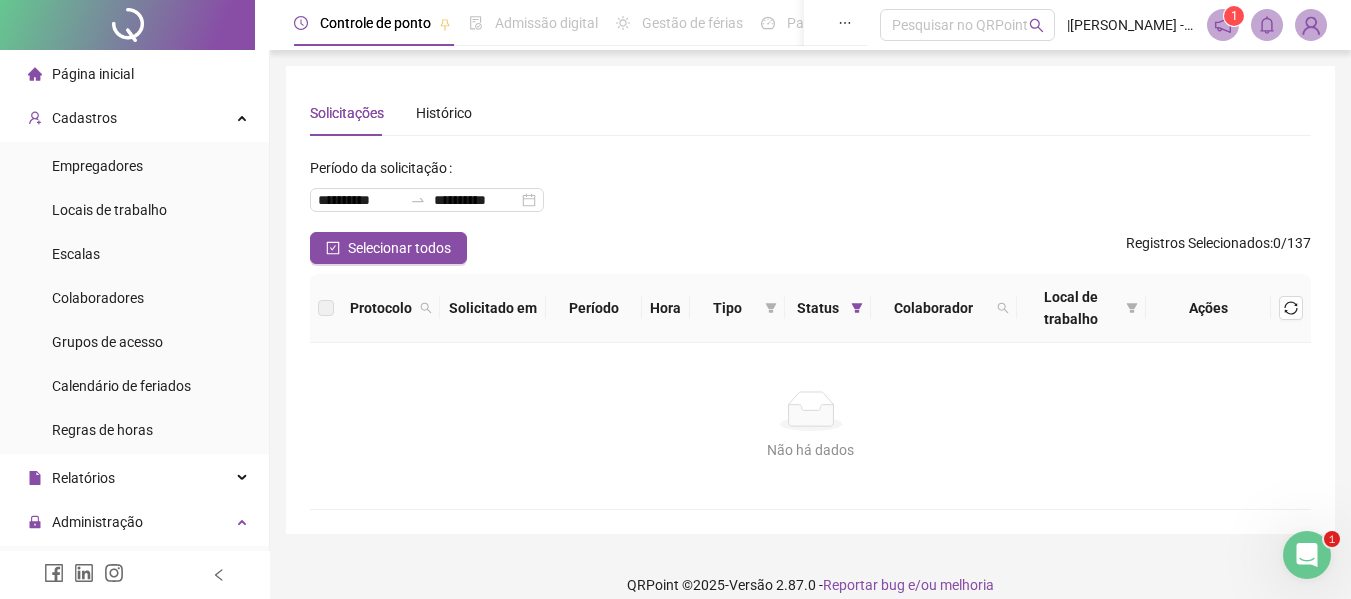 click on "Página inicial" at bounding box center [81, 74] 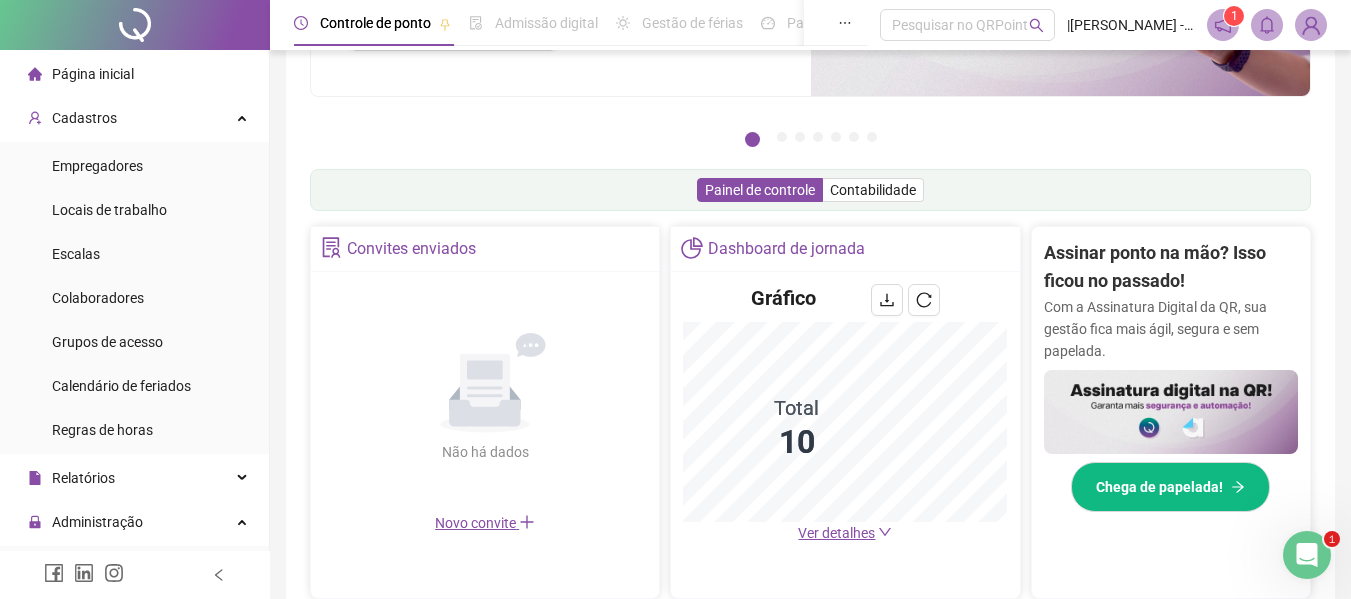scroll, scrollTop: 0, scrollLeft: 0, axis: both 